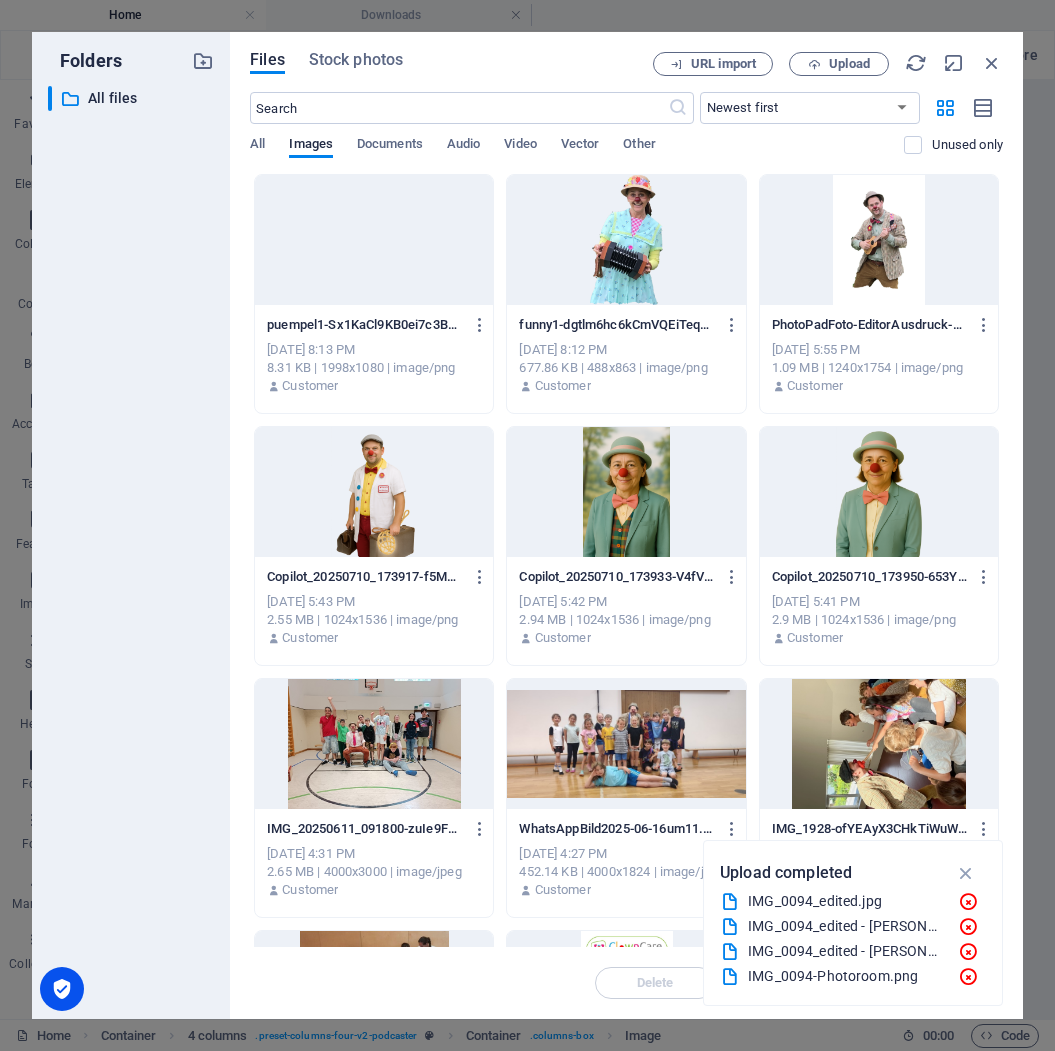select on "%" 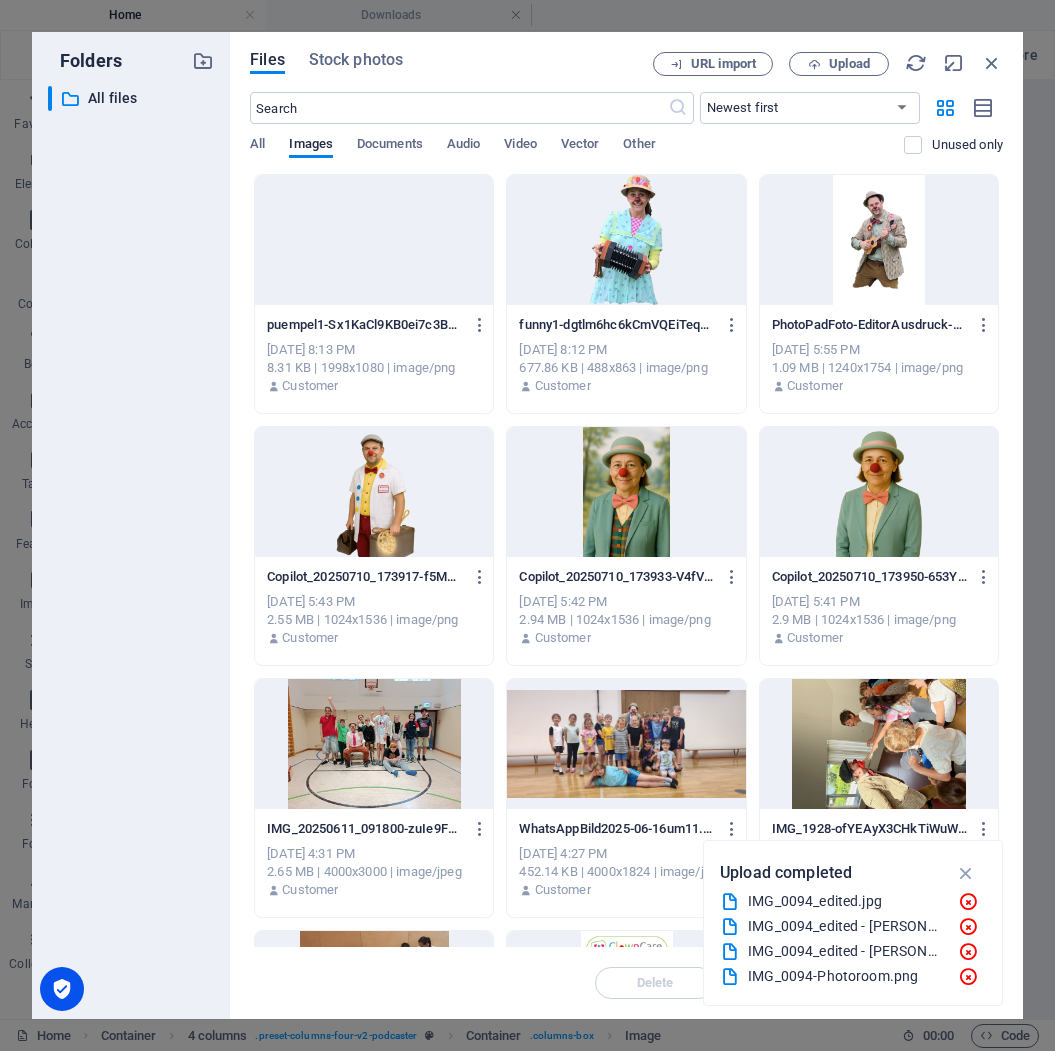 scroll, scrollTop: 0, scrollLeft: 0, axis: both 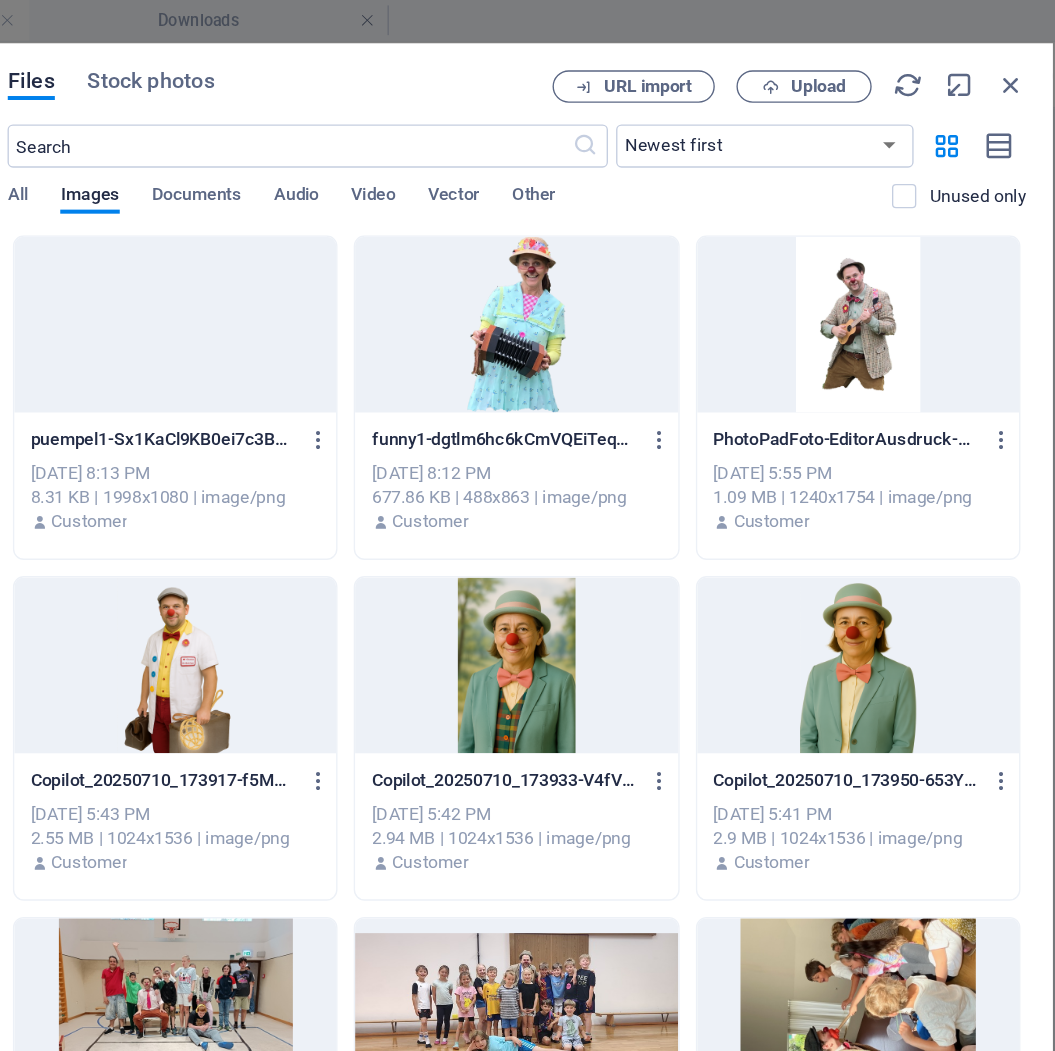 click on "Files Stock photos" at bounding box center [451, 63] 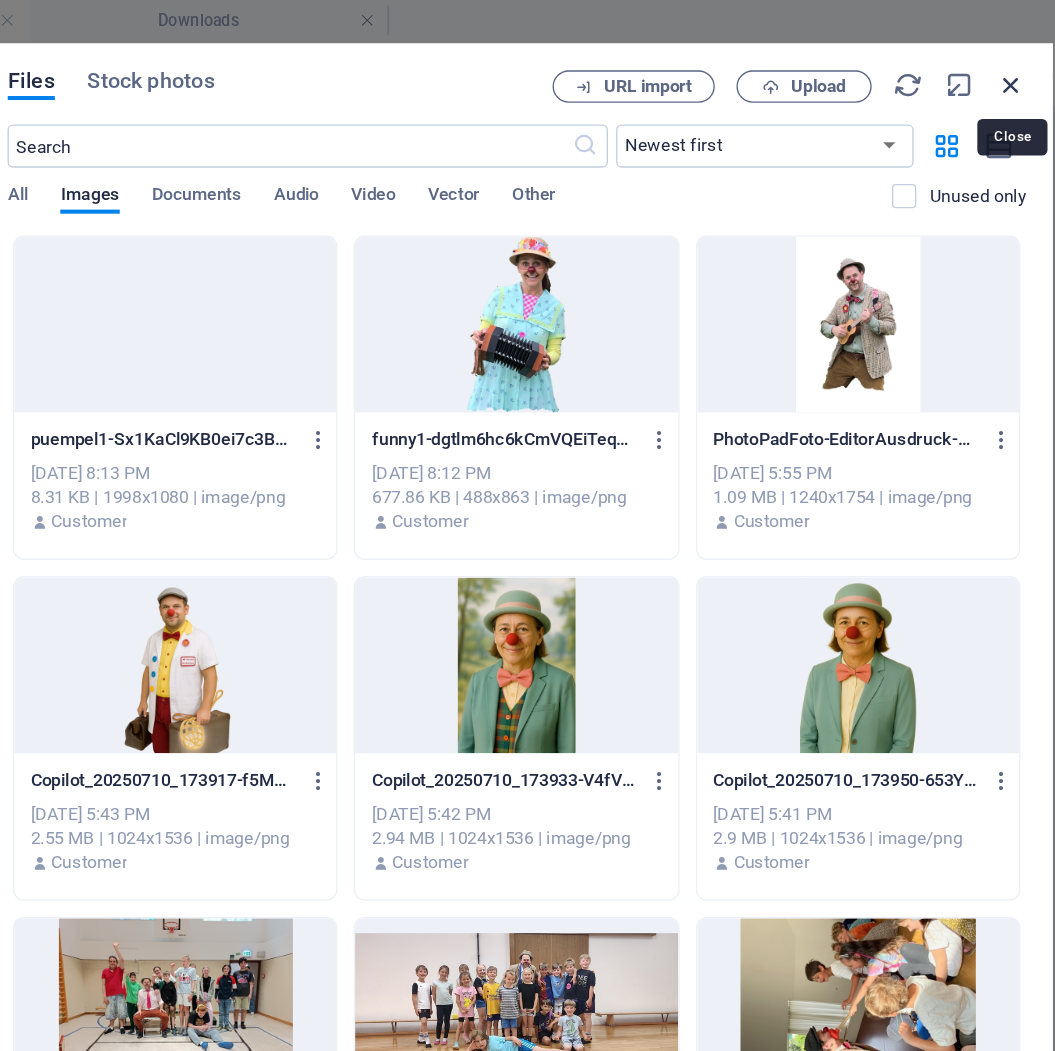 click at bounding box center (992, 63) 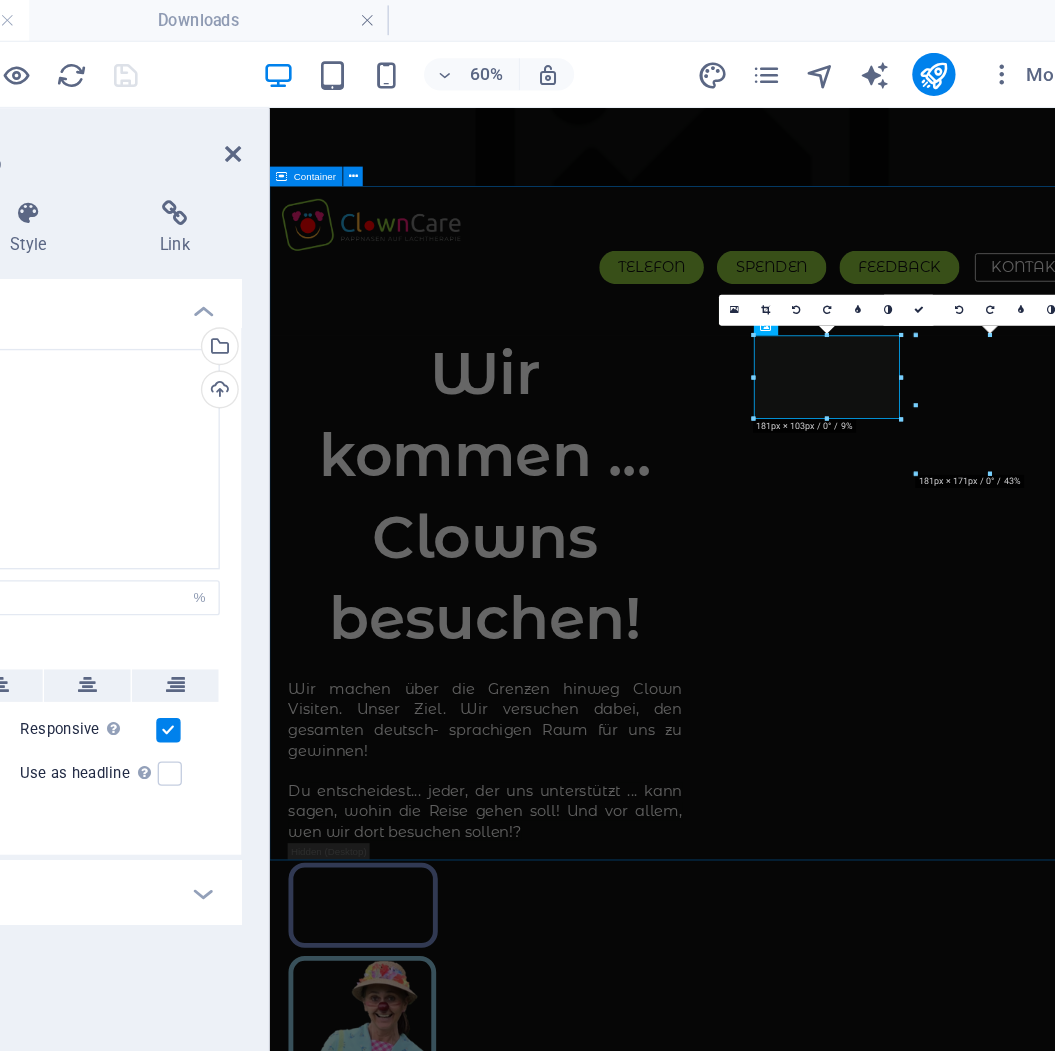 click on "Wir kommen ... Clowns besuchen! Wir machen über die Grenzen hinweg Clown Visiten. Unser Ziel. Wir versuchen dabei, den gesamten deutsch- sprachigen Raum für uns zu gewinnen!  Du entscheidest  ... jeder, der uns unterstützt ... kann sagen, wohin die Reise gehen soll! Und vor allem, wen wir dort besuchen sollen!? Mehr auf:" at bounding box center (778, 1132) 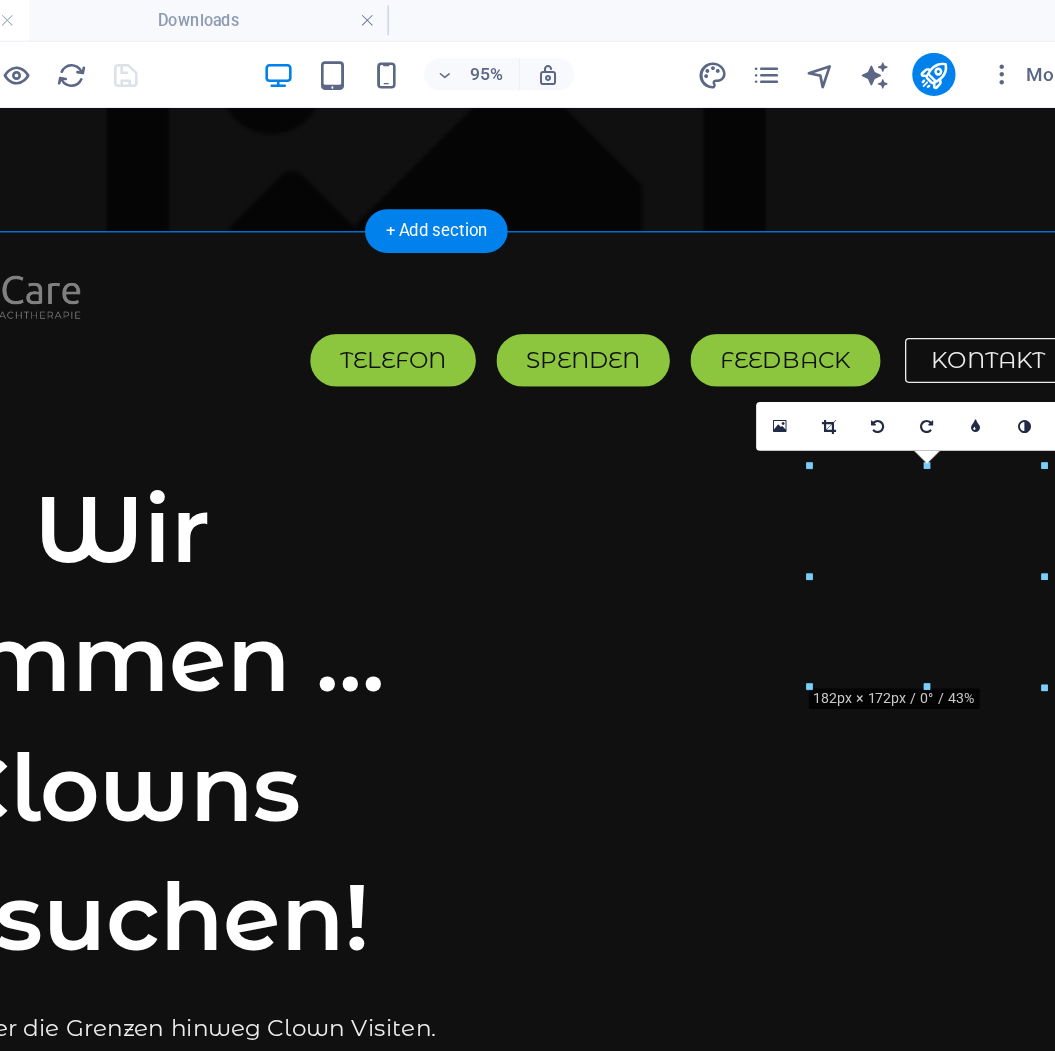 click on "Wir kommen ... Clowns besuchen! Wir machen über die Grenzen hinweg Clown Visiten. Unser Ziel. Wir versuchen dabei, den gesamten deutsch- sprachigen Raum für uns zu gewinnen!  Du entscheidest  ... jeder, der uns unterstützt ... kann sagen, wohin die Reise gehen soll! Und vor allem, wen wir dort besuchen sollen!? Mehr auf:" at bounding box center [291, 1120] 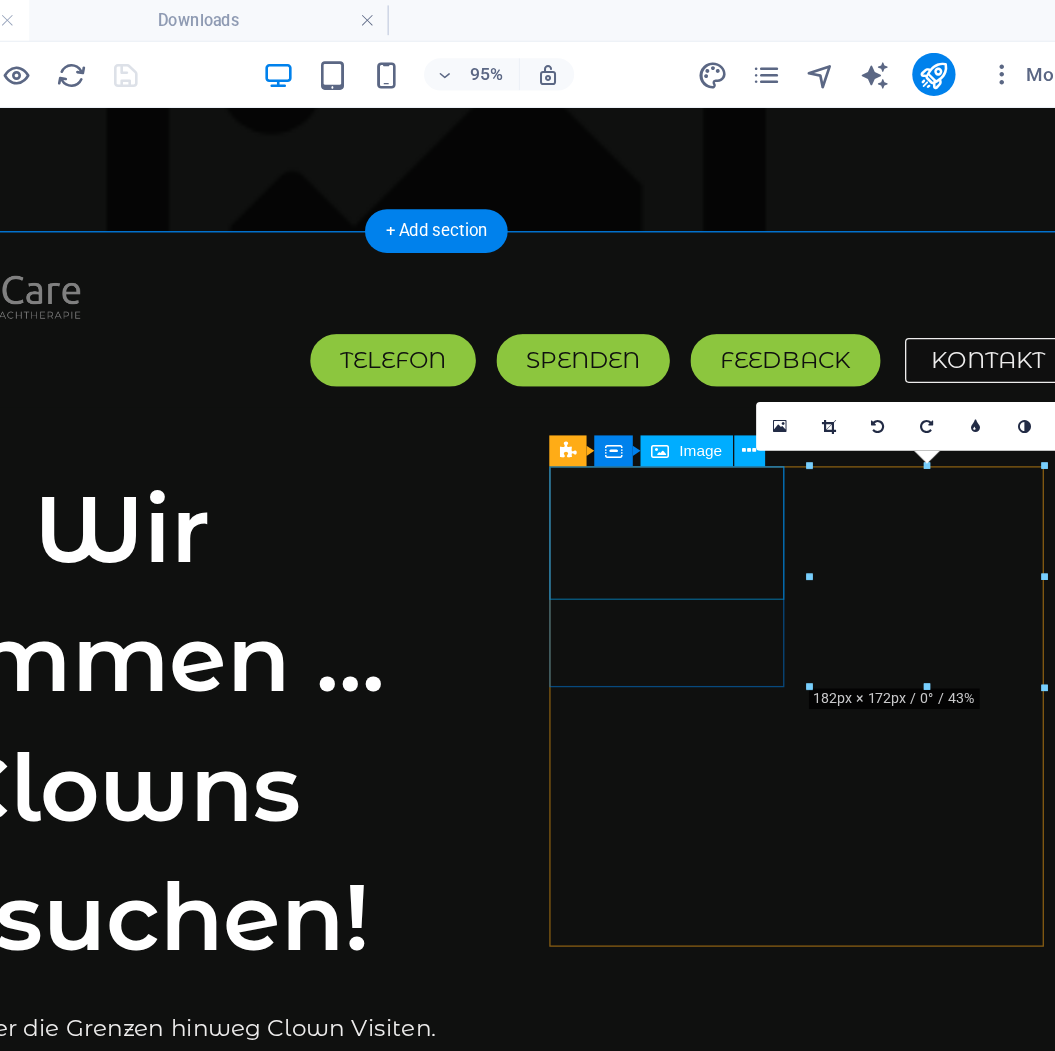 click at bounding box center (-105, 1065) 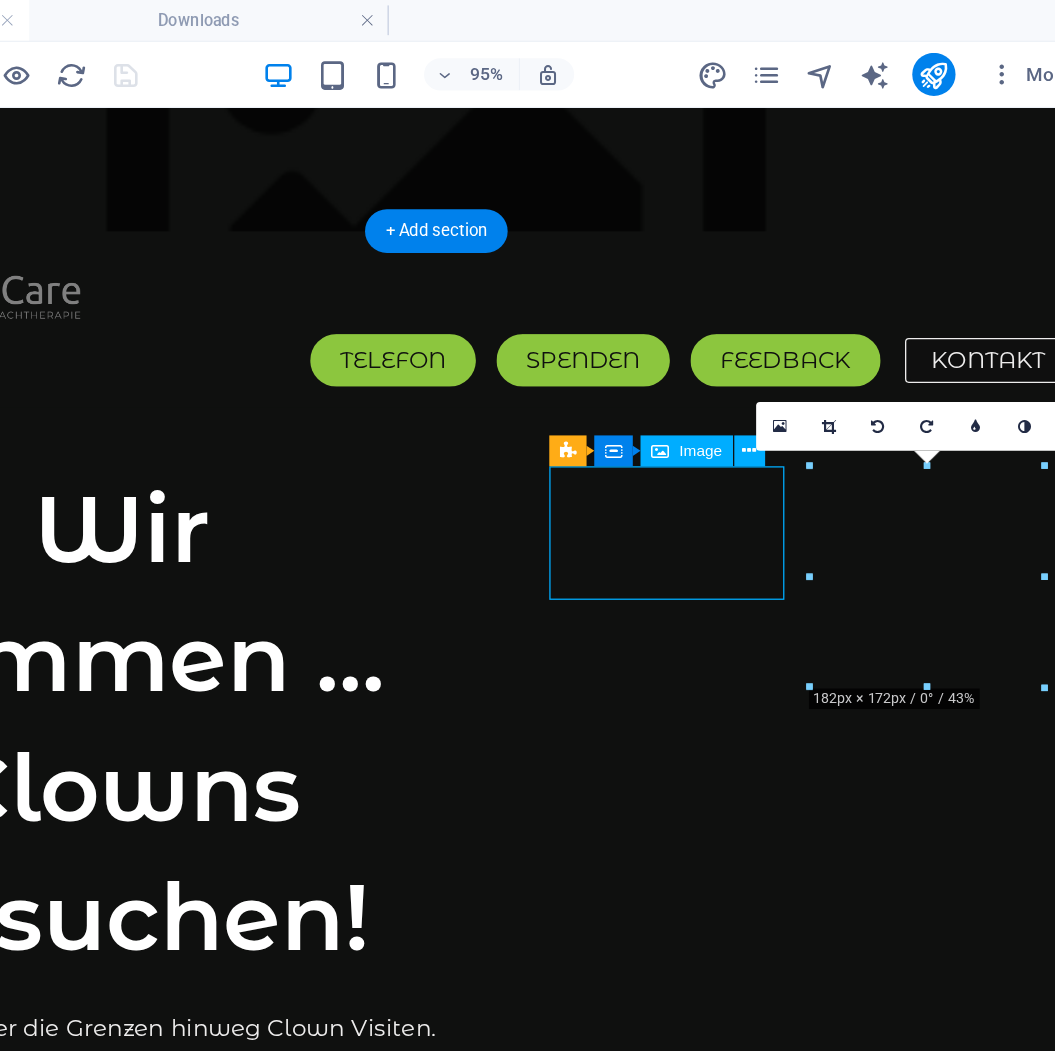 click at bounding box center (-105, 1065) 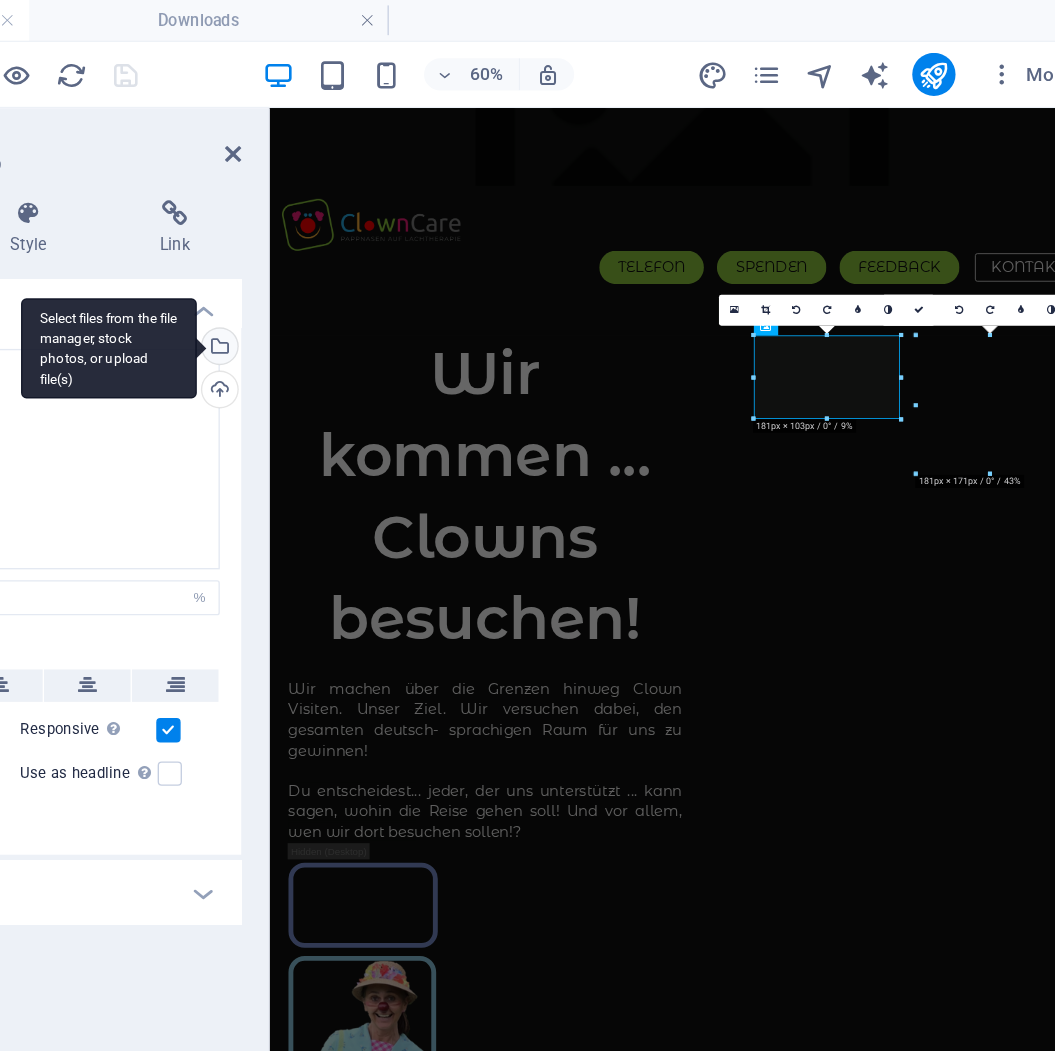 click on "Select files from the file manager, stock photos, or upload file(s)" at bounding box center [325, 257] 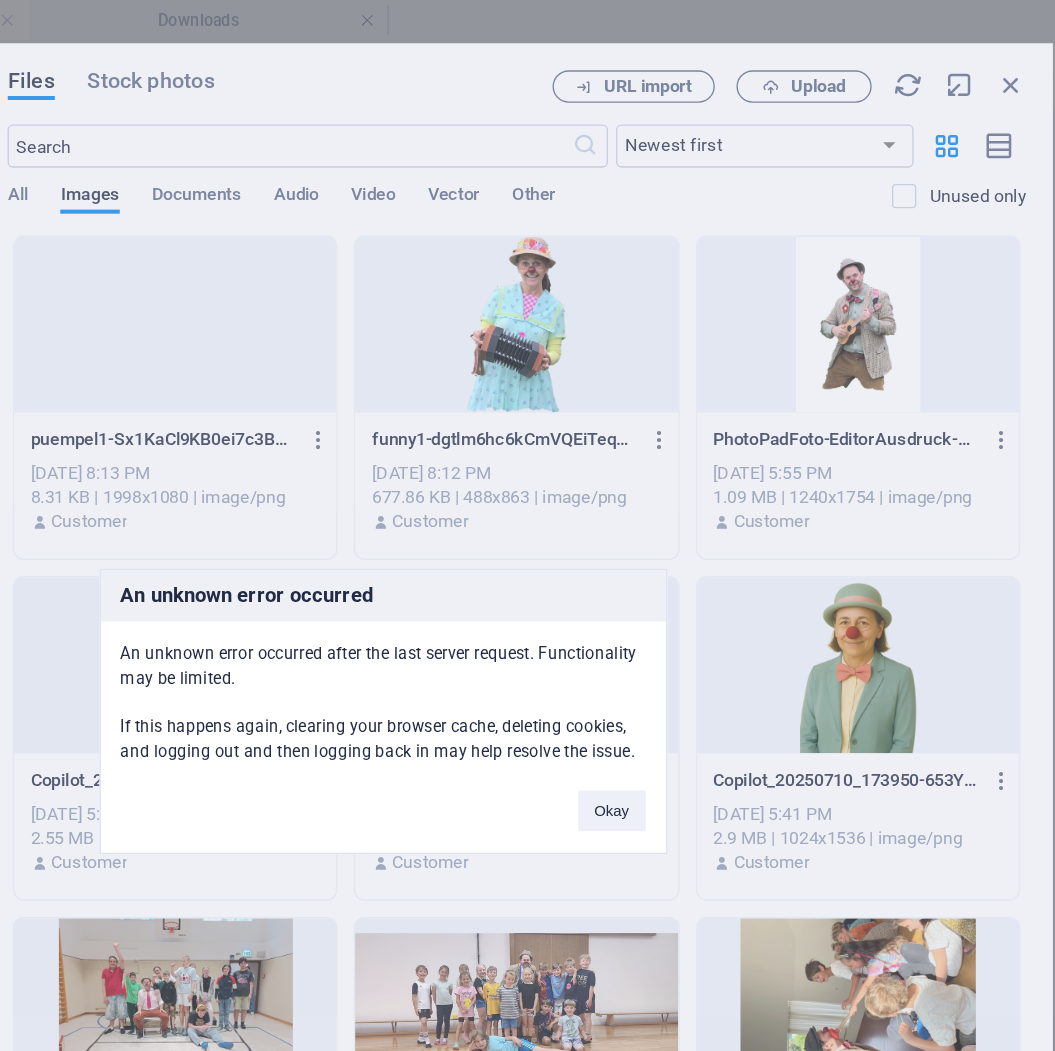 click on "An unknown error occurred An unknown error occurred after the last server request. Functionality may be limited.  If this happens again, clearing your browser cache, deleting cookies, and logging out and then logging back in may help resolve the issue. Okay" at bounding box center [527, 525] 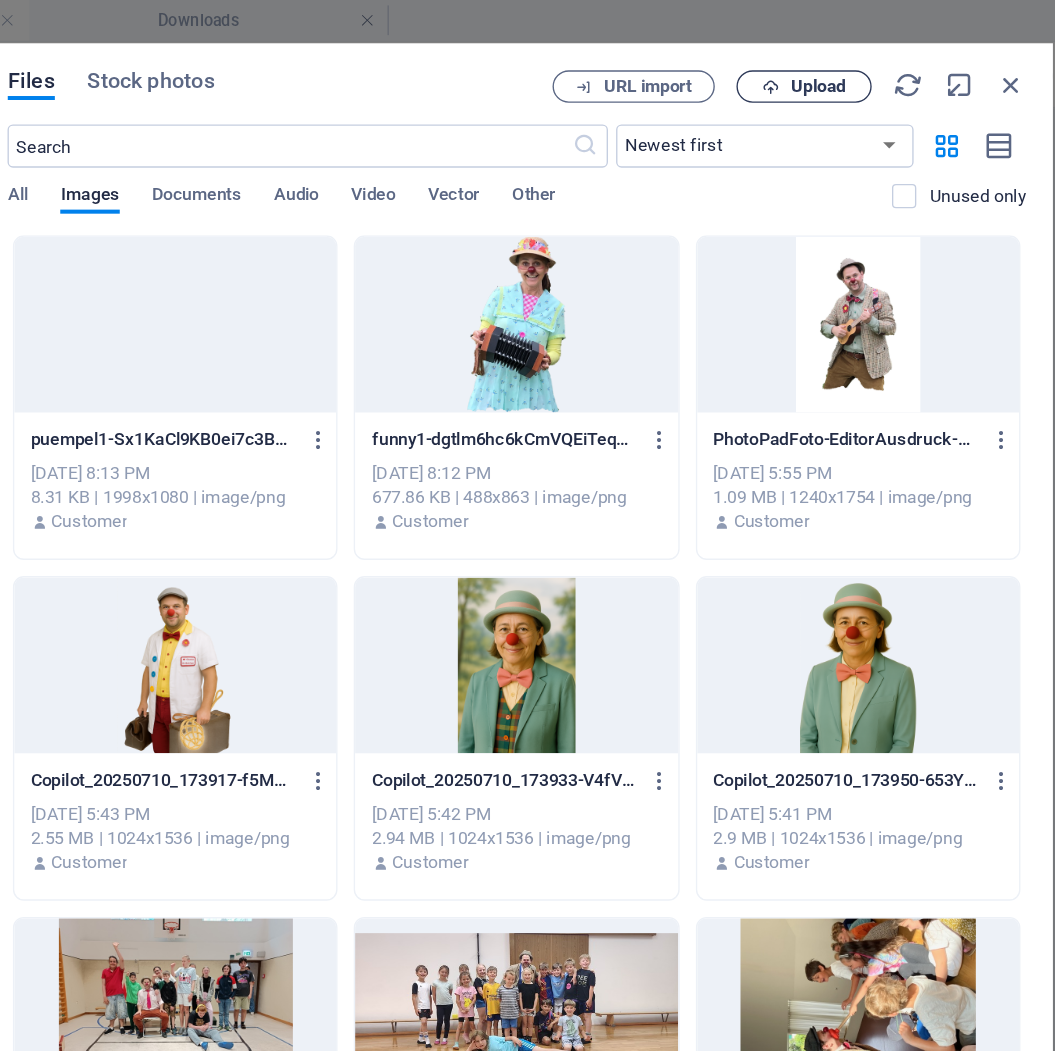 click on "Upload" at bounding box center (849, 64) 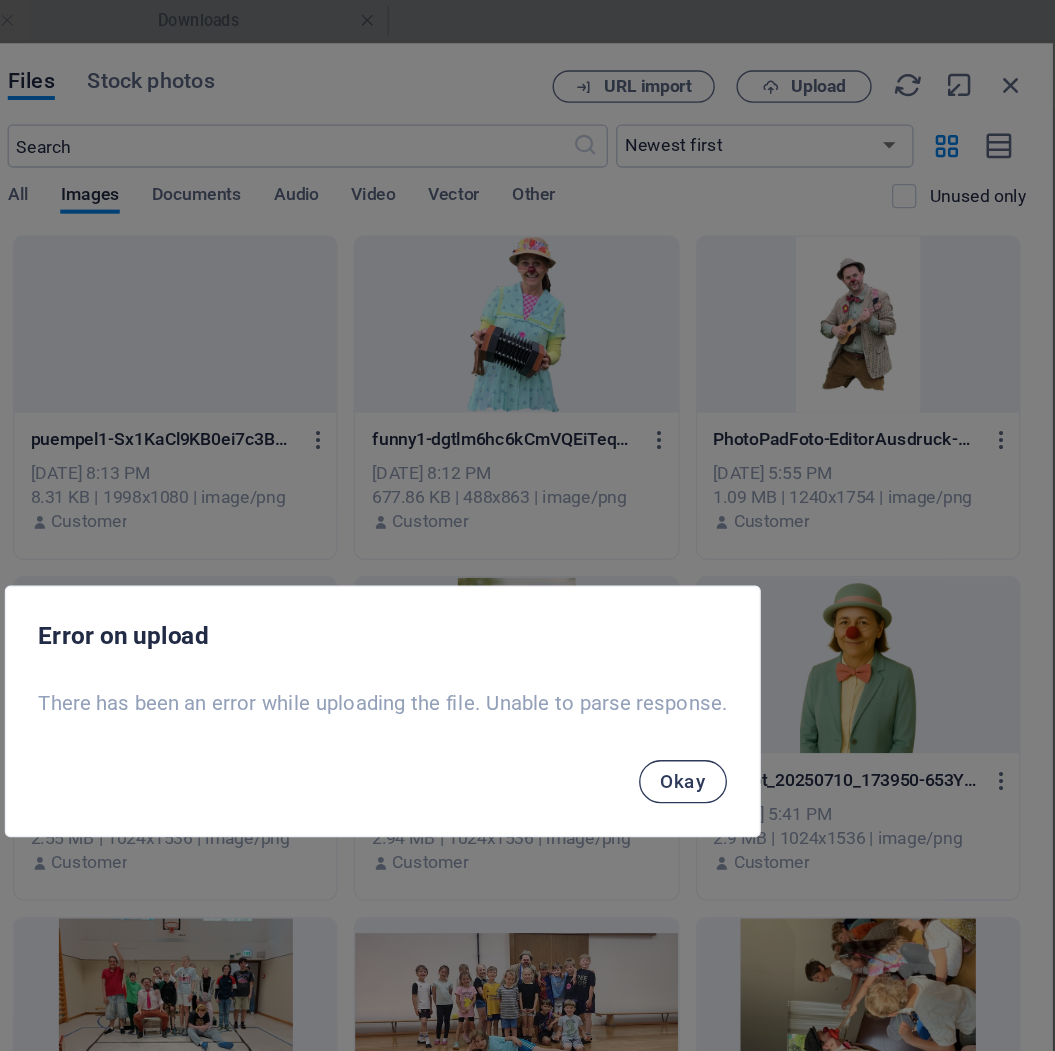 click on "Okay" at bounding box center [750, 578] 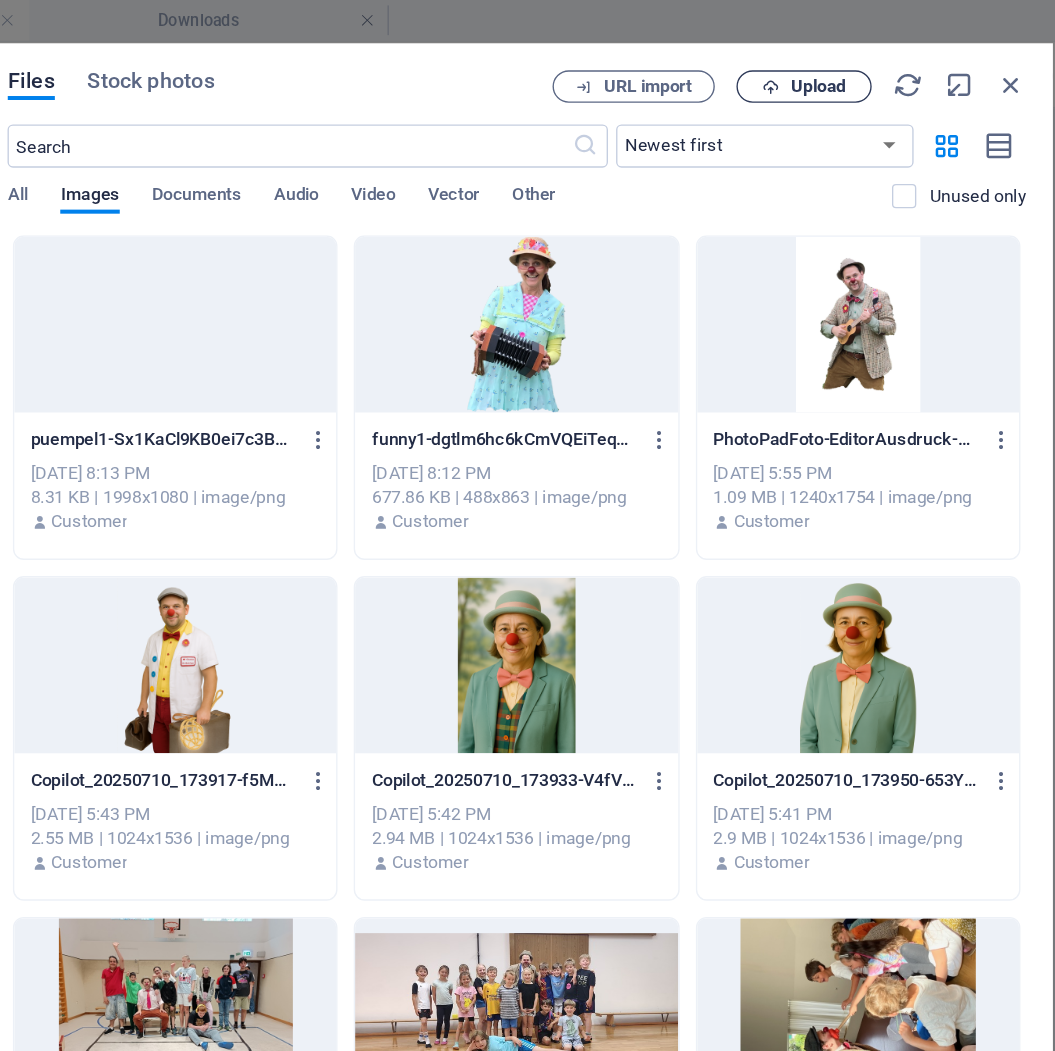 click on "Upload" at bounding box center (839, 64) 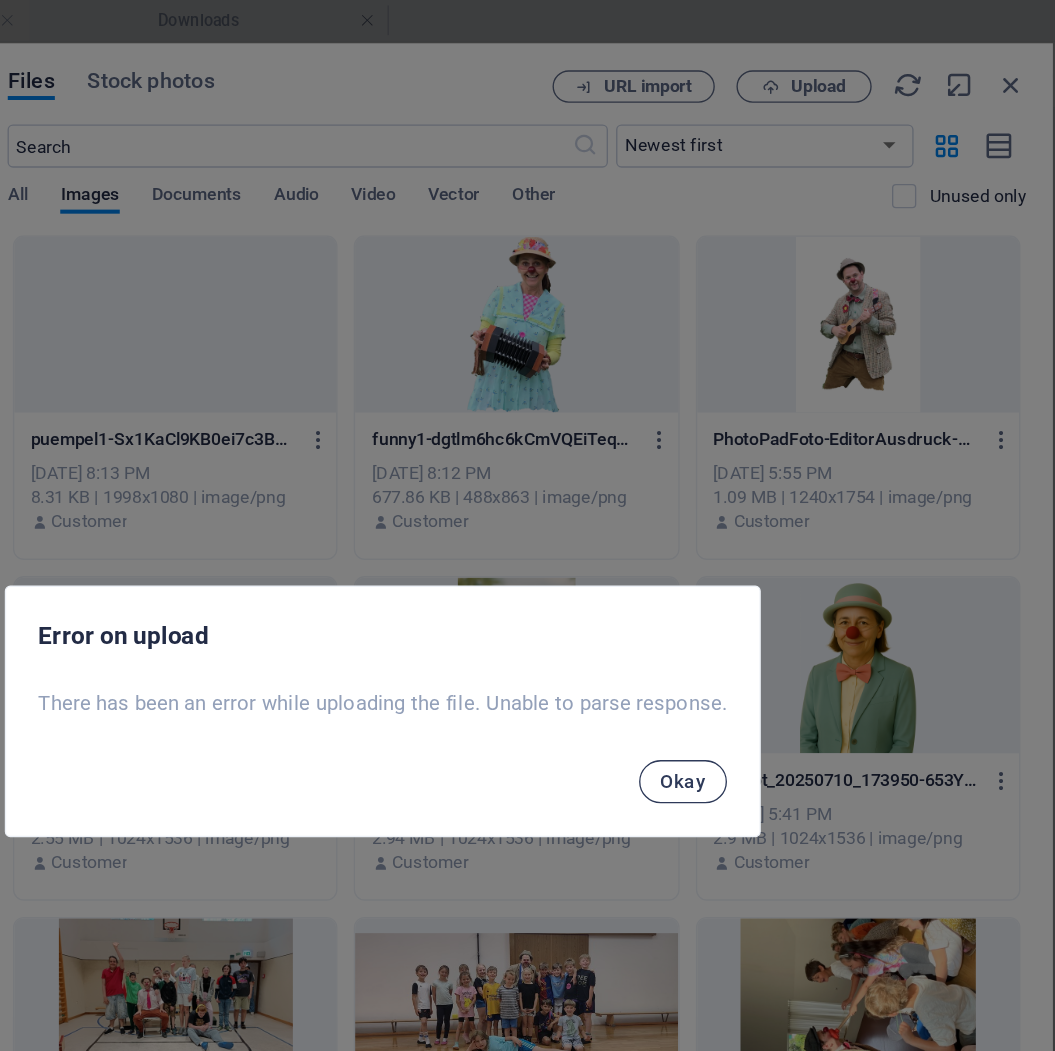 click on "Okay" at bounding box center (750, 578) 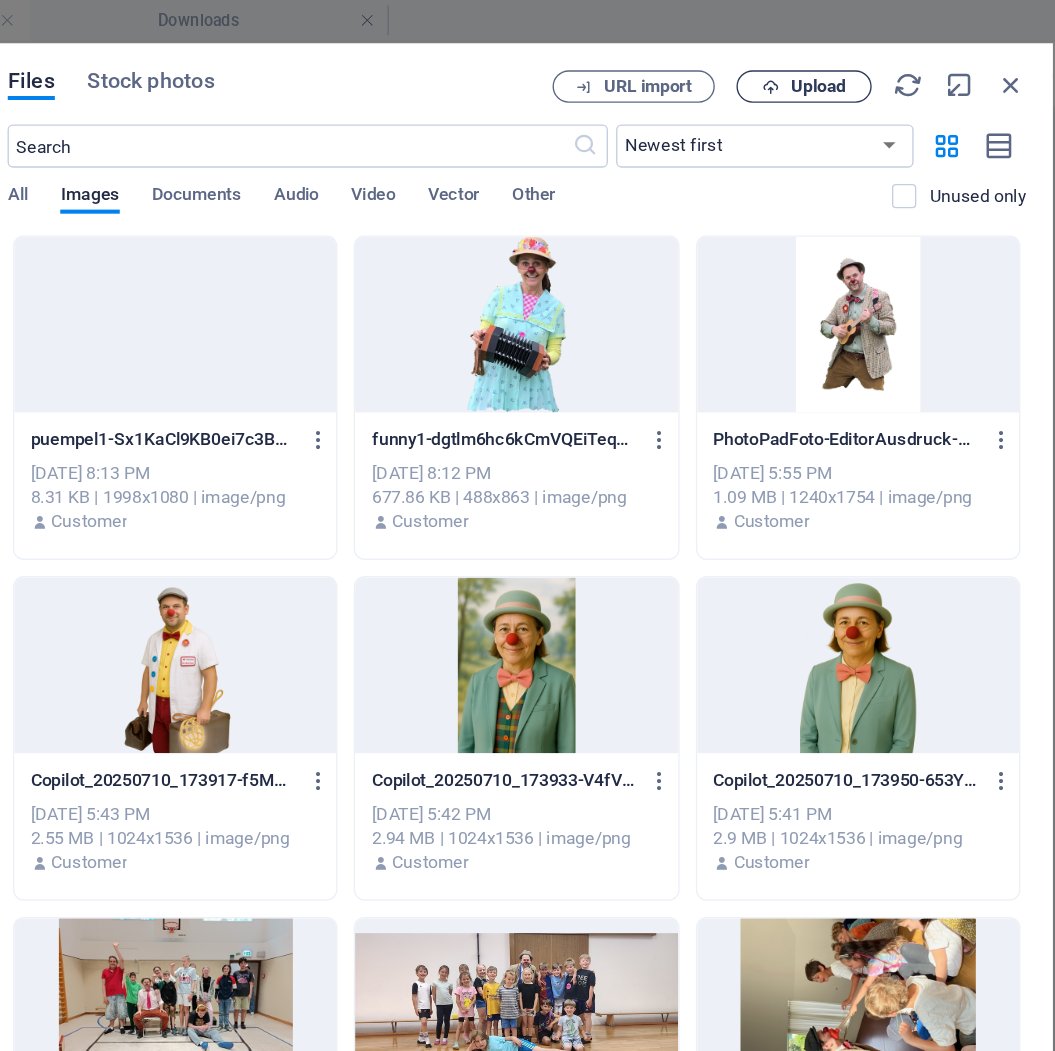 click on "Upload" at bounding box center [849, 64] 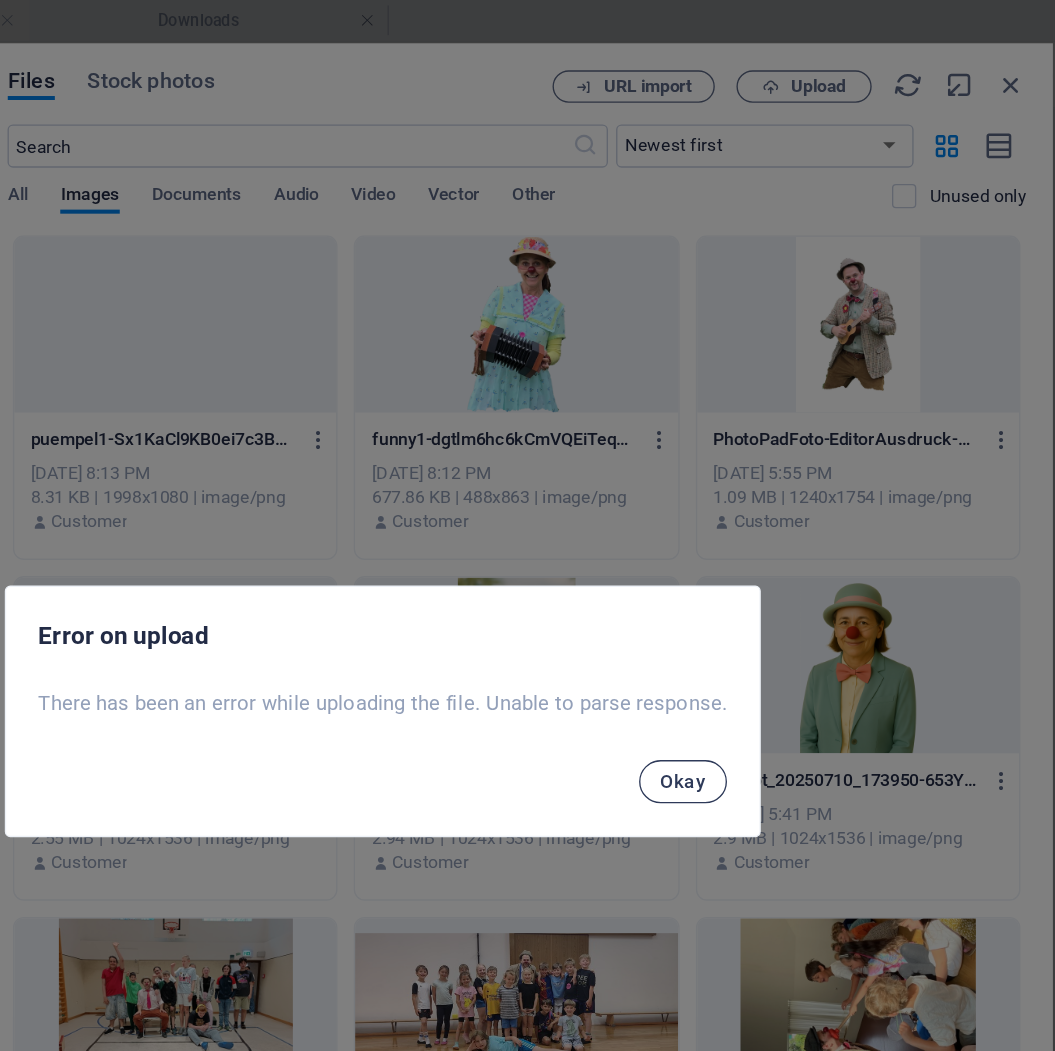 click on "Okay" at bounding box center (750, 578) 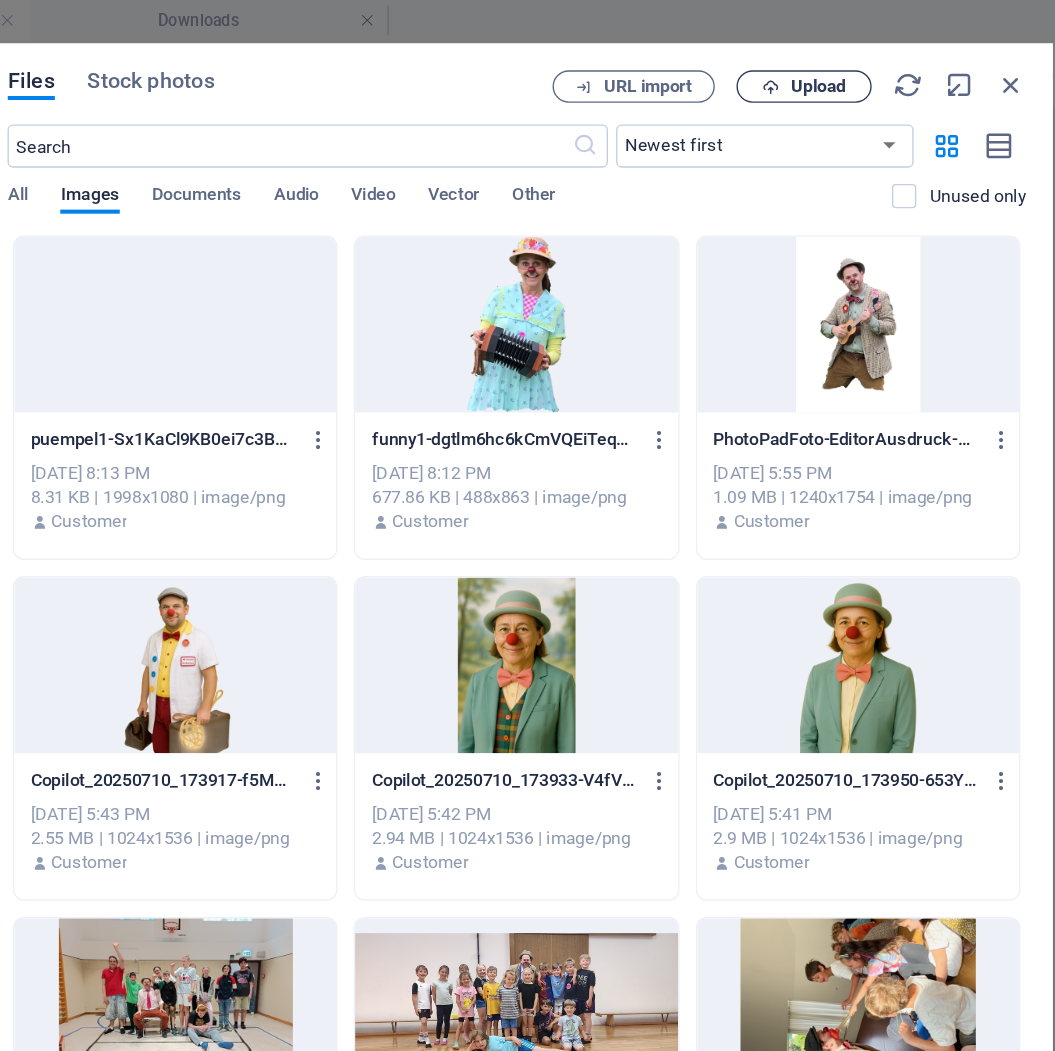 click on "Upload" at bounding box center (849, 64) 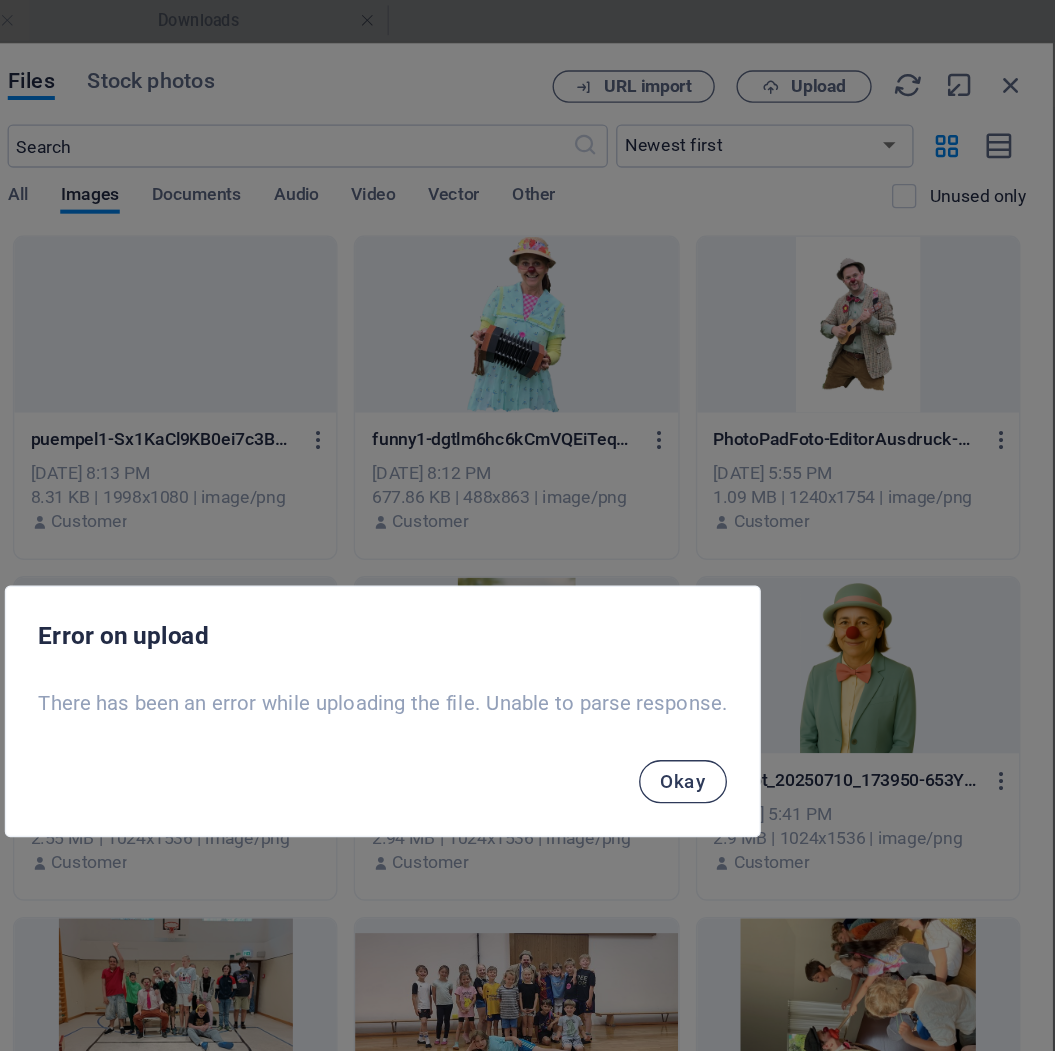 click on "Okay" at bounding box center [750, 578] 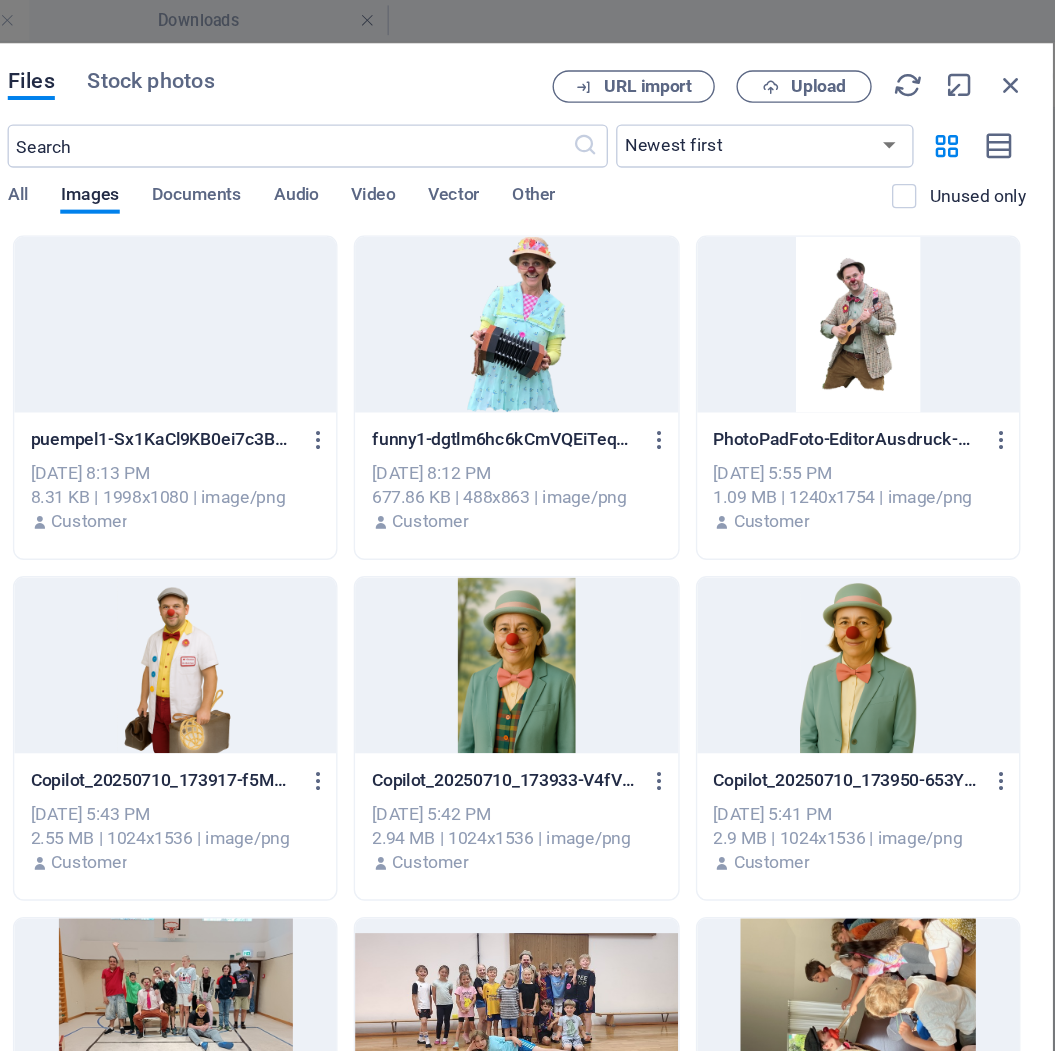 drag, startPoint x: 1023, startPoint y: 152, endPoint x: 1027, endPoint y: 248, distance: 96.0833 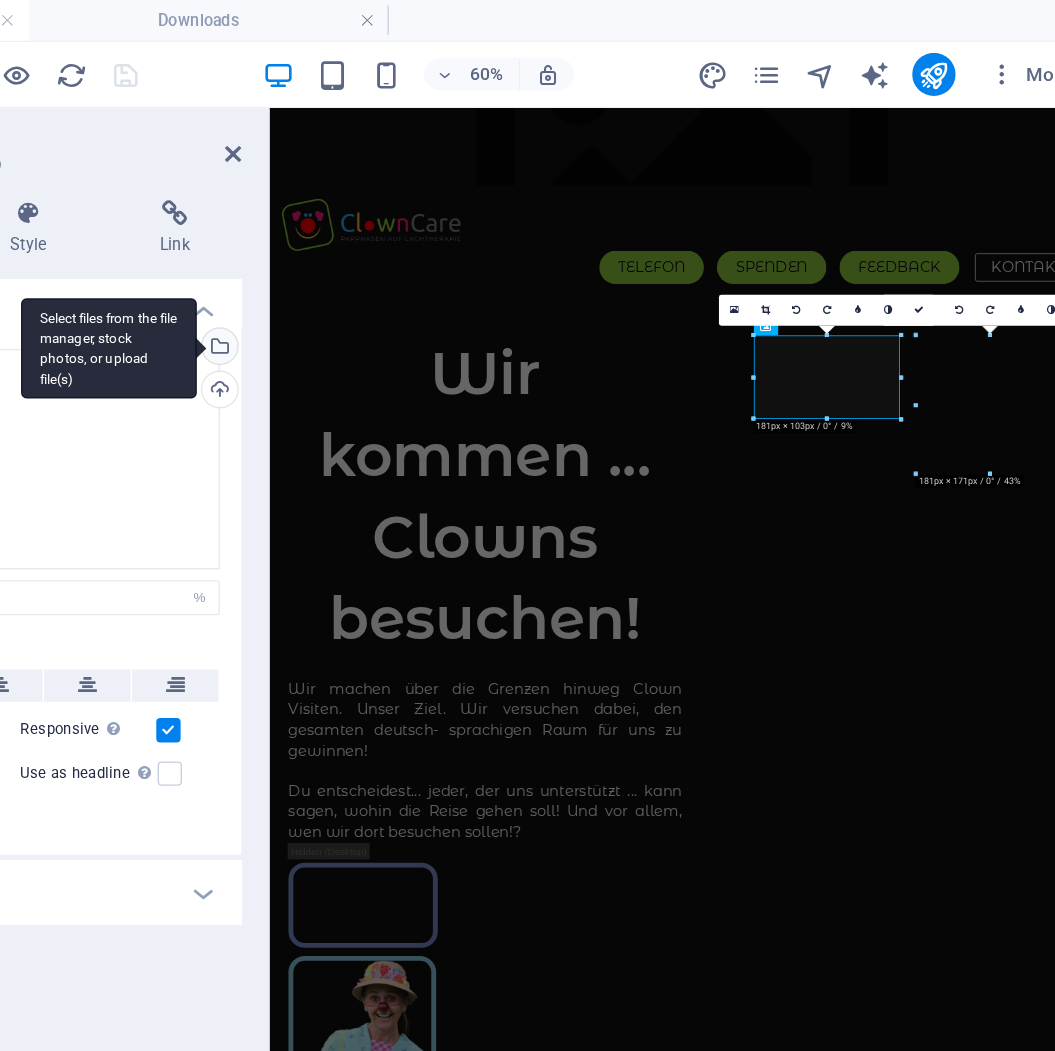 click on "Select files from the file manager, stock photos, or upload file(s)" at bounding box center (325, 257) 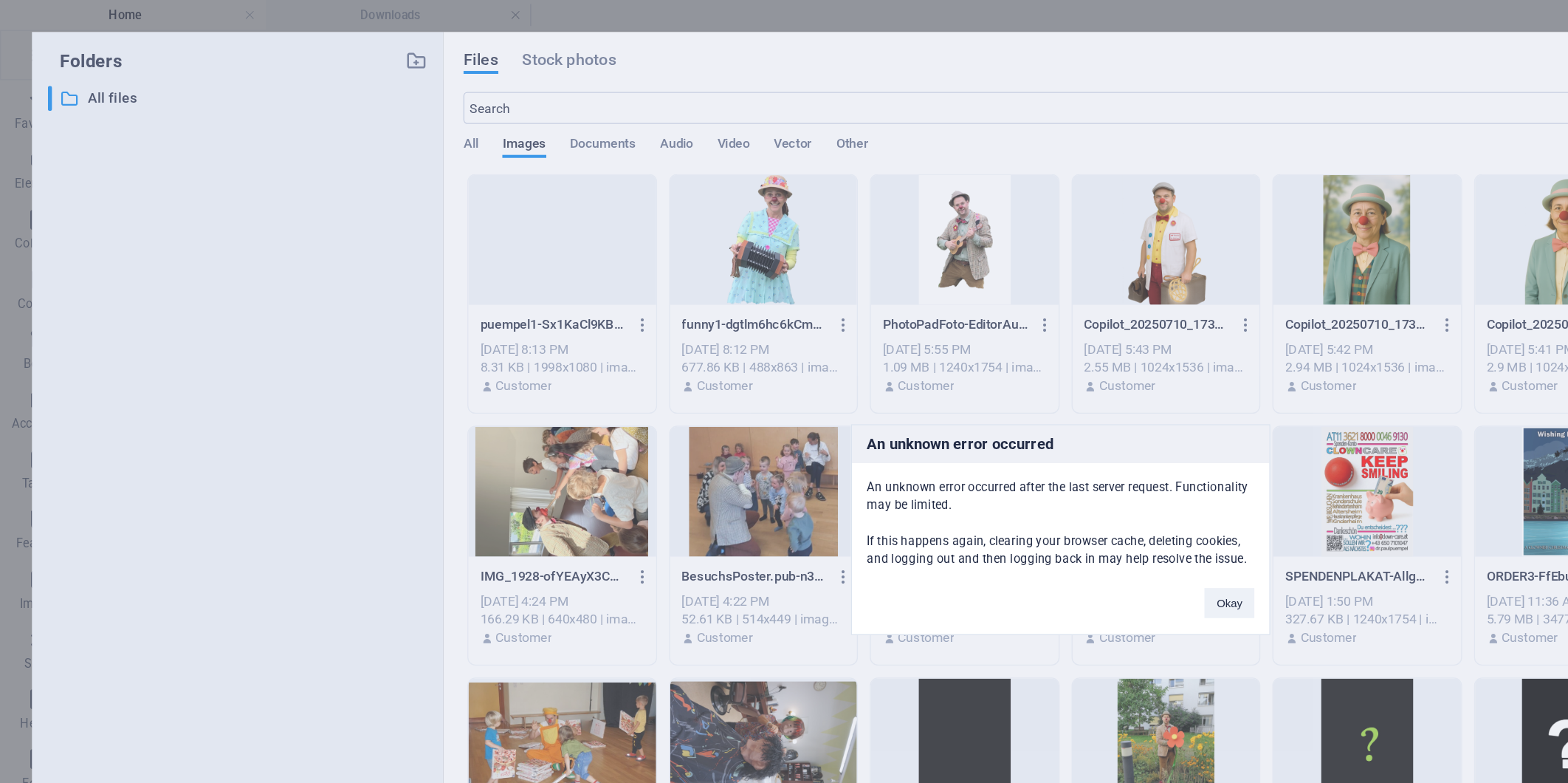 type 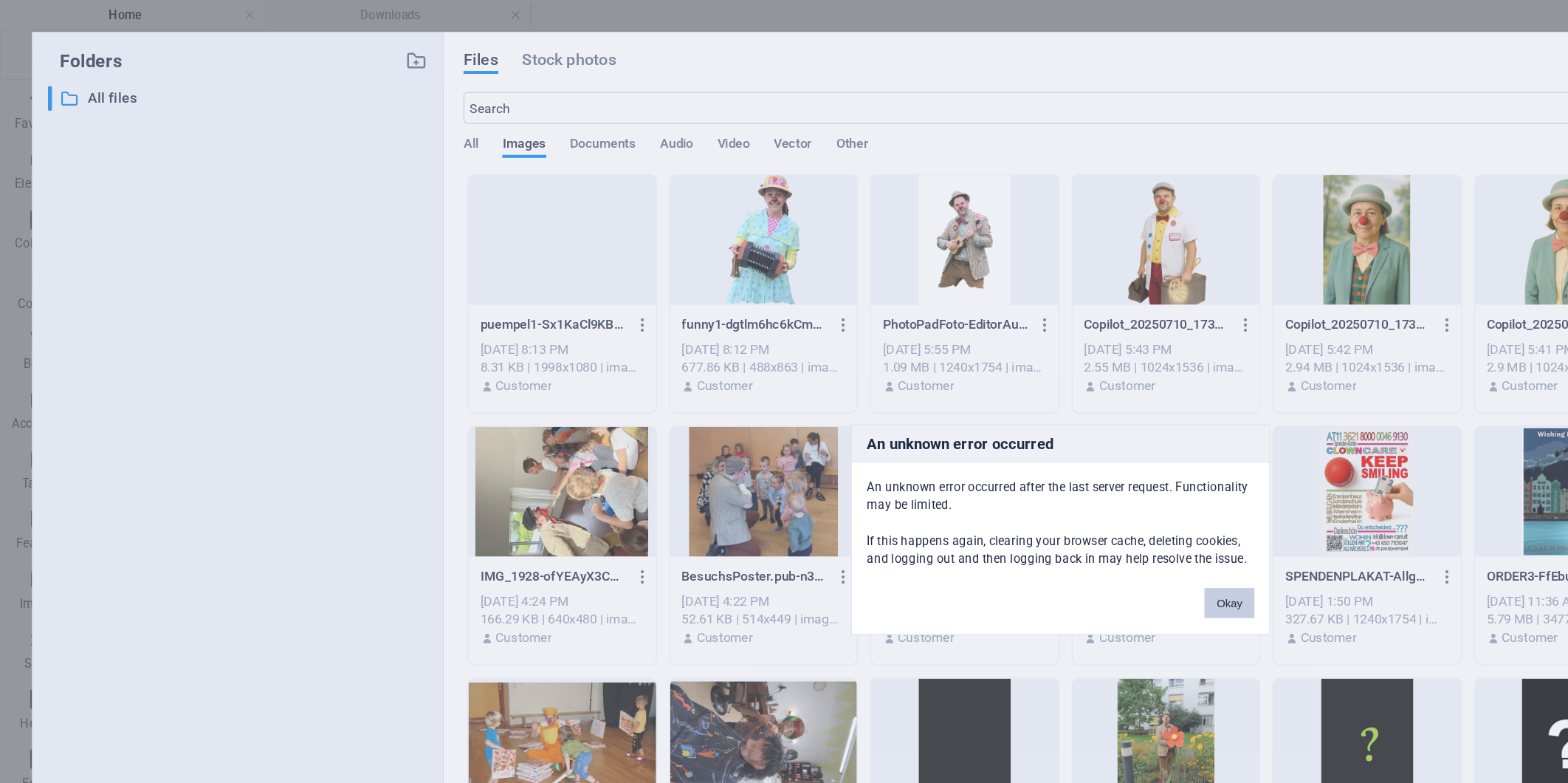 click on "Okay" at bounding box center [909, 446] 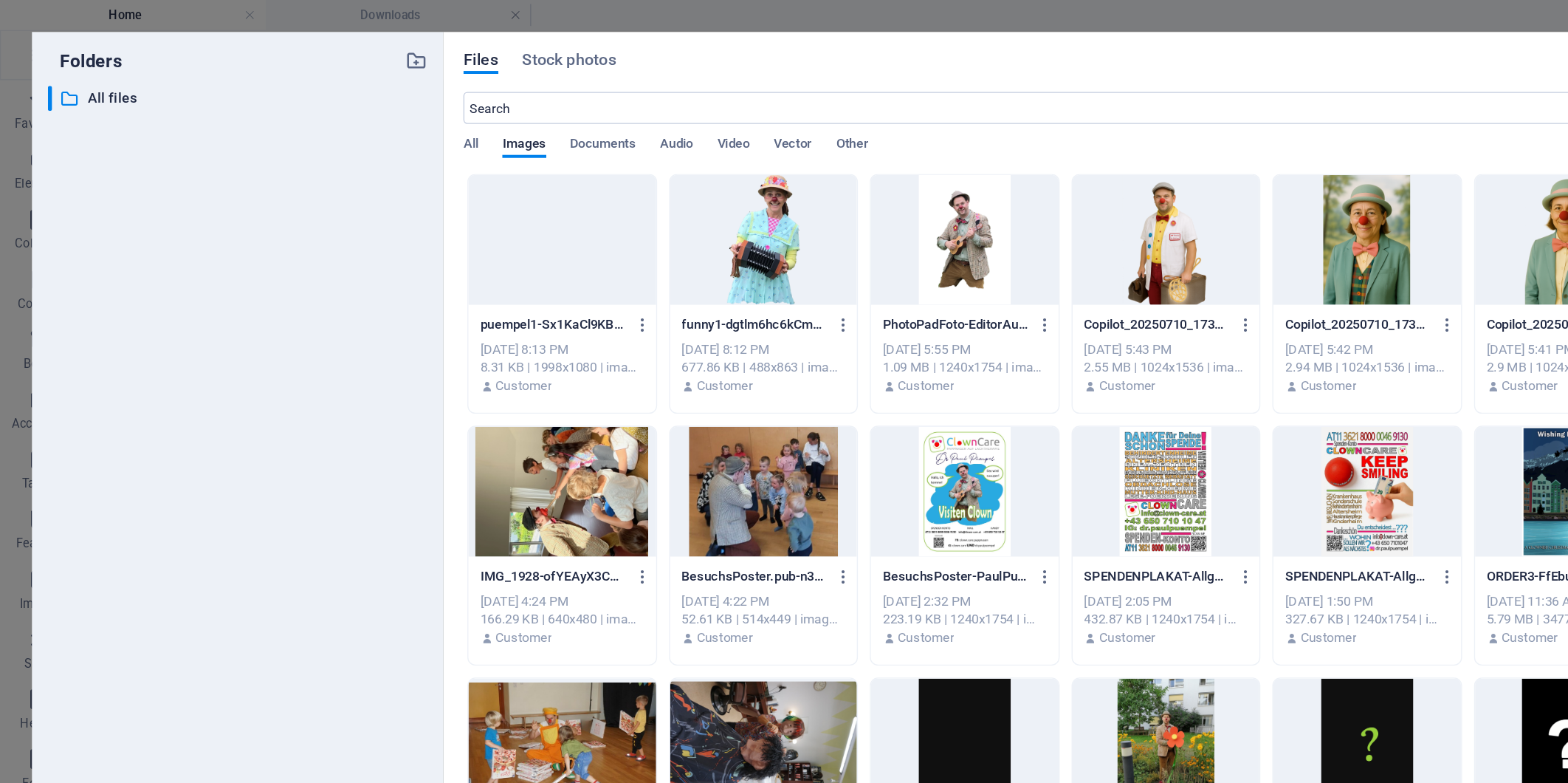 click on "Files Stock photos URL import Upload ​ Newest first Oldest first Name (A-Z) Name (Z-A) Size (0-9) Size (9-0) Resolution (0-9) Resolution (9-0) All Images Documents Audio Video Vector Other Unused only Drop files here to upload them instantly puempel1-Sx1KaCl9KB0ei7c3Ba6dOA.png puempel1-Sx1KaCl9KB0ei7c3Ba6dOA.png [DATE] 8:13 PM 8.31 KB | 1998x1080 | image/png Customer funny1-dgtlm6hc6kCmVQEiTeqHjg.png funny1-dgtlm6hc6kCmVQEiTeqHjg.png [DATE] 8:12 PM 677.86 KB | 488x863 | image/png Customer PhotoPadFoto-EditorAusdruck-vaoKmOsYE-NoxamjqW4xfA.png PhotoPadFoto-EditorAusdruck-vaoKmOsYE-NoxamjqW4xfA.png [DATE] 5:55 PM 1.09 MB | 1240x1754 | image/png Customer Copilot_20250710_173917-f5MXgr_56UNBaEU0_t4dWQ.png Copilot_20250710_173917-f5MXgr_56UNBaEU0_t4dWQ.png [DATE] 5:43 PM 2.55 MB | 1024x1536 | image/png Customer Copilot_20250710_173933-V4fV0vlmgZfoQ6N5rC055Q.png Copilot_20250710_173933-V4fV0vlmgZfoQ6N5rC055Q.png [DATE] 5:42 PM 2.94 MB | 1024x1536 | image/png Customer Customer Delete" at bounding box center [936, 392] 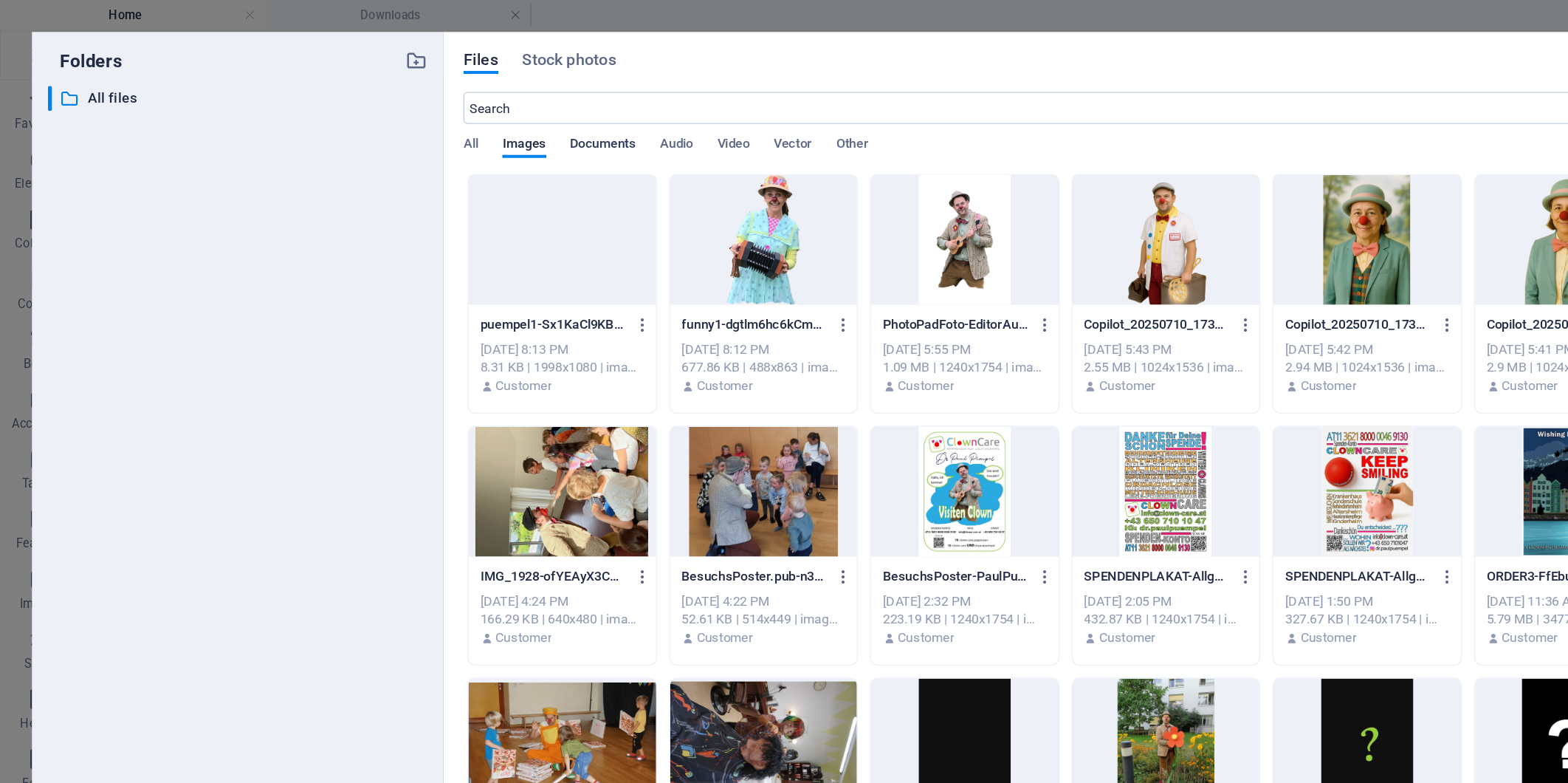 click on "Documents" at bounding box center (446, 108) 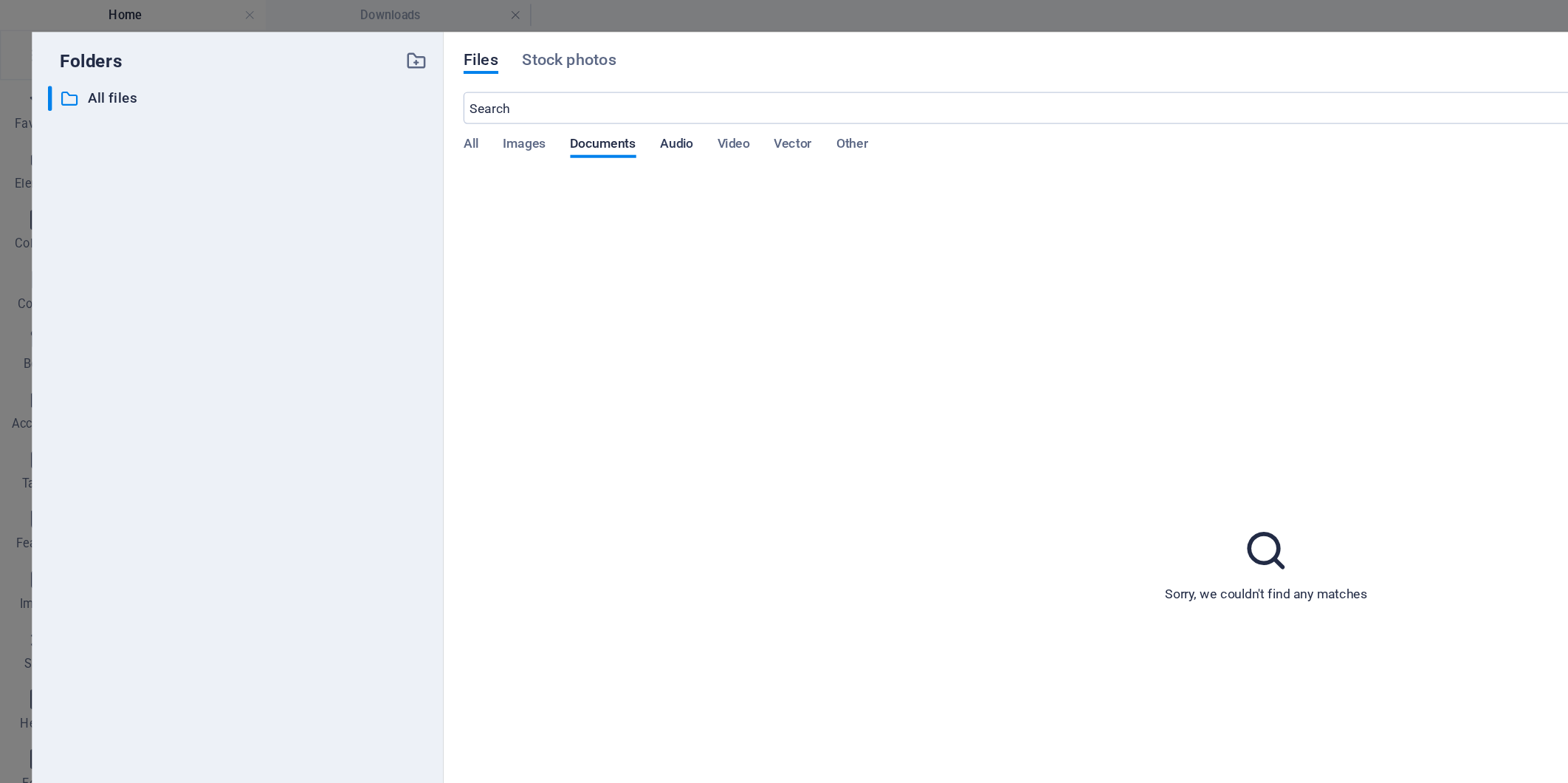 click on "Audio" at bounding box center (500, 108) 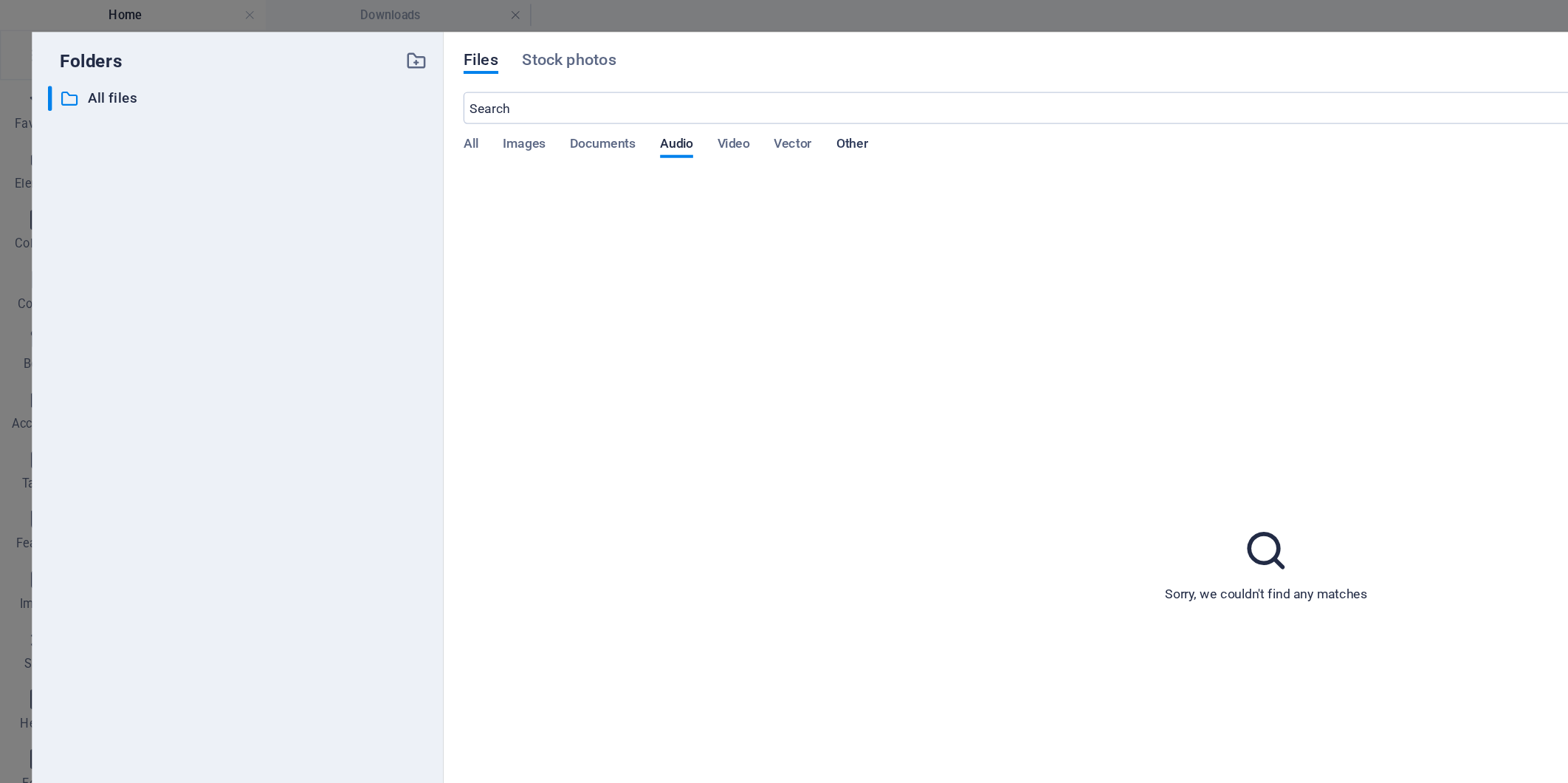 click on "Other" at bounding box center (630, 108) 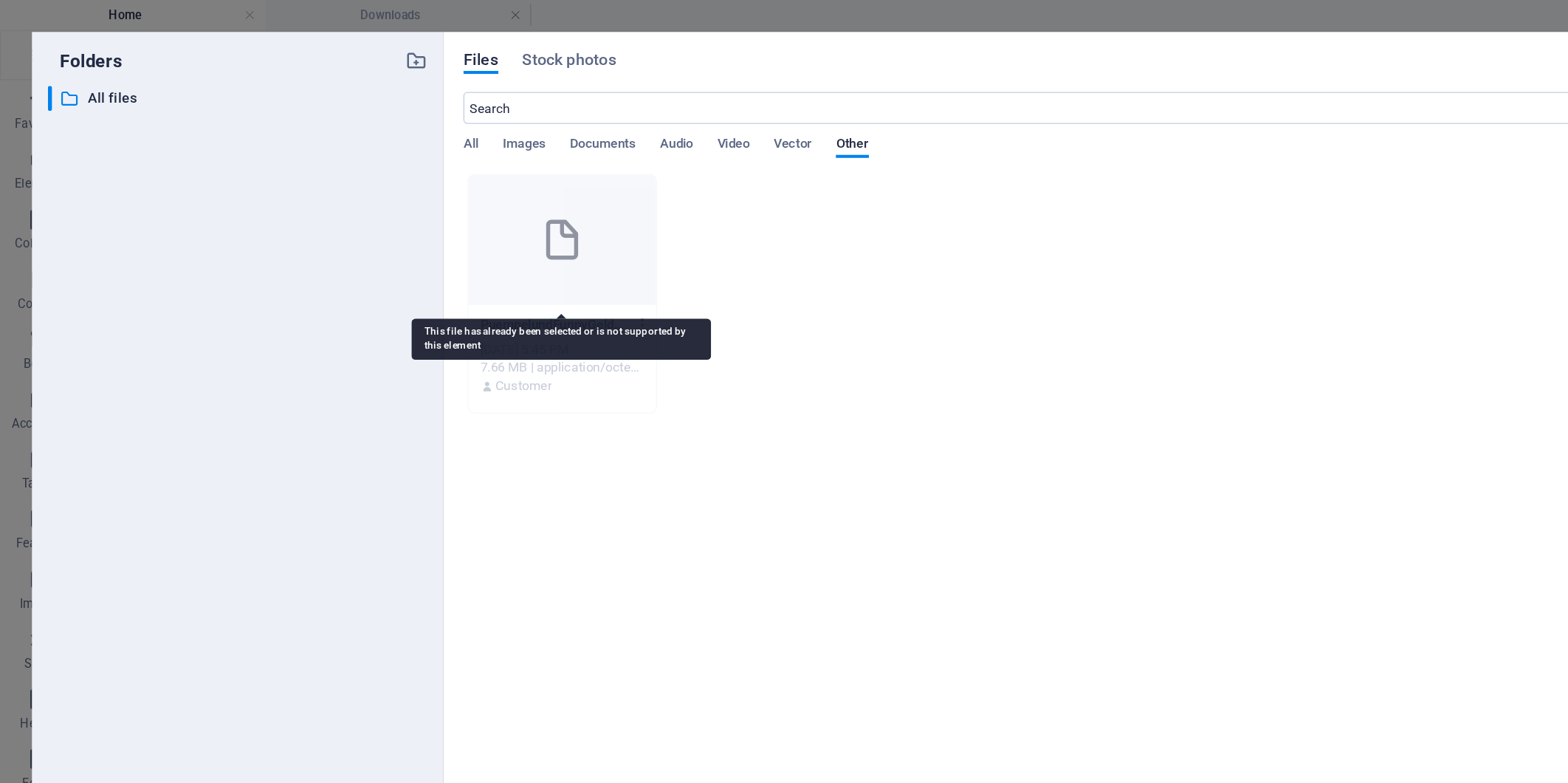 click at bounding box center [416, 177] 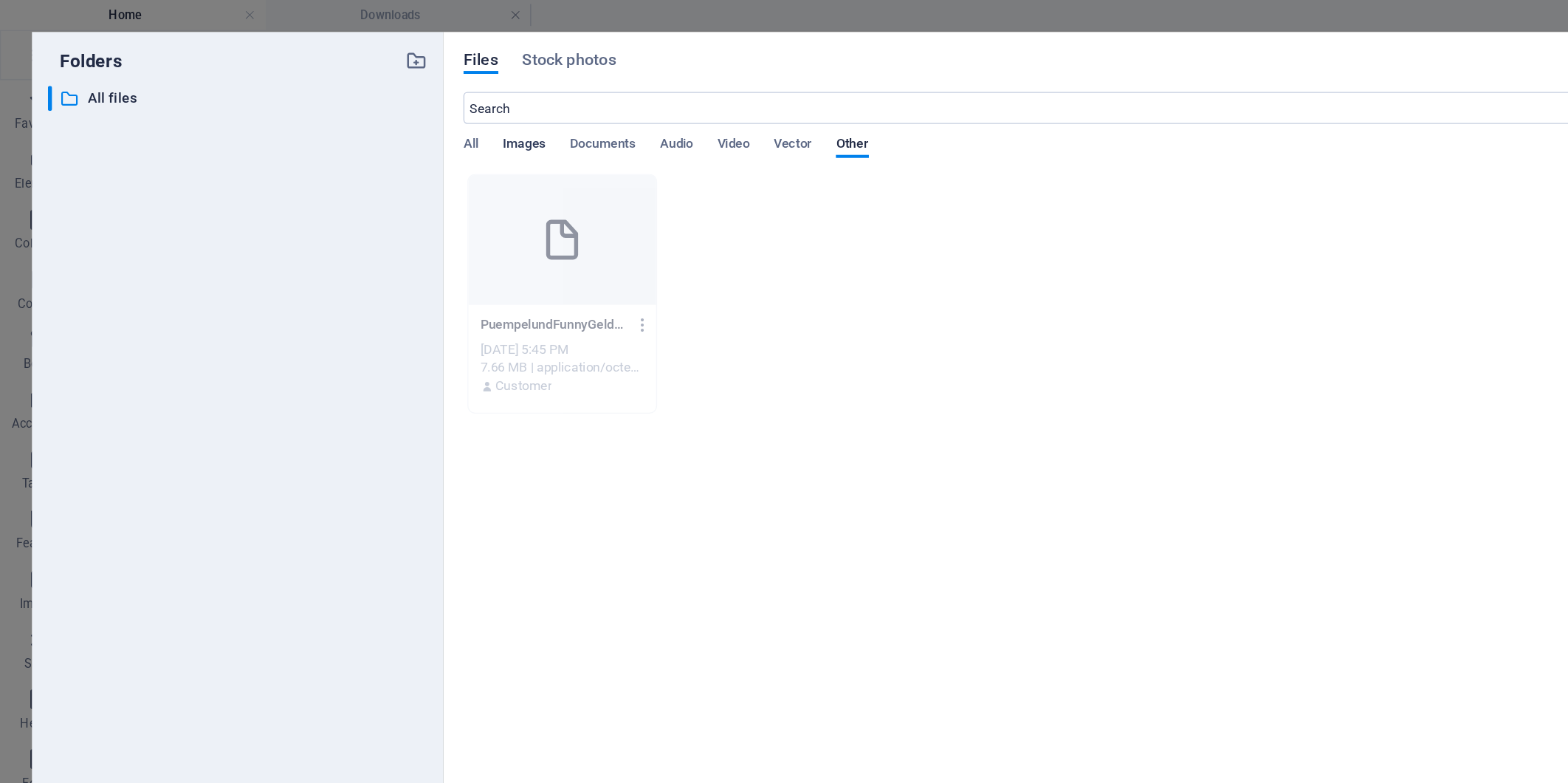 click on "Images" at bounding box center (388, 108) 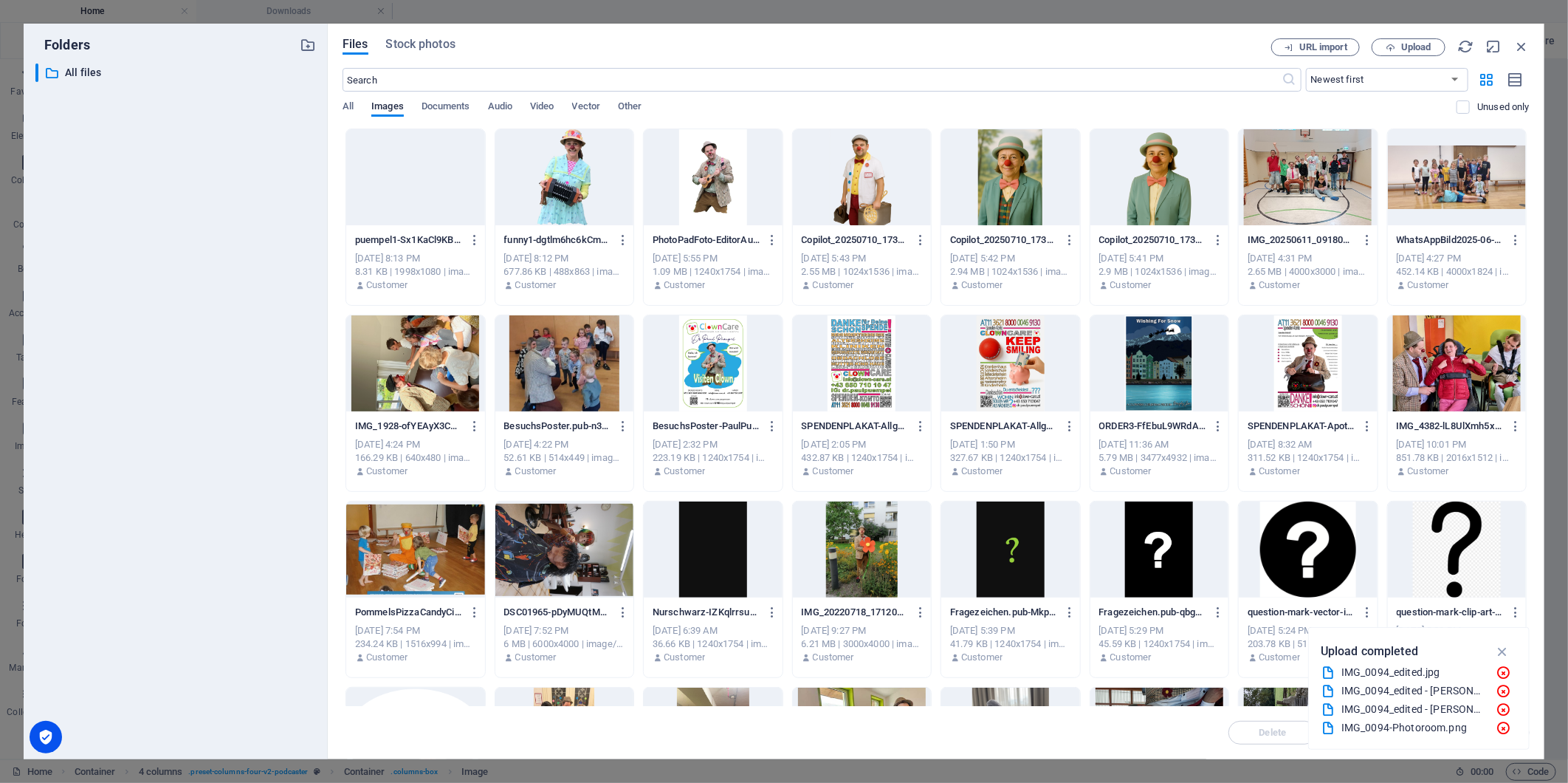 drag, startPoint x: 1525, startPoint y: 269, endPoint x: 1528, endPoint y: 351, distance: 82.05486 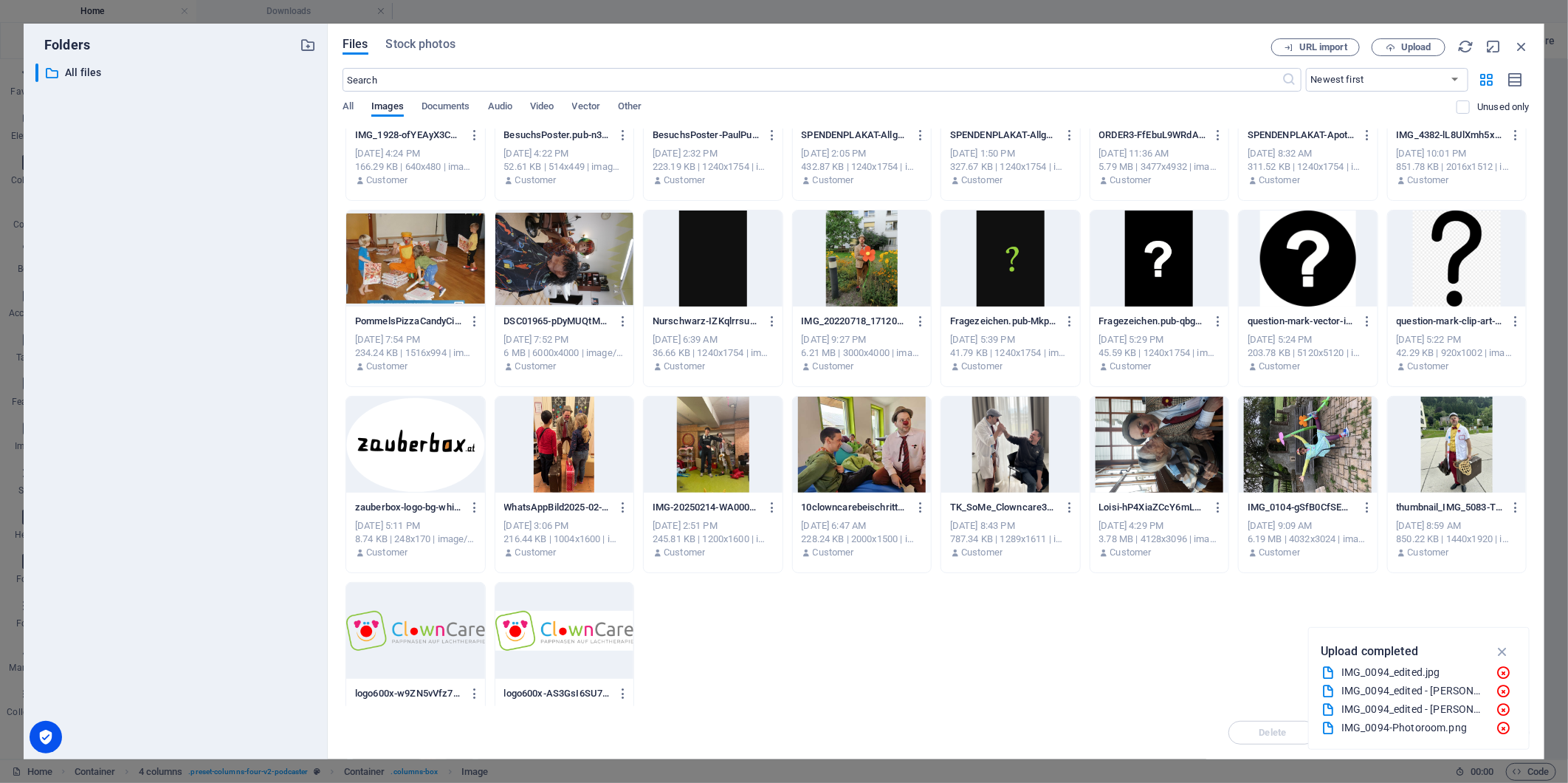 scroll, scrollTop: 289, scrollLeft: 0, axis: vertical 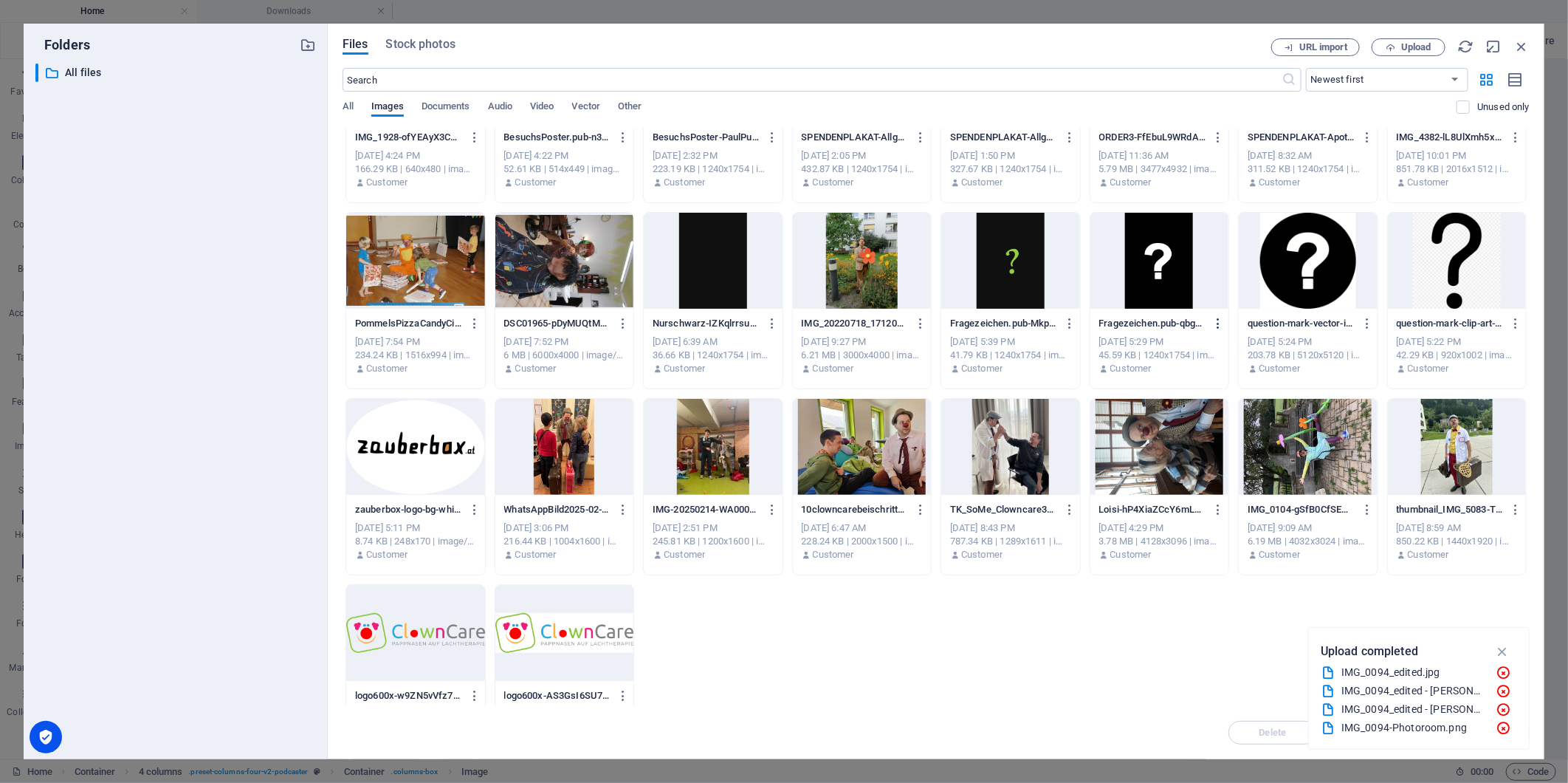 click at bounding box center [1218, 324] 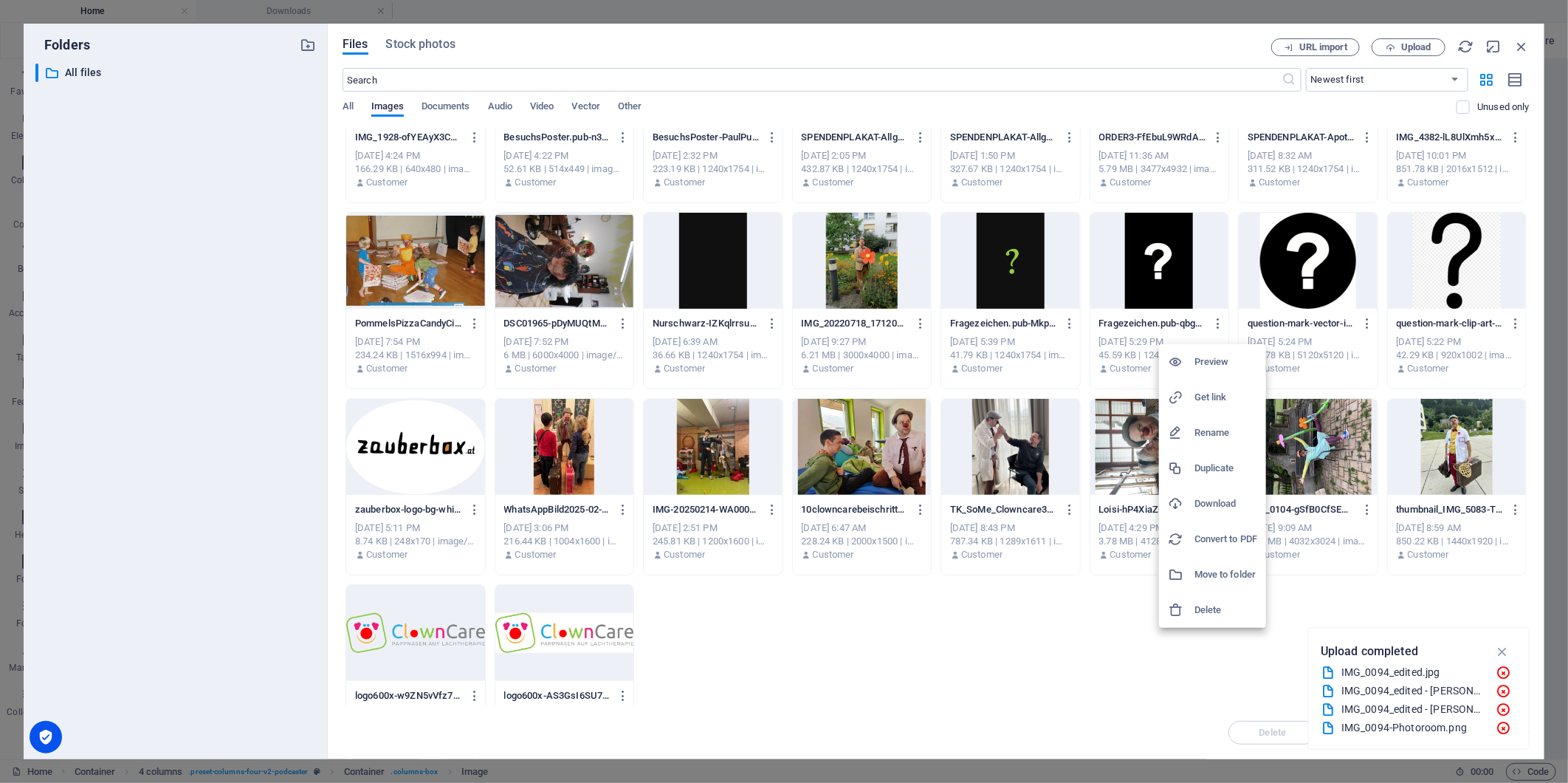 click on "Delete" at bounding box center (1225, 610) 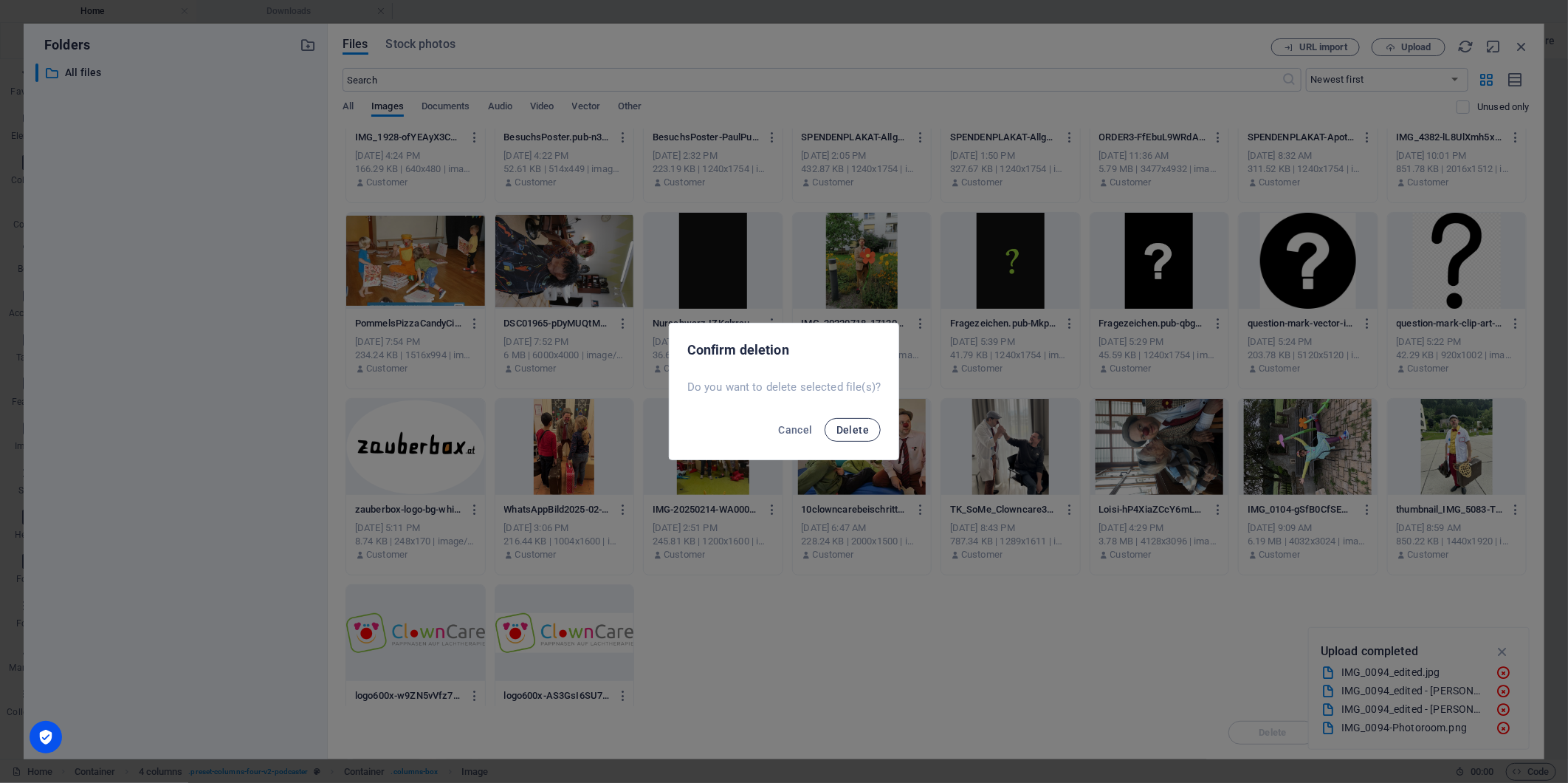 click on "Delete" at bounding box center [853, 430] 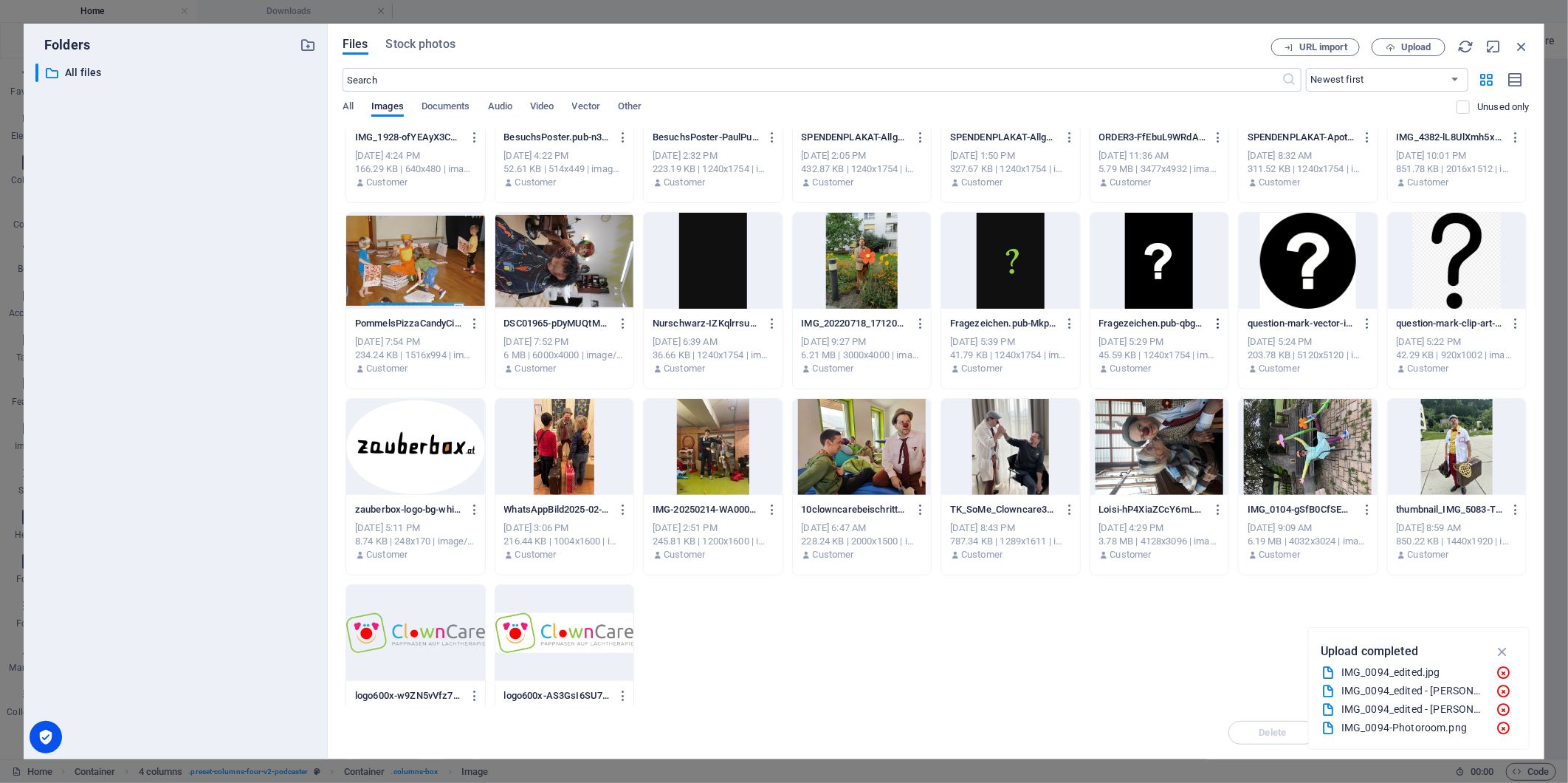 click at bounding box center (1218, 324) 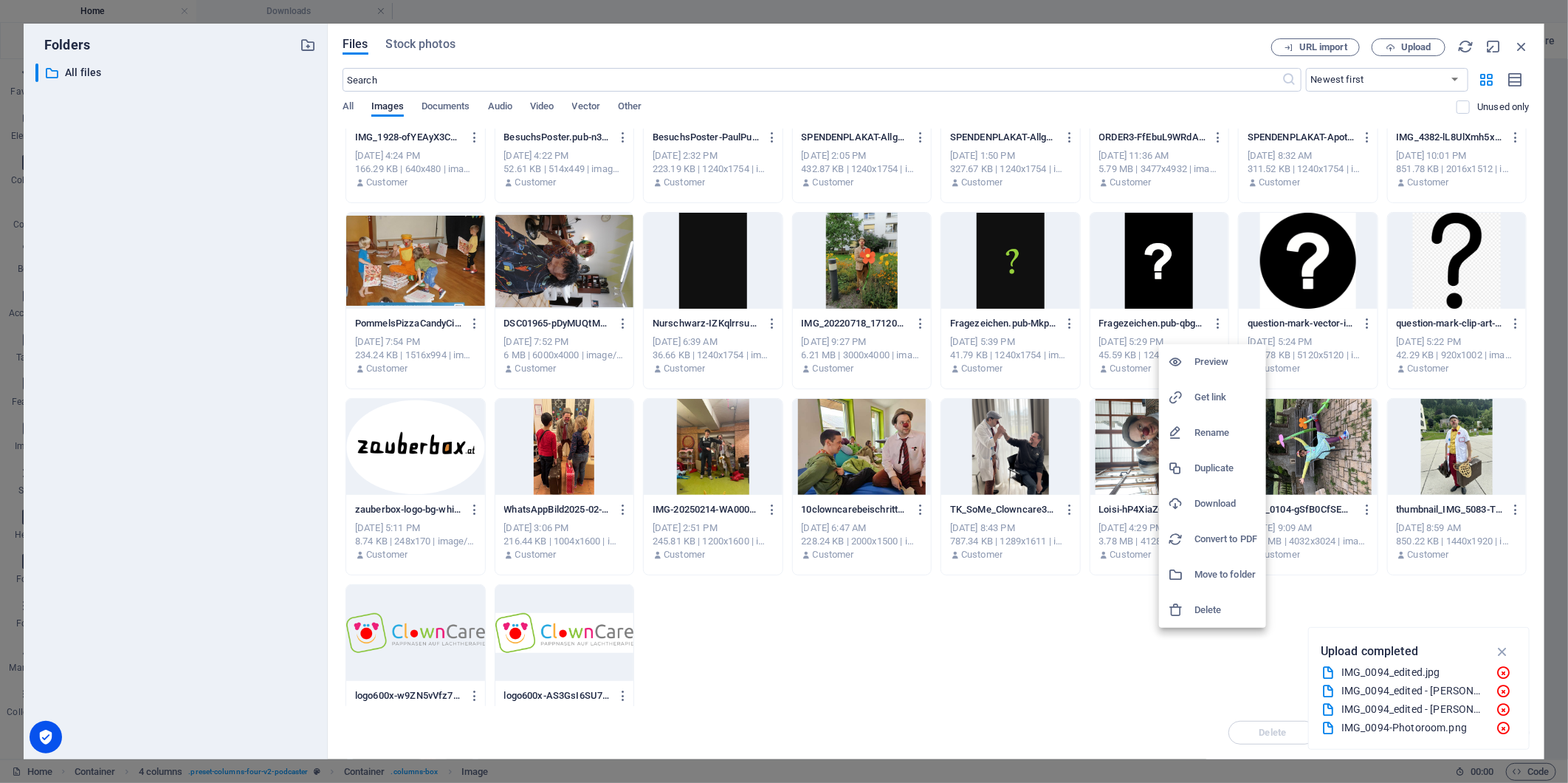 click on "Delete" at bounding box center (1225, 610) 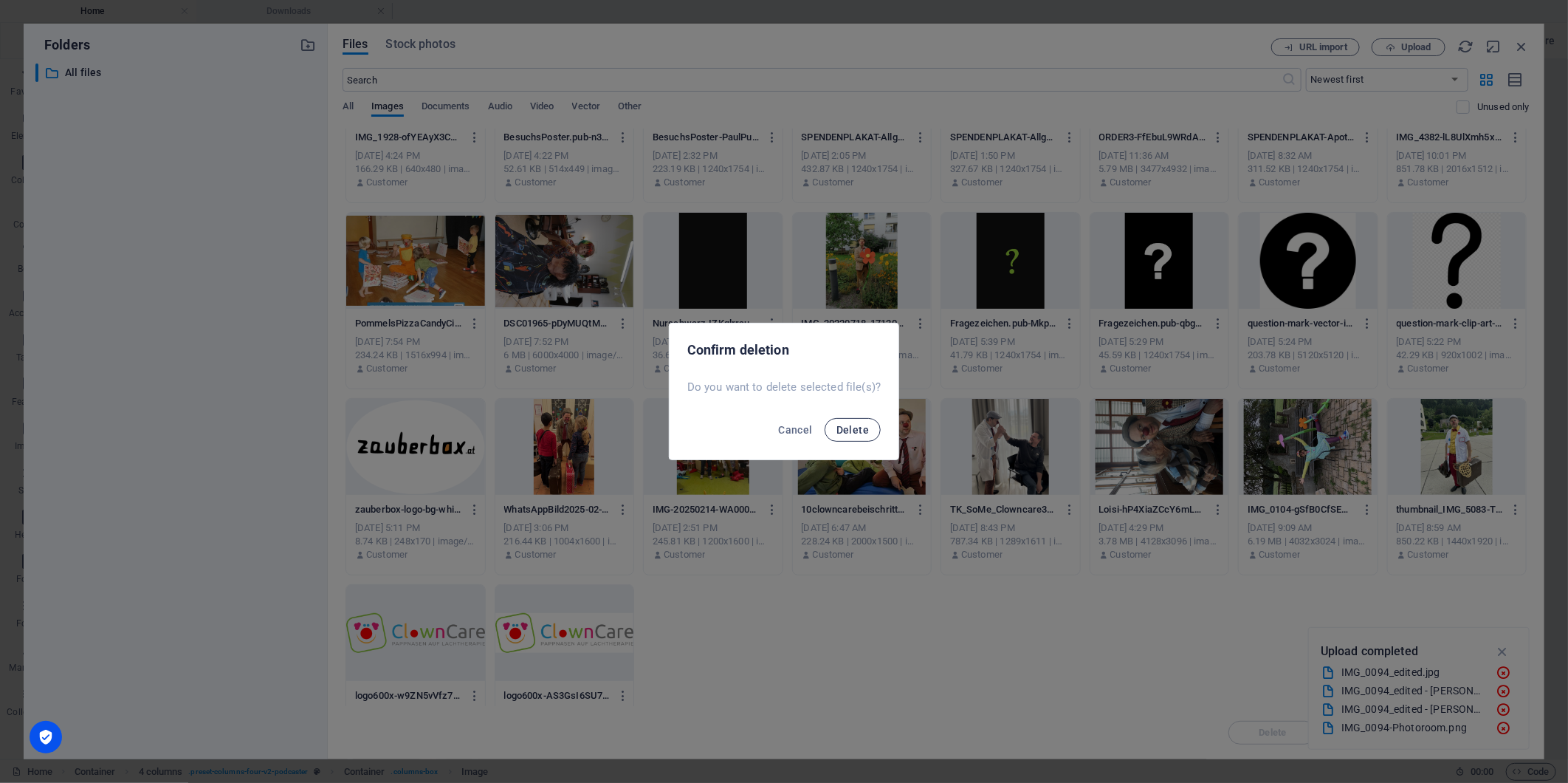 click on "Delete" at bounding box center (853, 430) 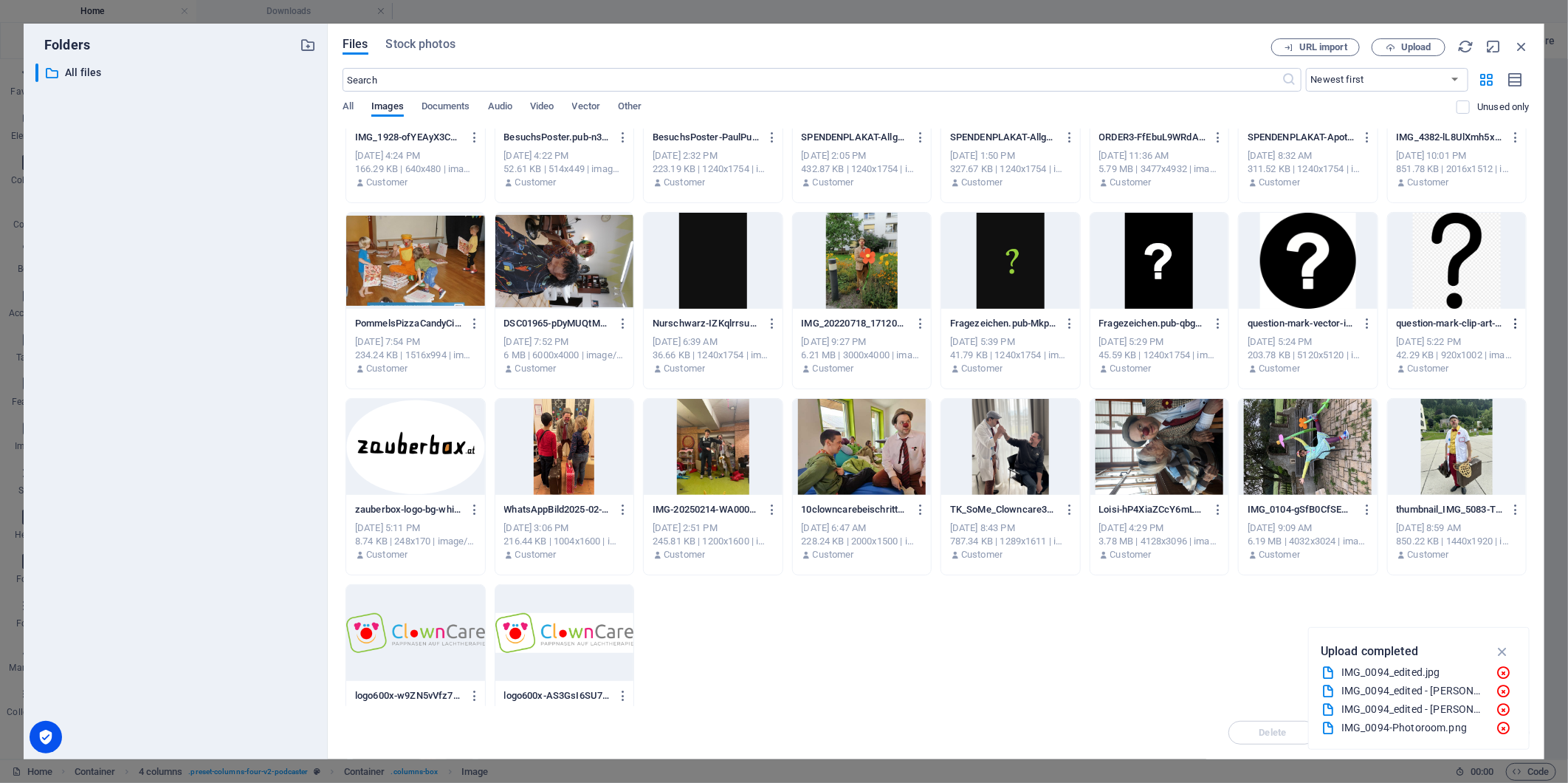 click at bounding box center (1516, 324) 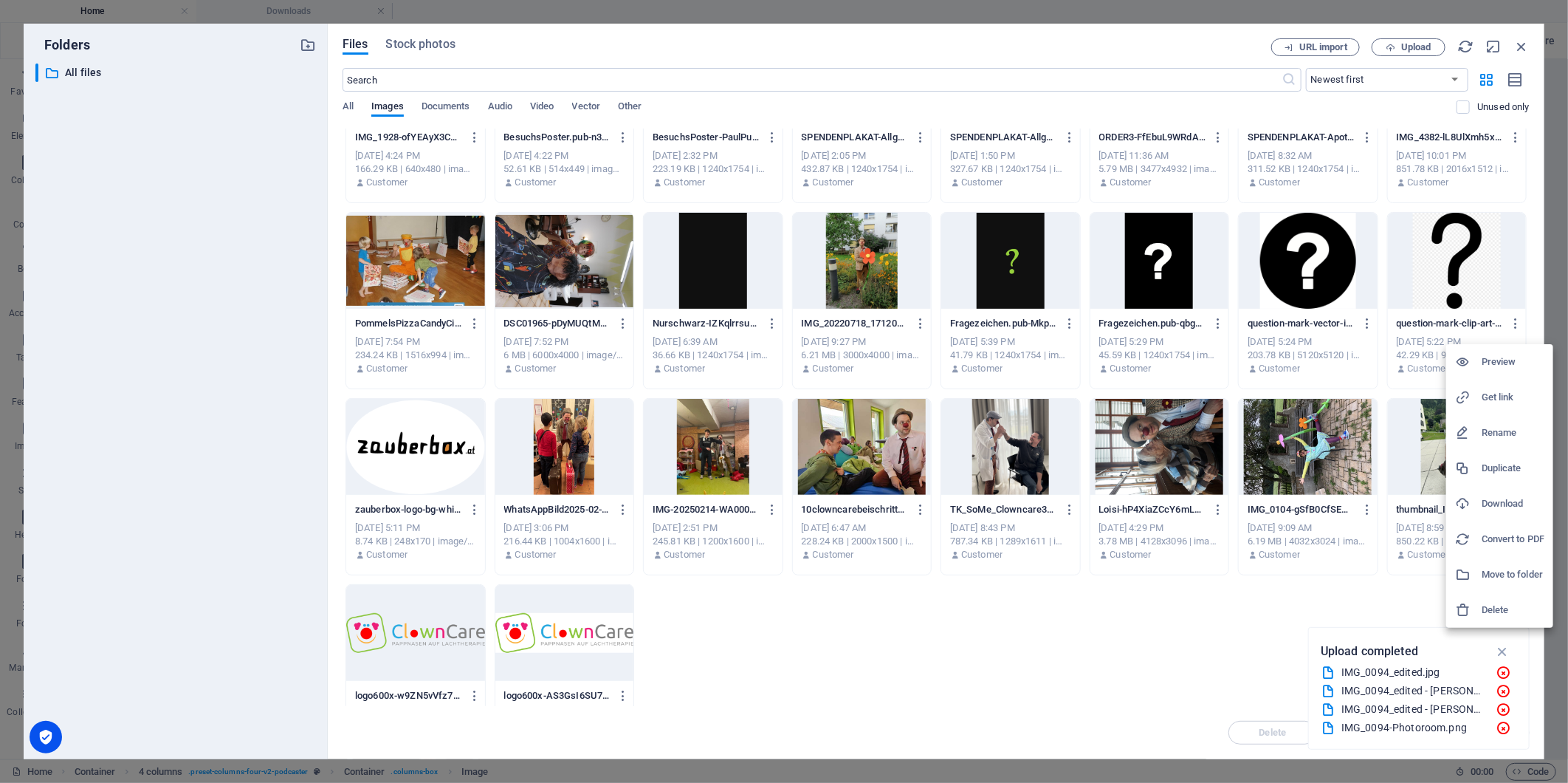 click on "Delete" at bounding box center [1513, 610] 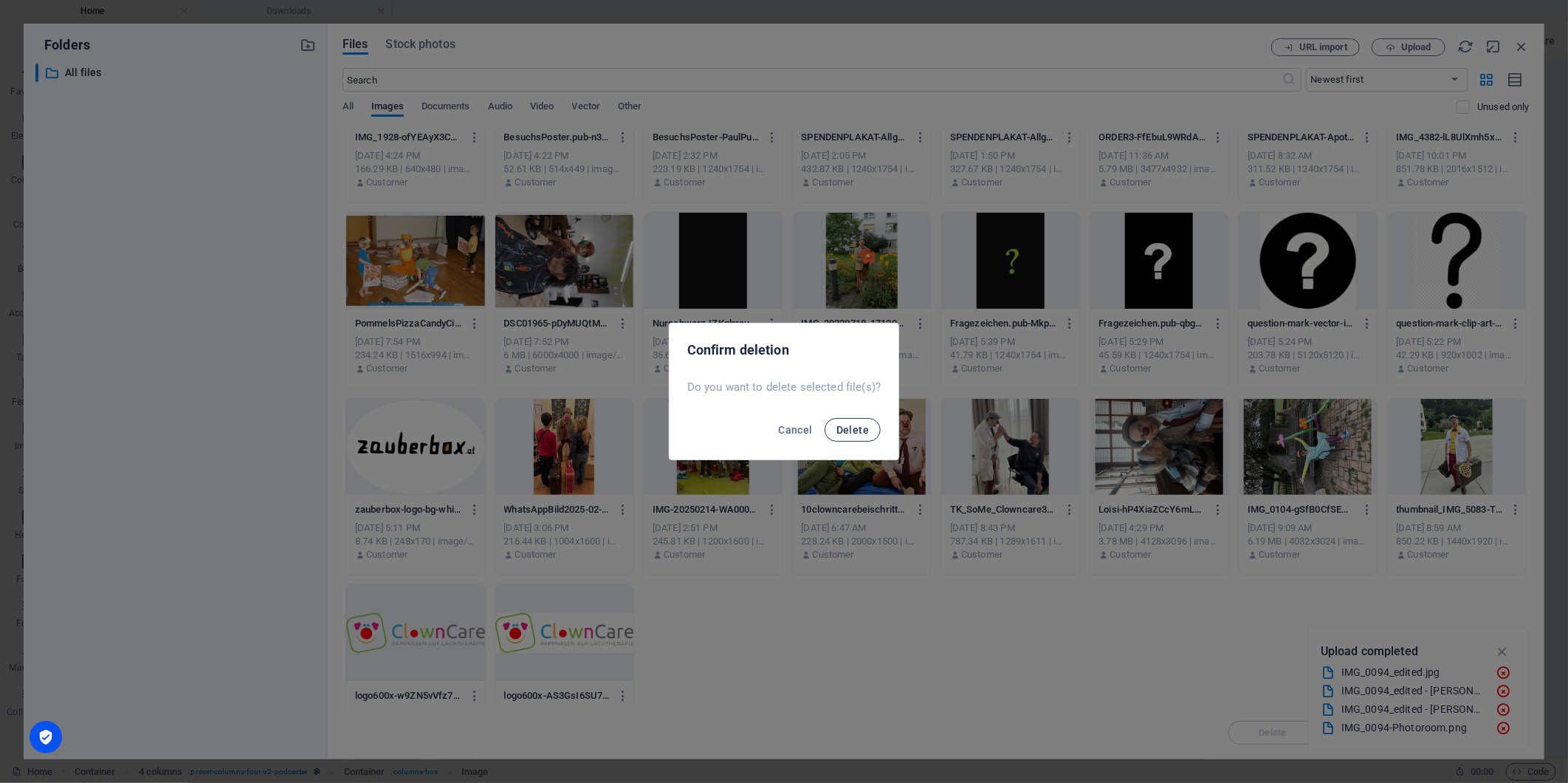 click on "Delete" at bounding box center (853, 430) 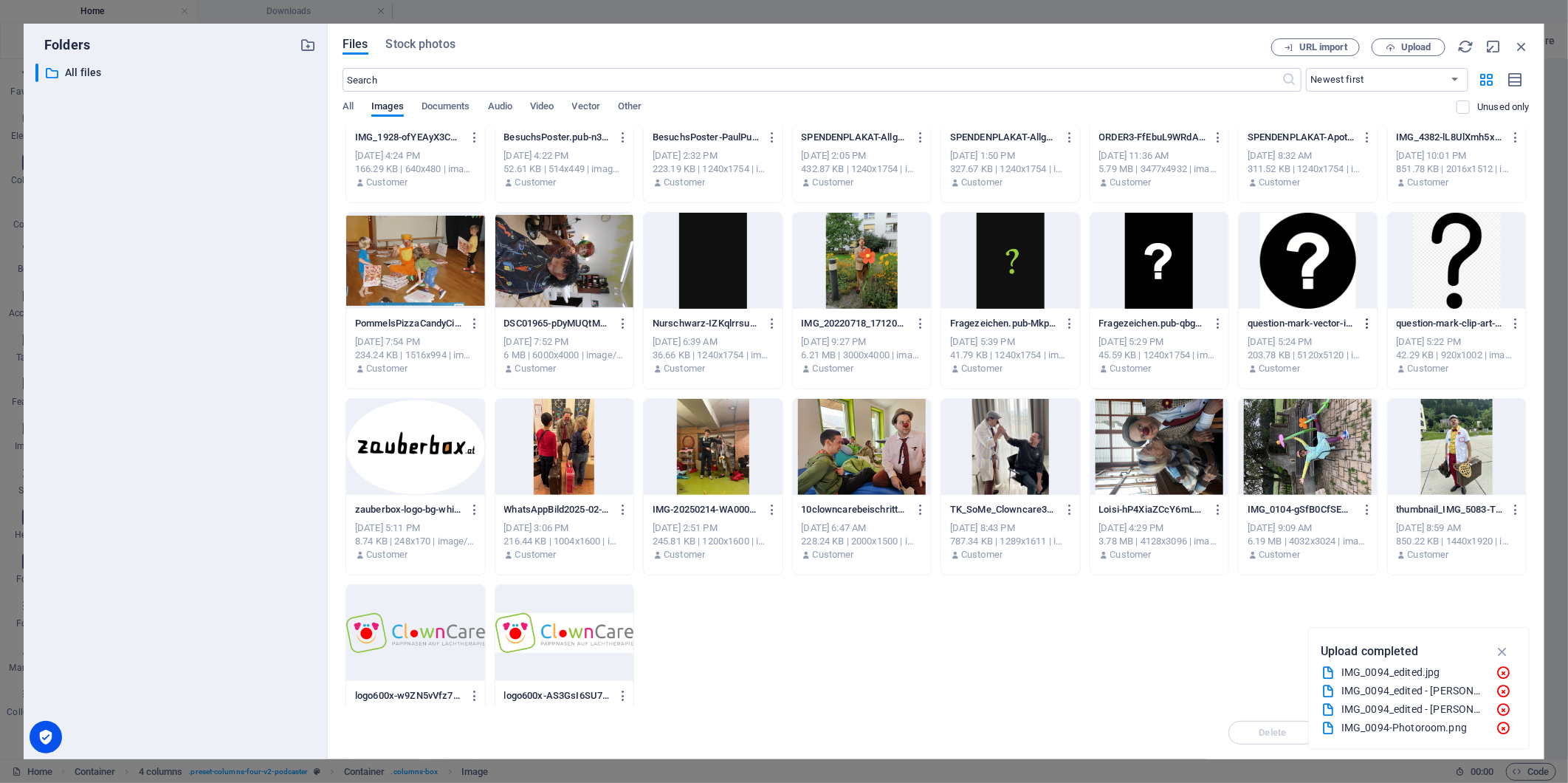 click at bounding box center [1367, 324] 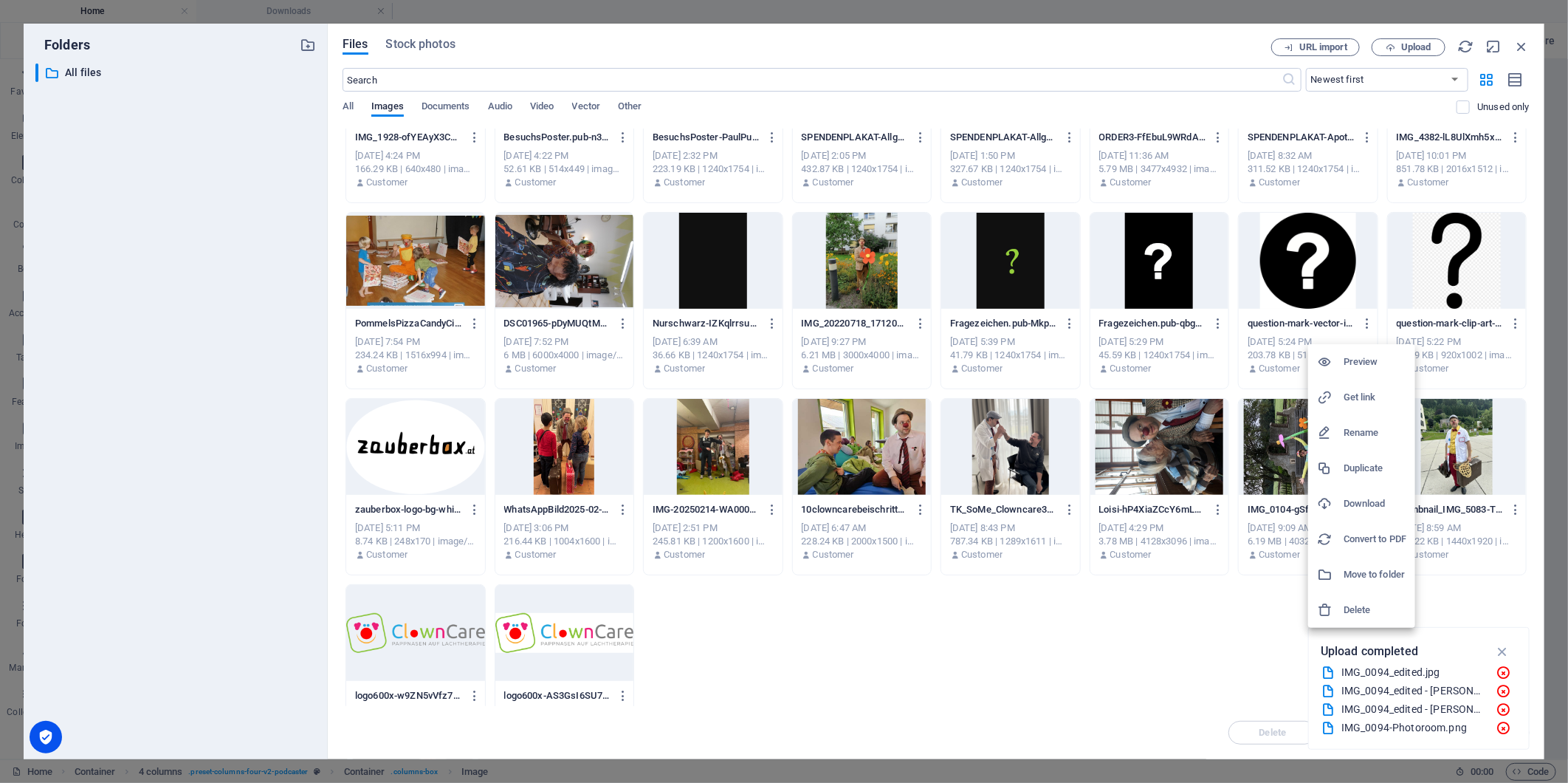 click on "Delete" at bounding box center (1375, 610) 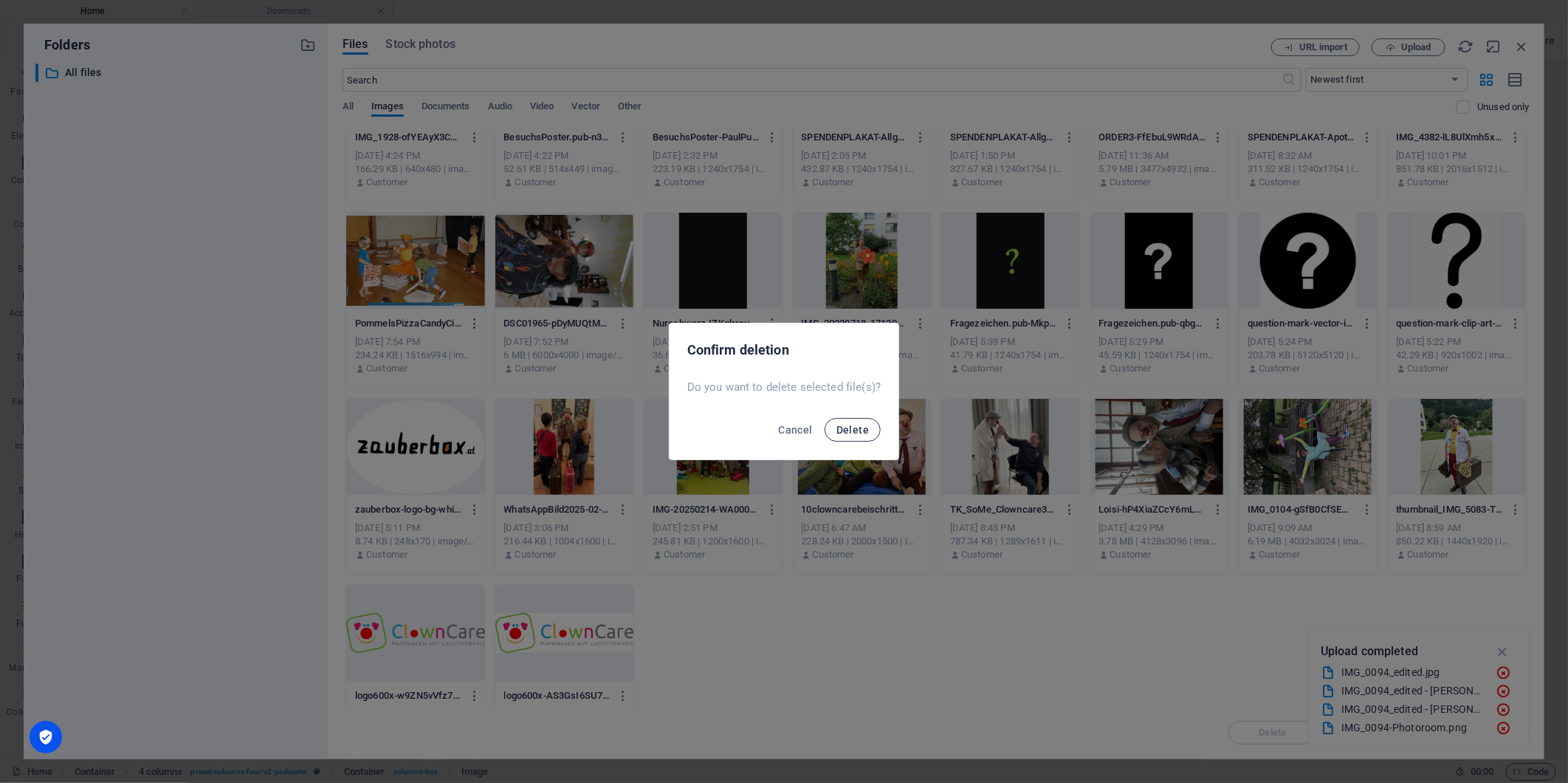 click on "Delete" at bounding box center (853, 430) 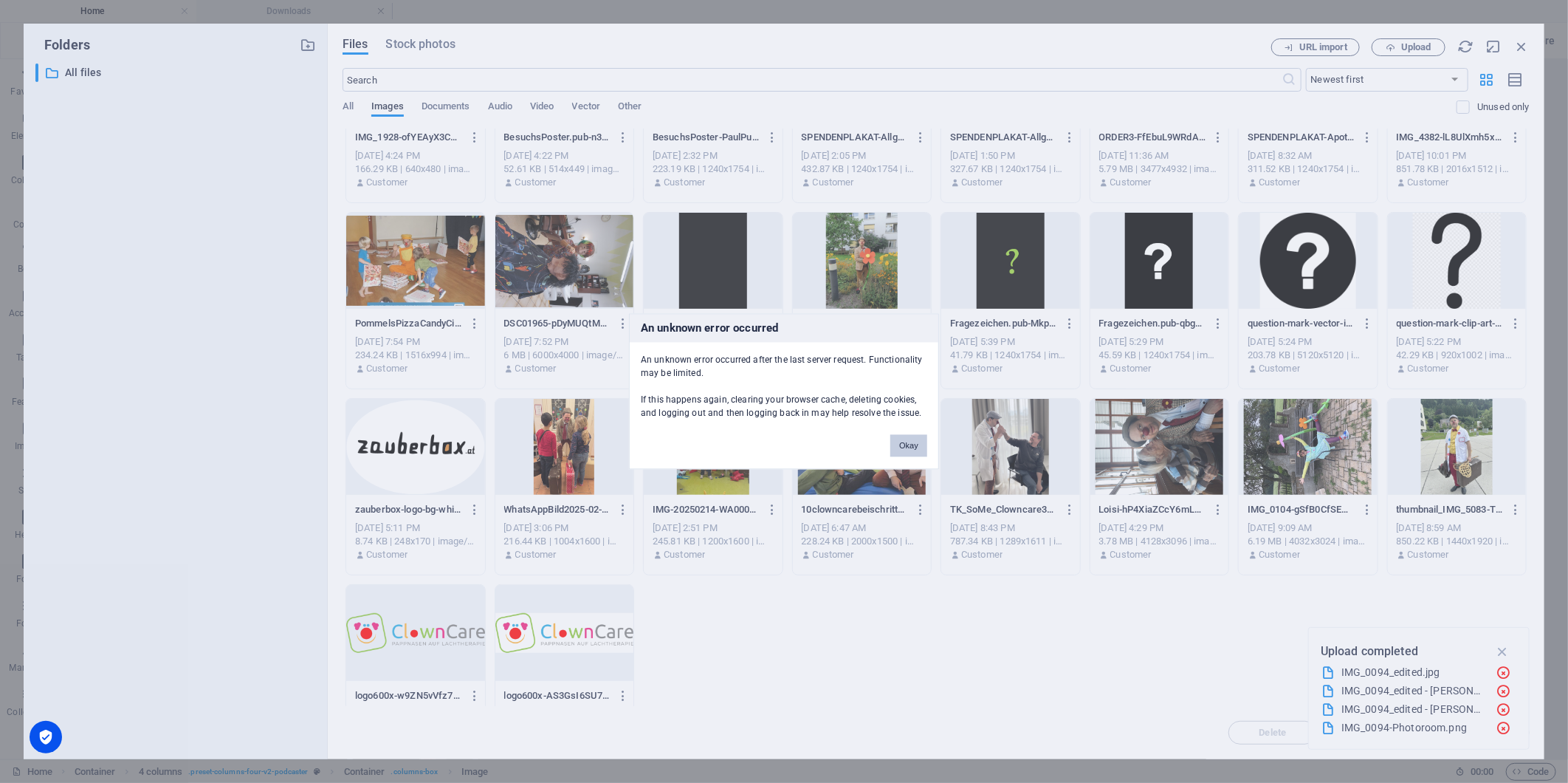 click on "Okay" at bounding box center (909, 446) 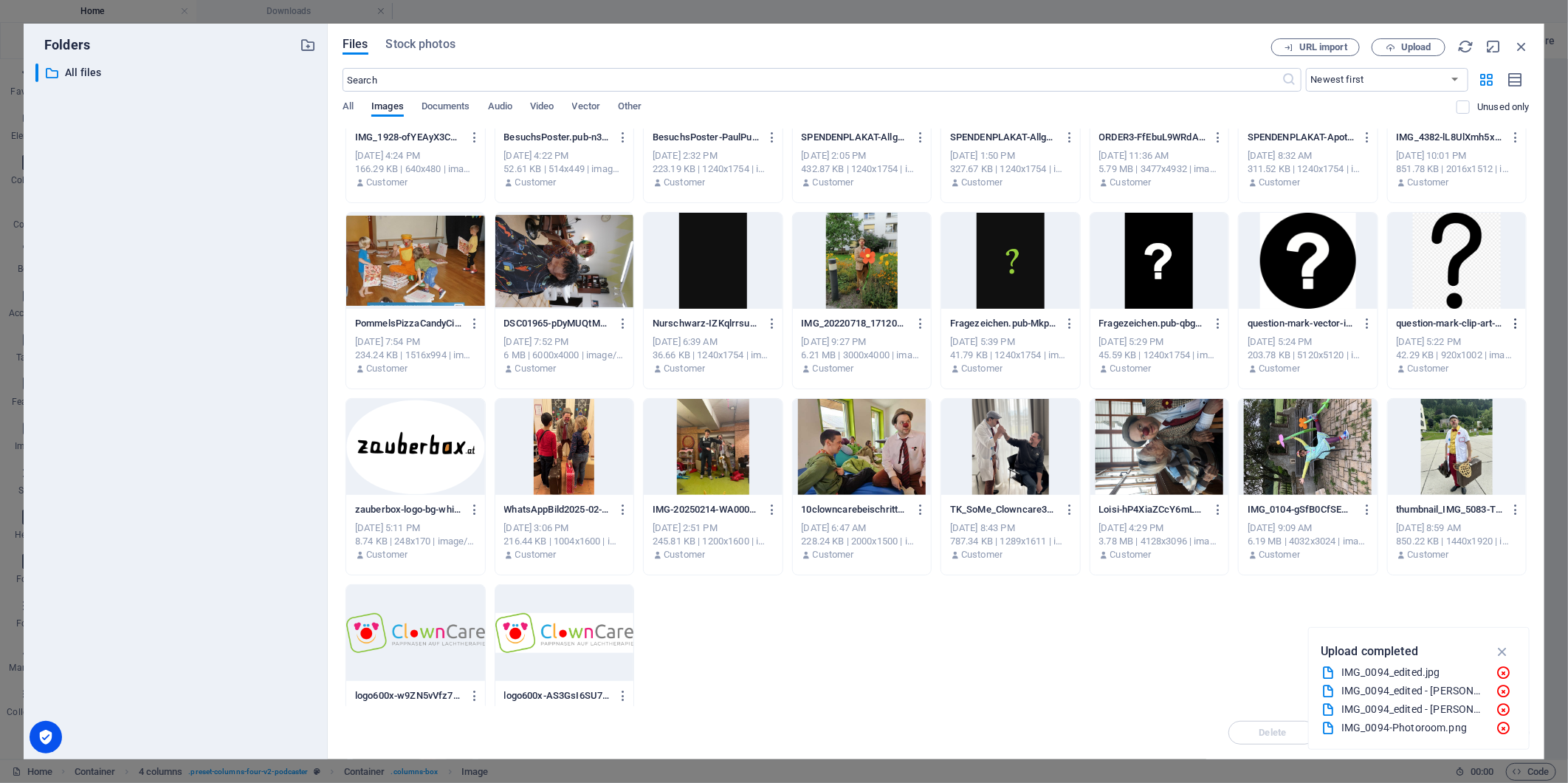 click at bounding box center [1516, 324] 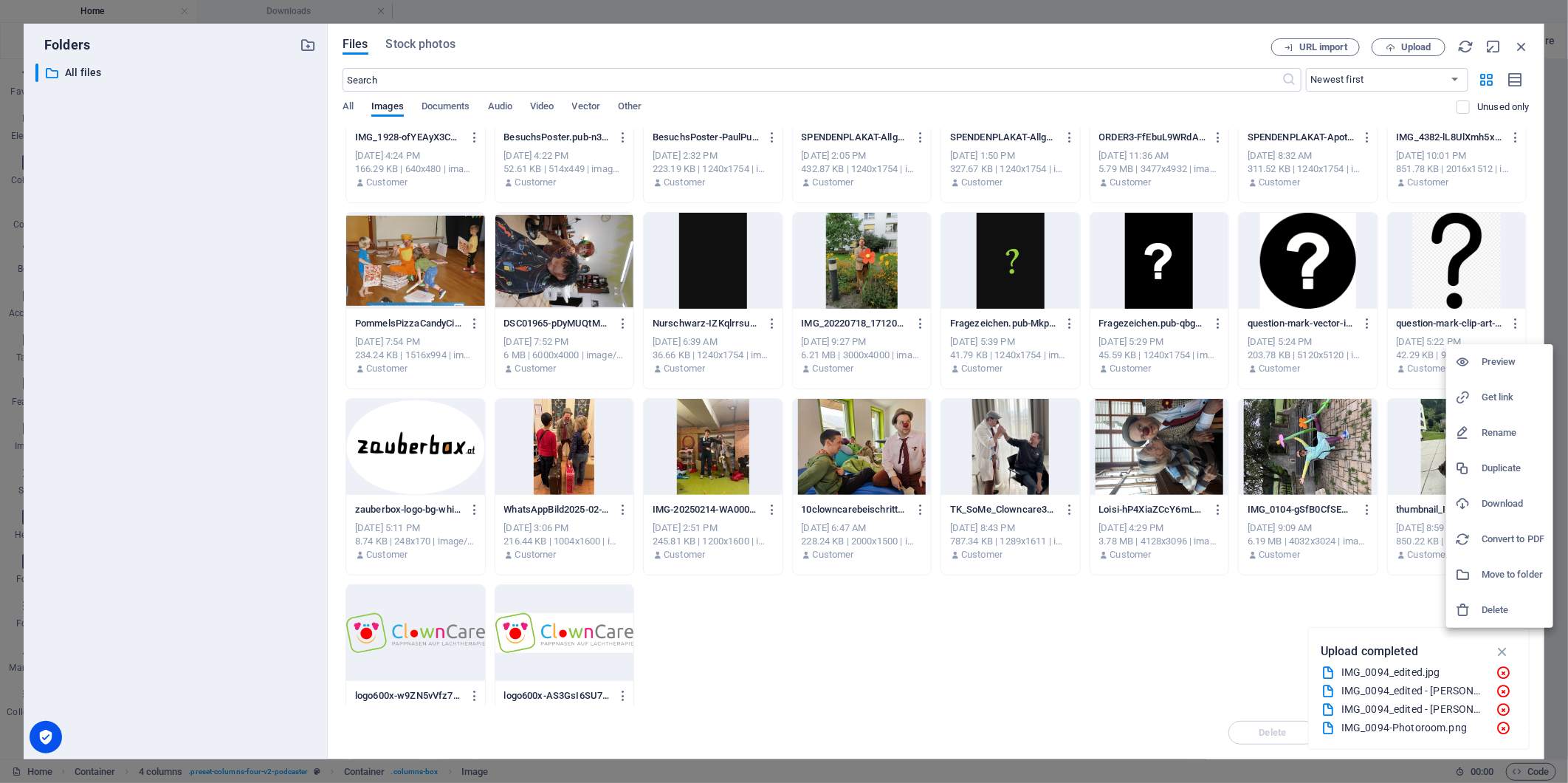 click on "Delete" at bounding box center (1513, 610) 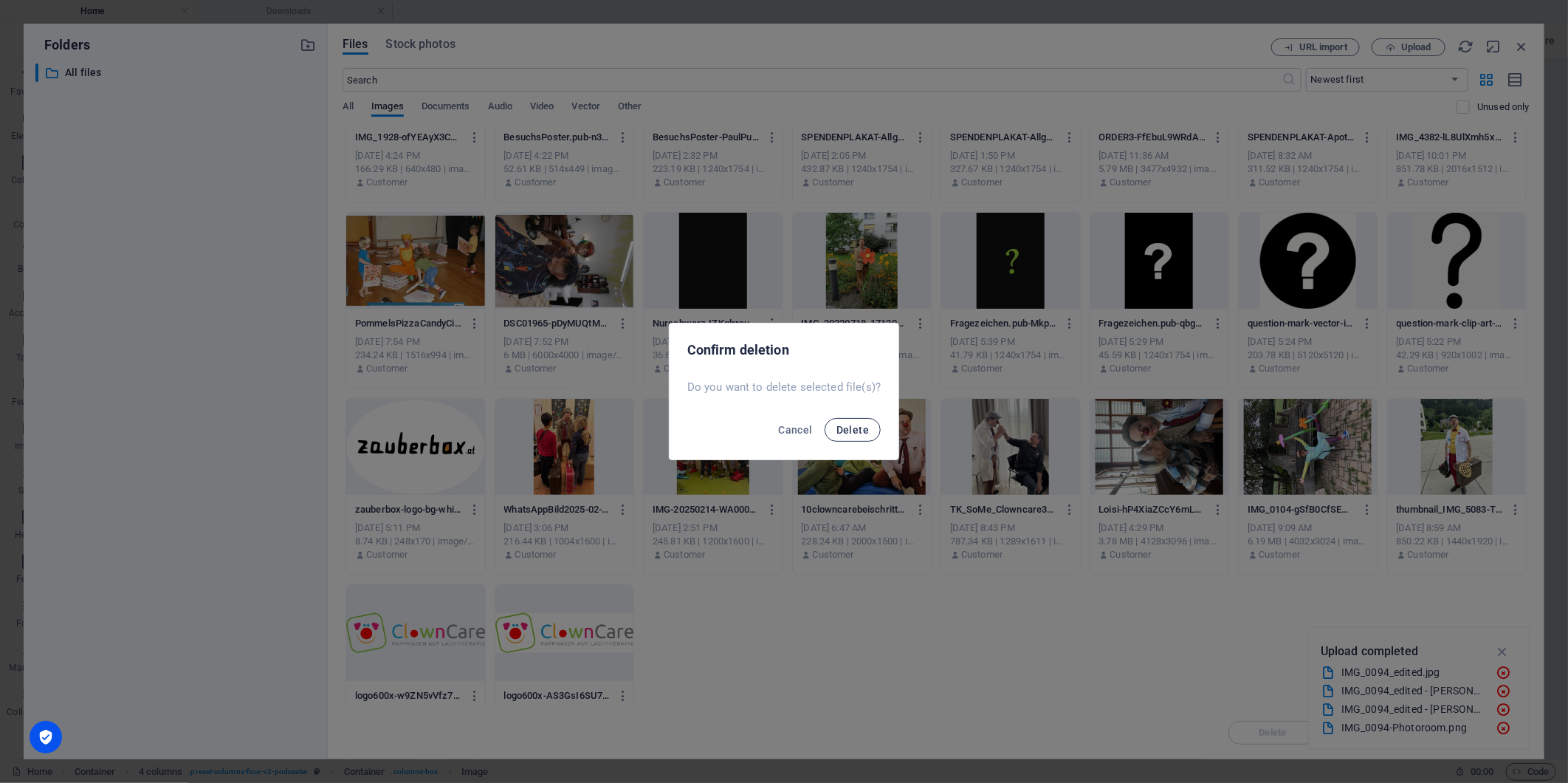 click on "Delete" at bounding box center [853, 430] 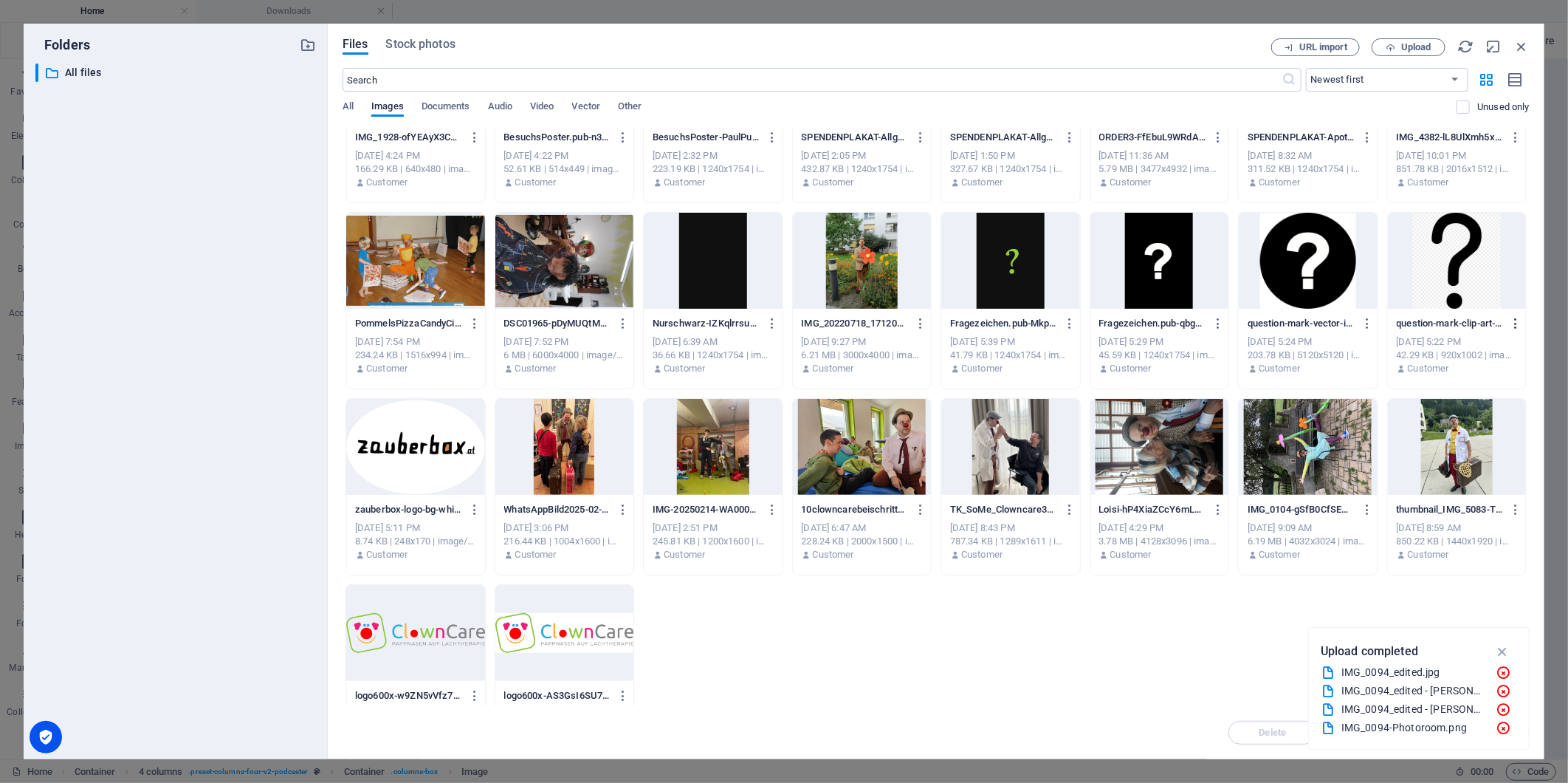 click at bounding box center (1516, 324) 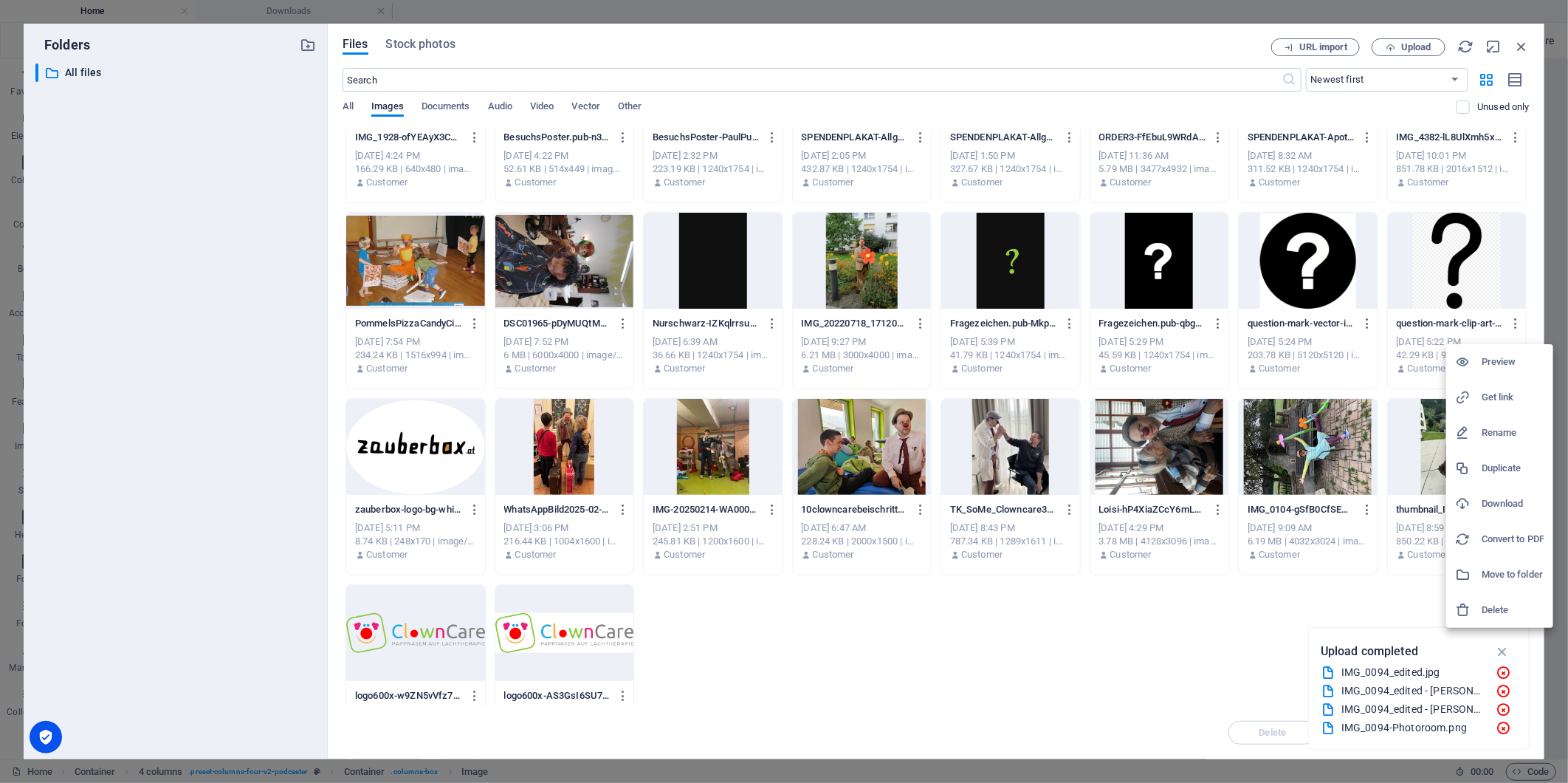 click on "Delete" at bounding box center [1513, 610] 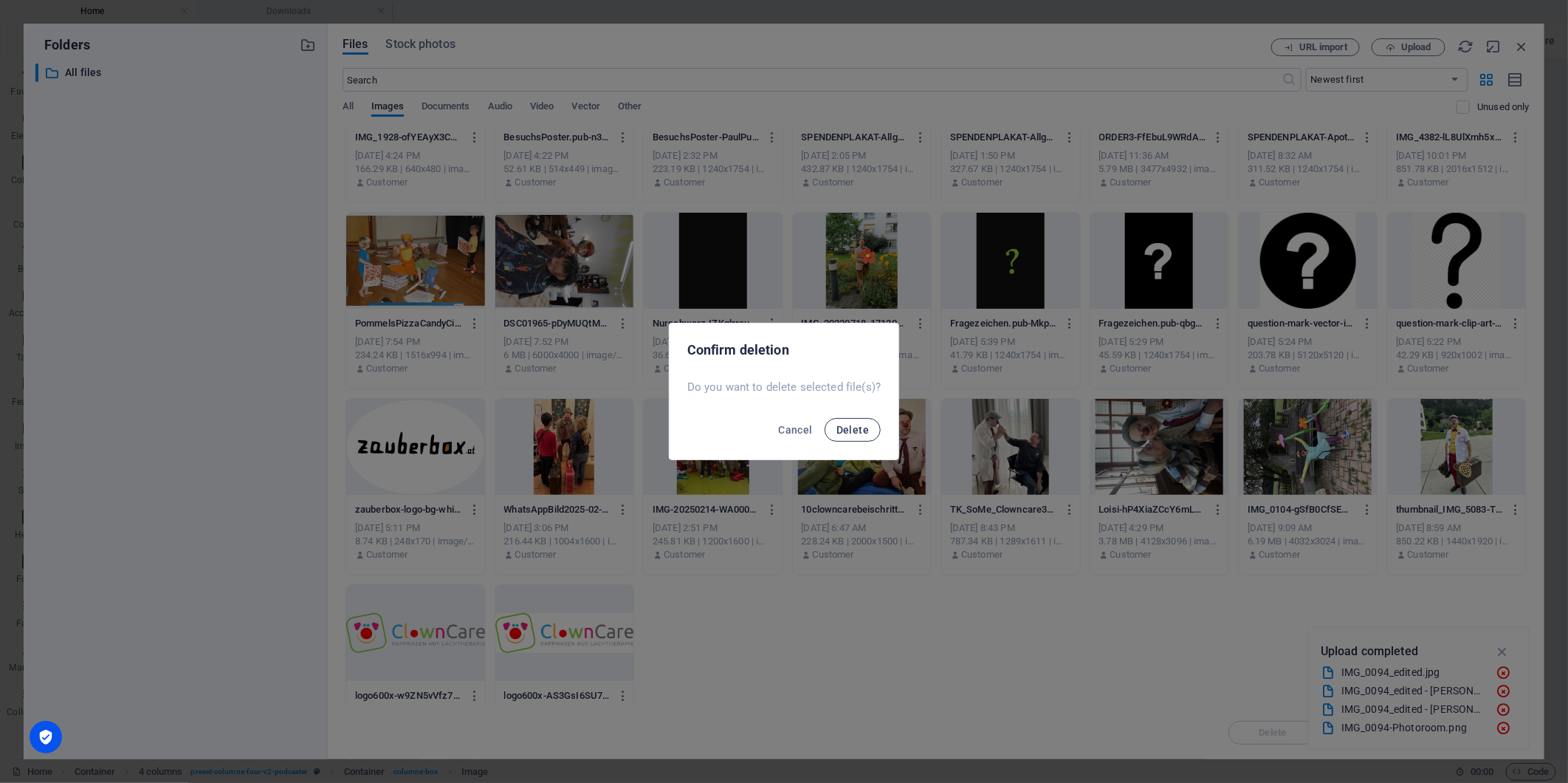 click on "Delete" at bounding box center [853, 430] 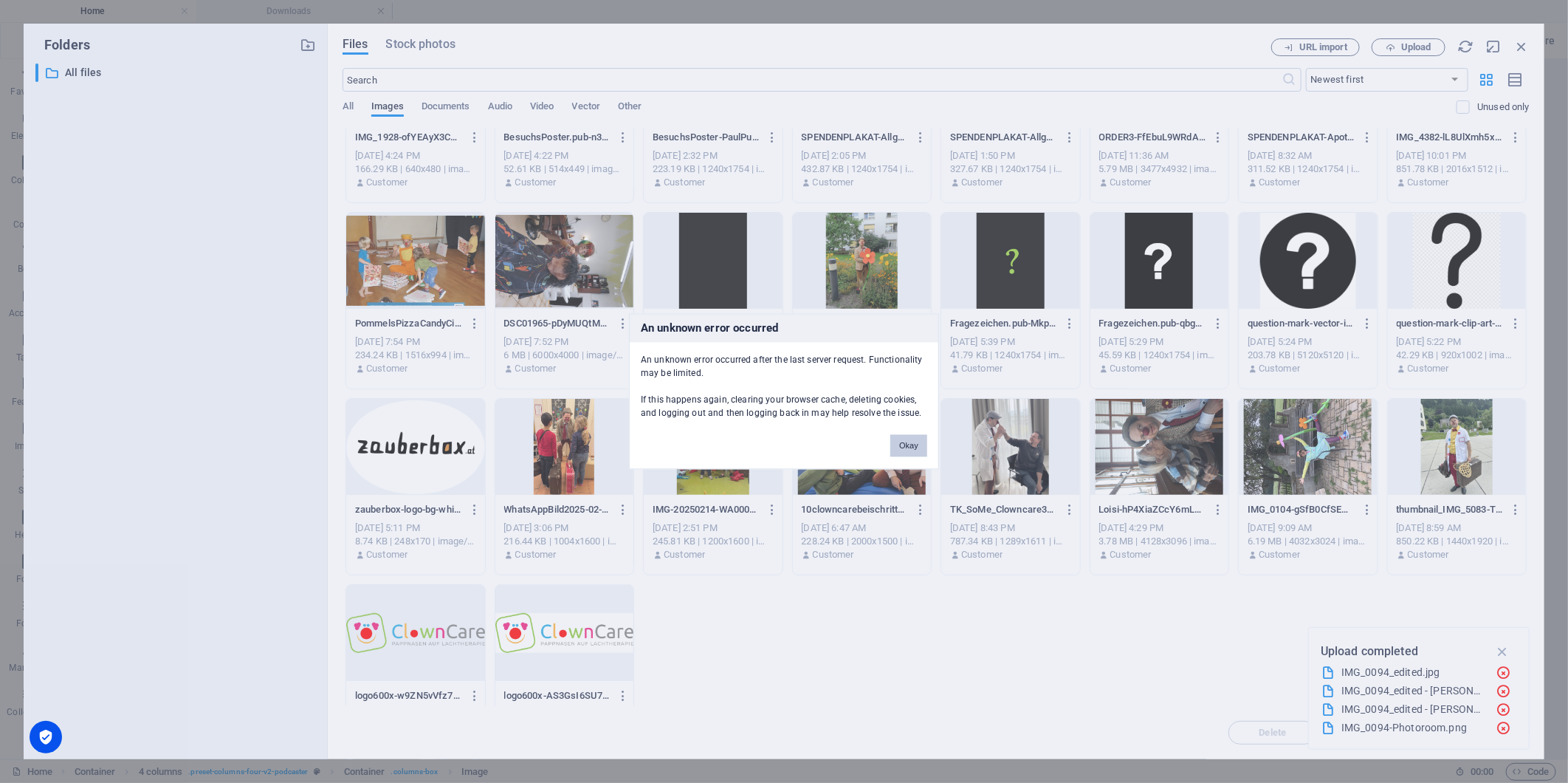 click on "Okay" at bounding box center [909, 446] 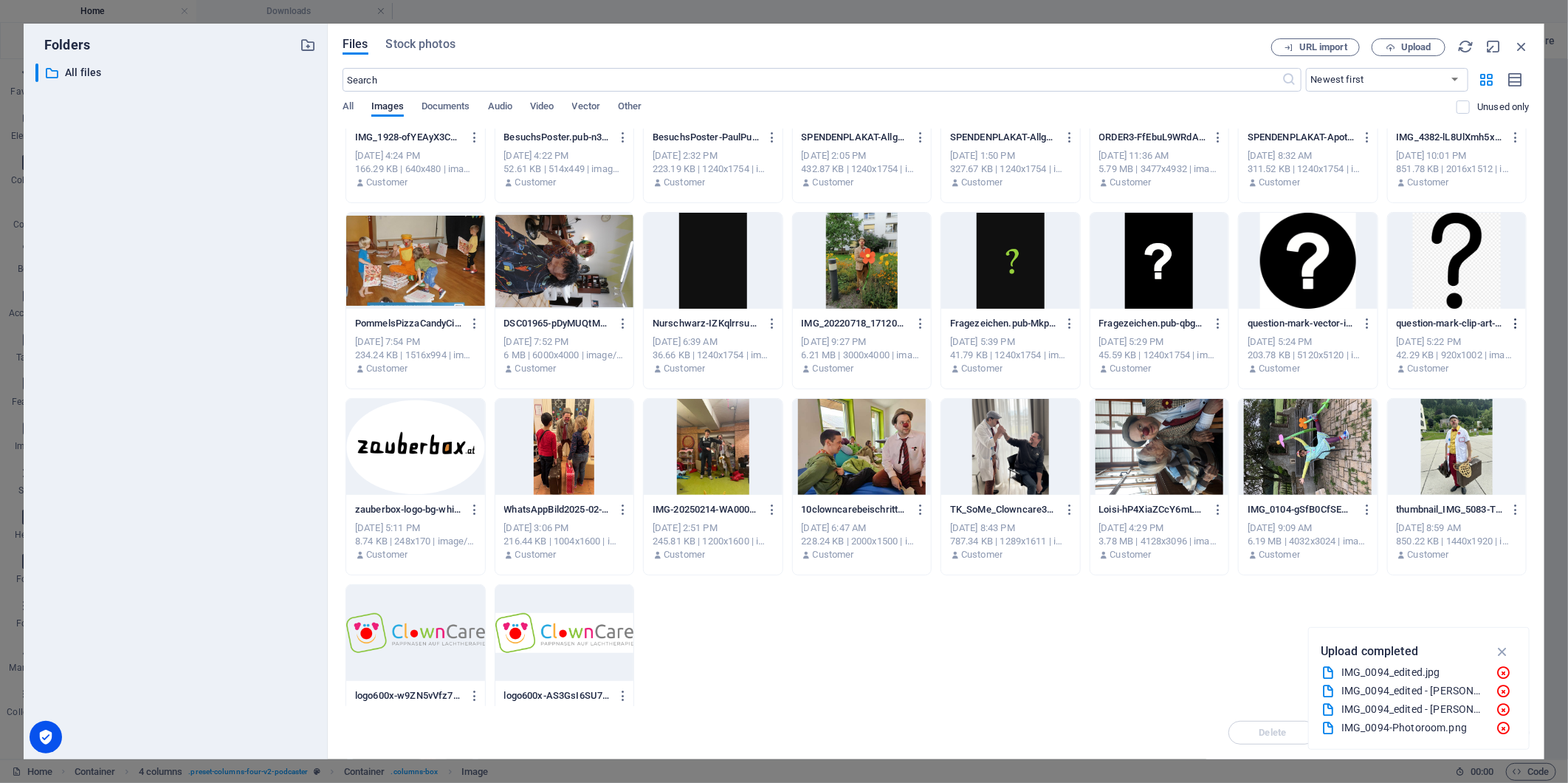 click at bounding box center [1516, 324] 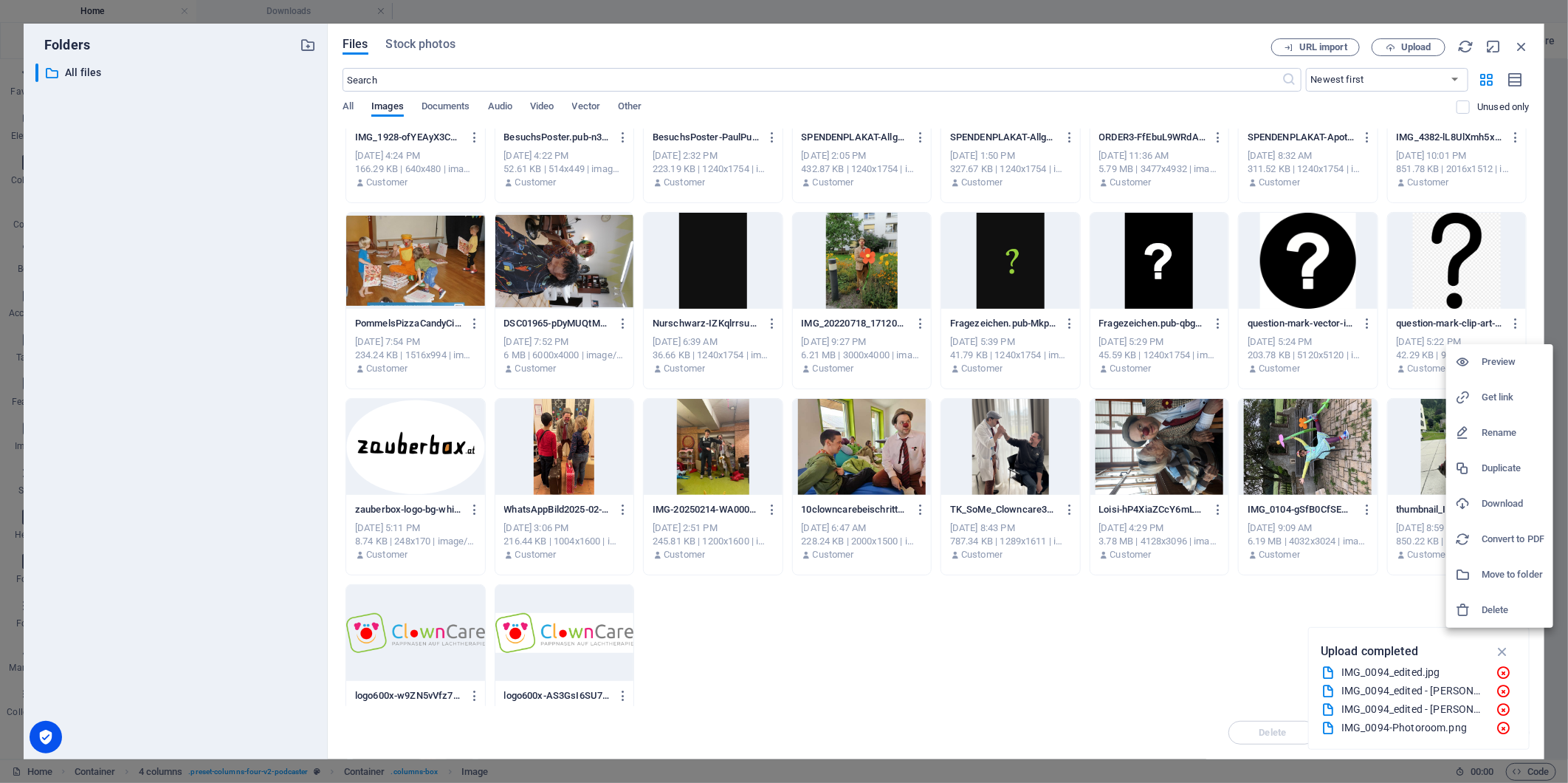 click on "Delete" at bounding box center [1513, 610] 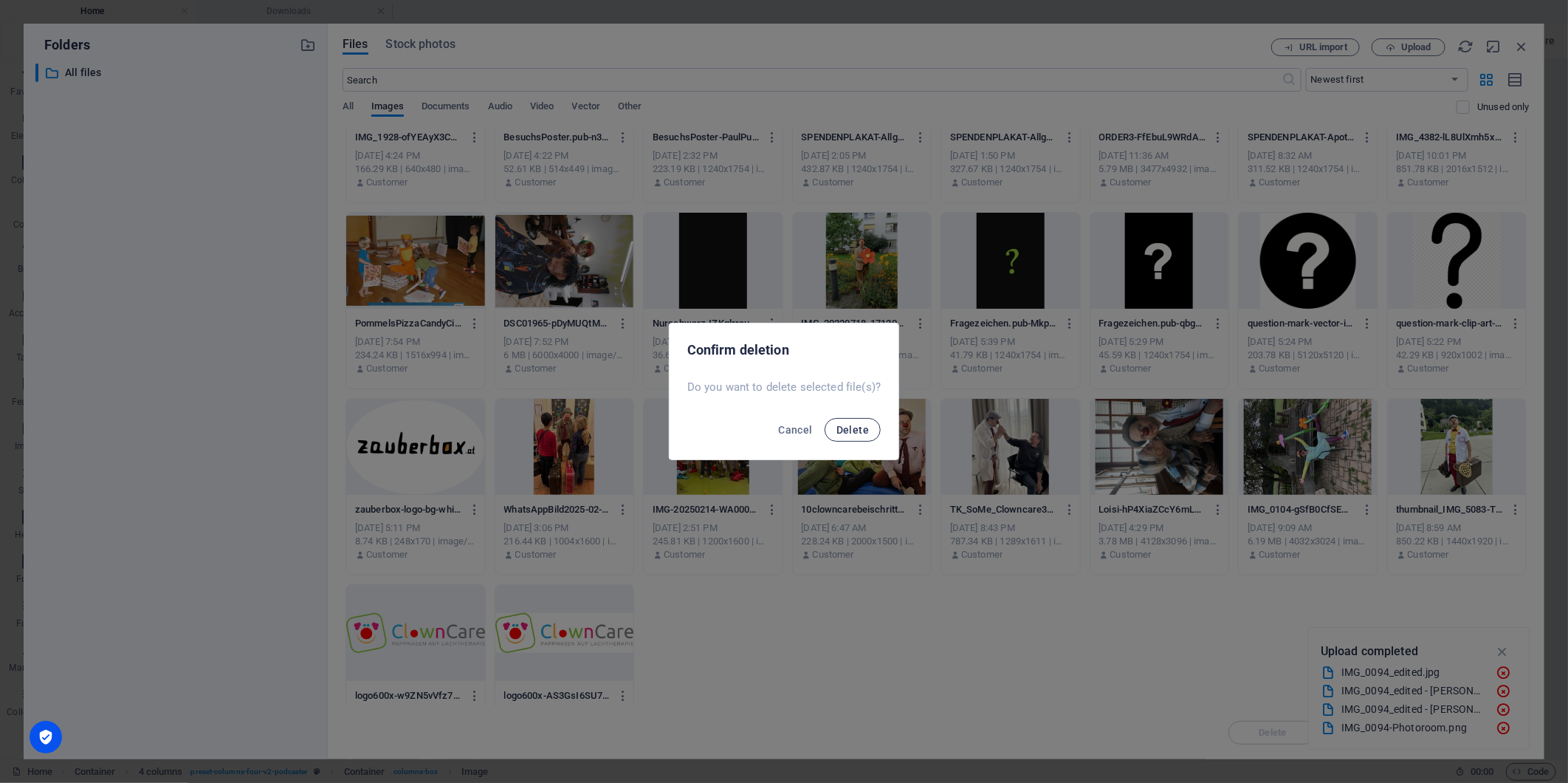 click on "Delete" at bounding box center (853, 430) 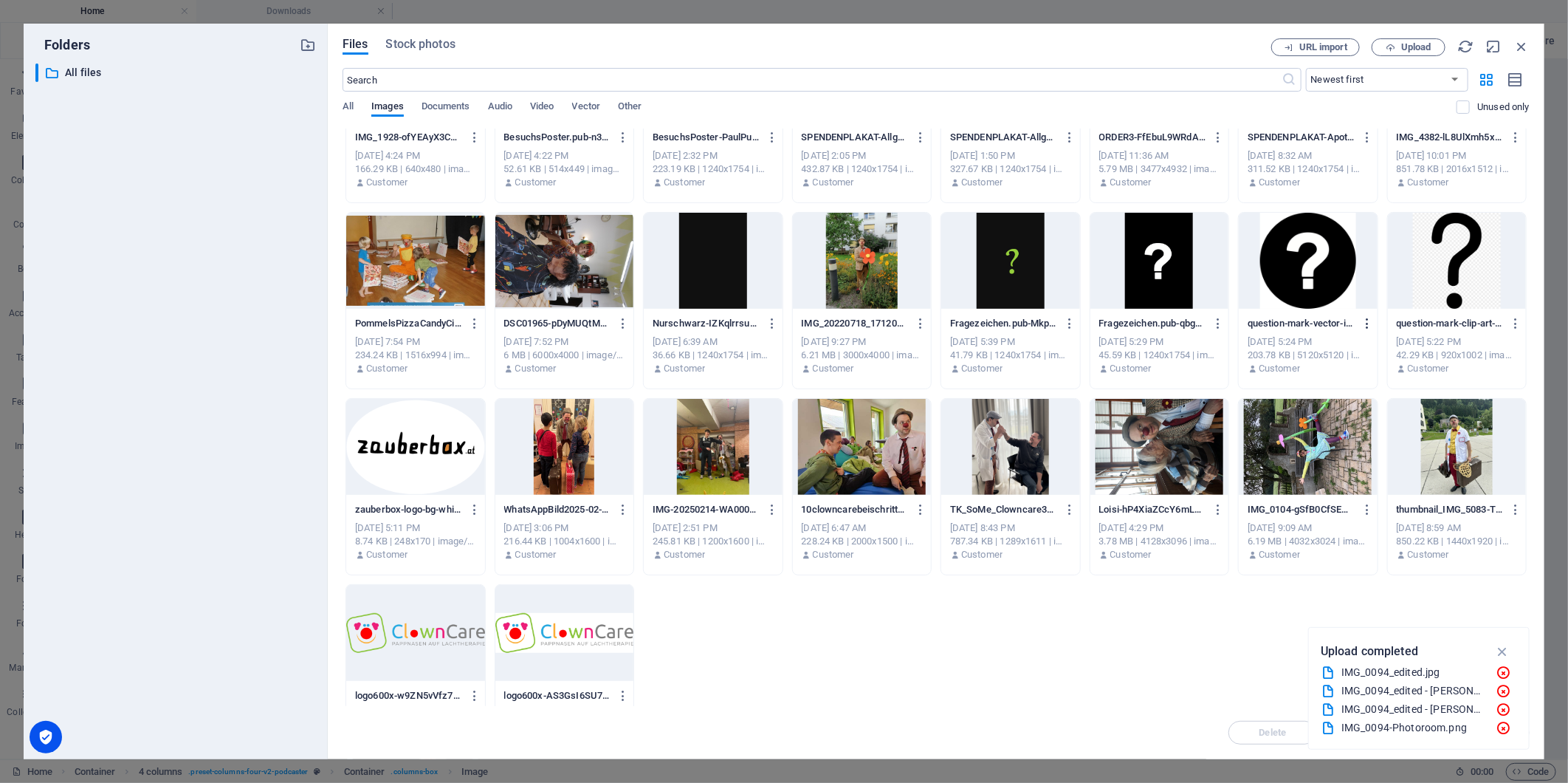 click at bounding box center [1367, 324] 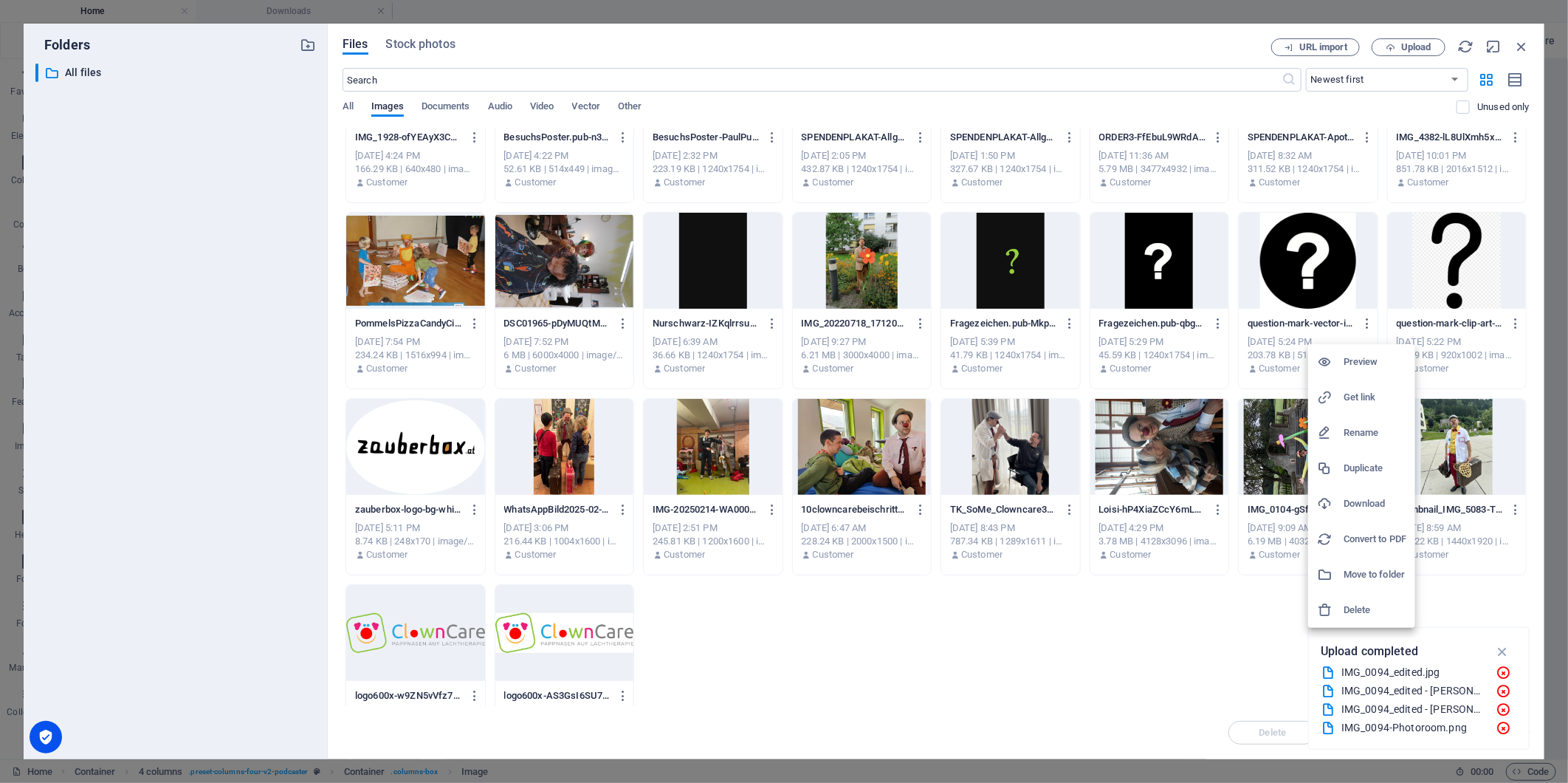 click on "Delete" at bounding box center [1375, 610] 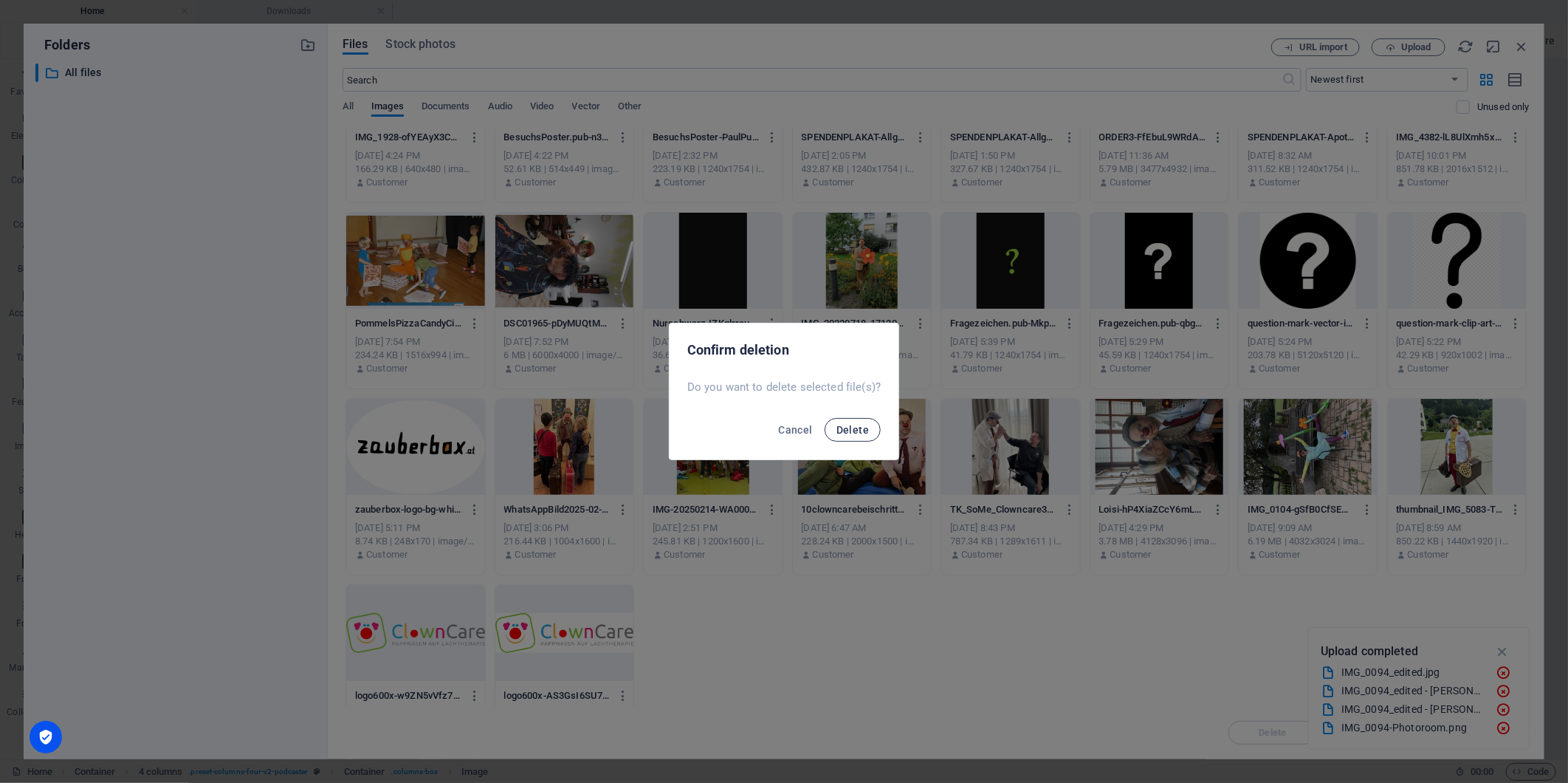 click on "Delete" at bounding box center [853, 430] 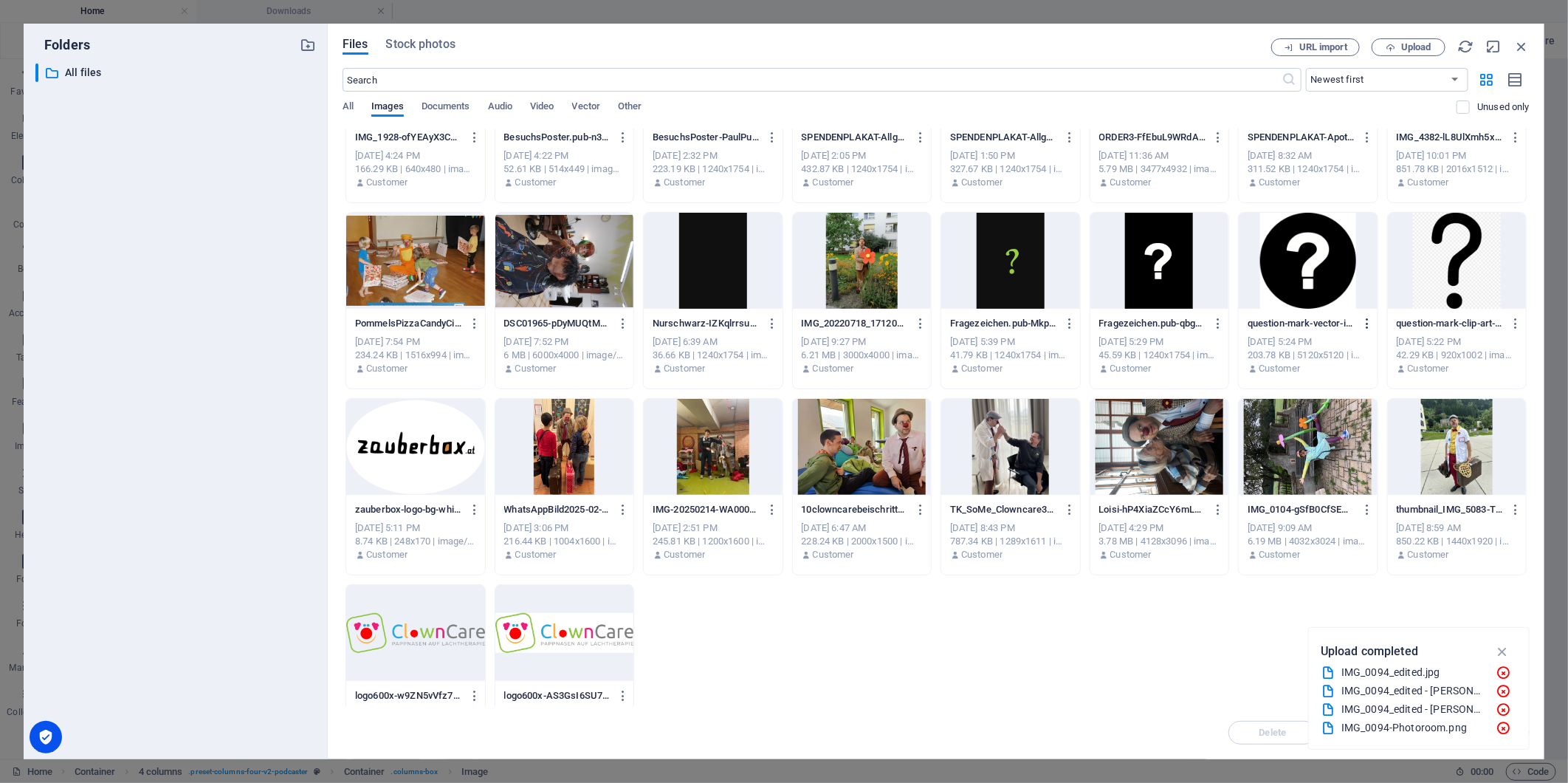 click at bounding box center [1367, 324] 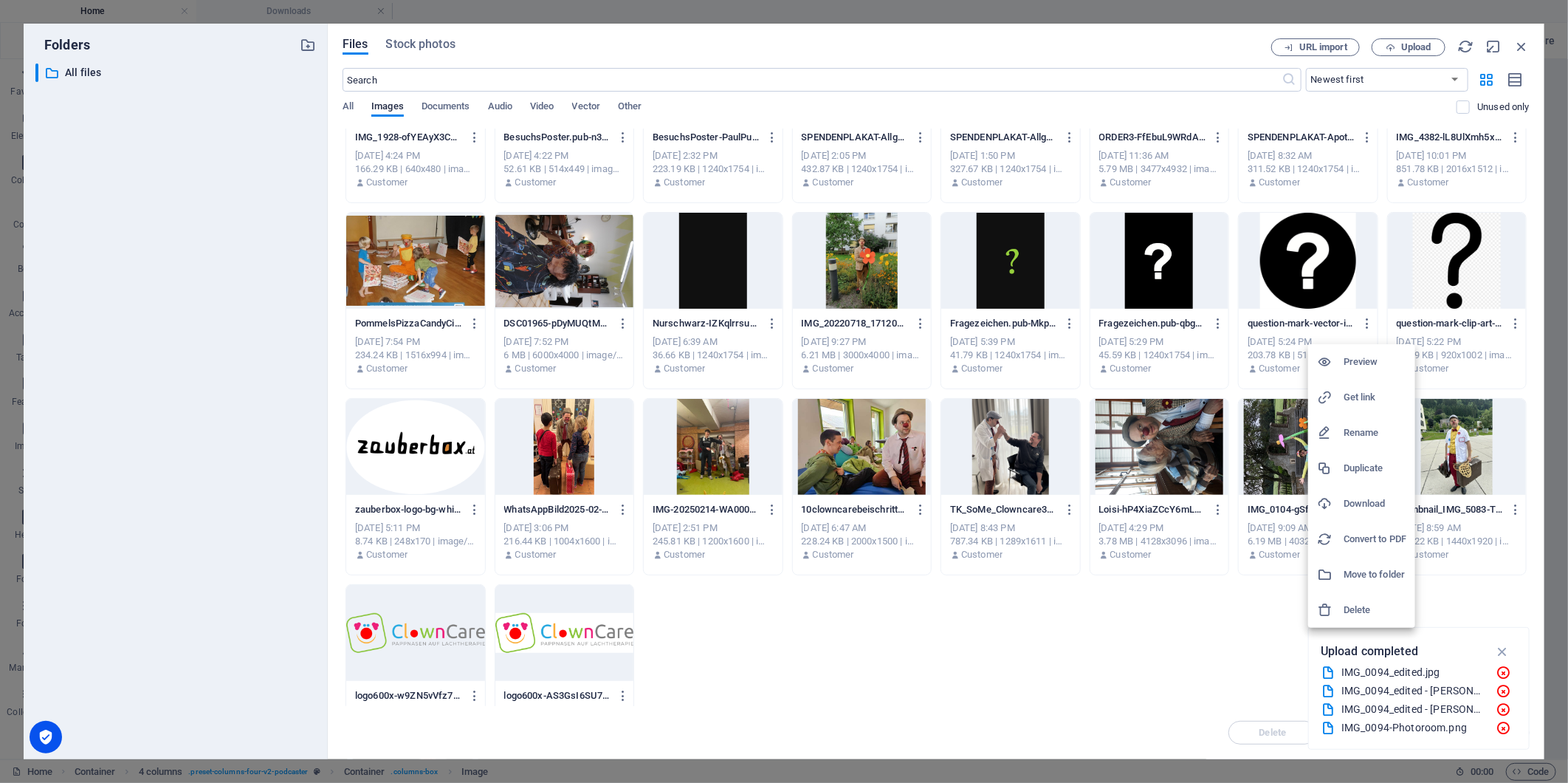 click on "Delete" at bounding box center [1375, 610] 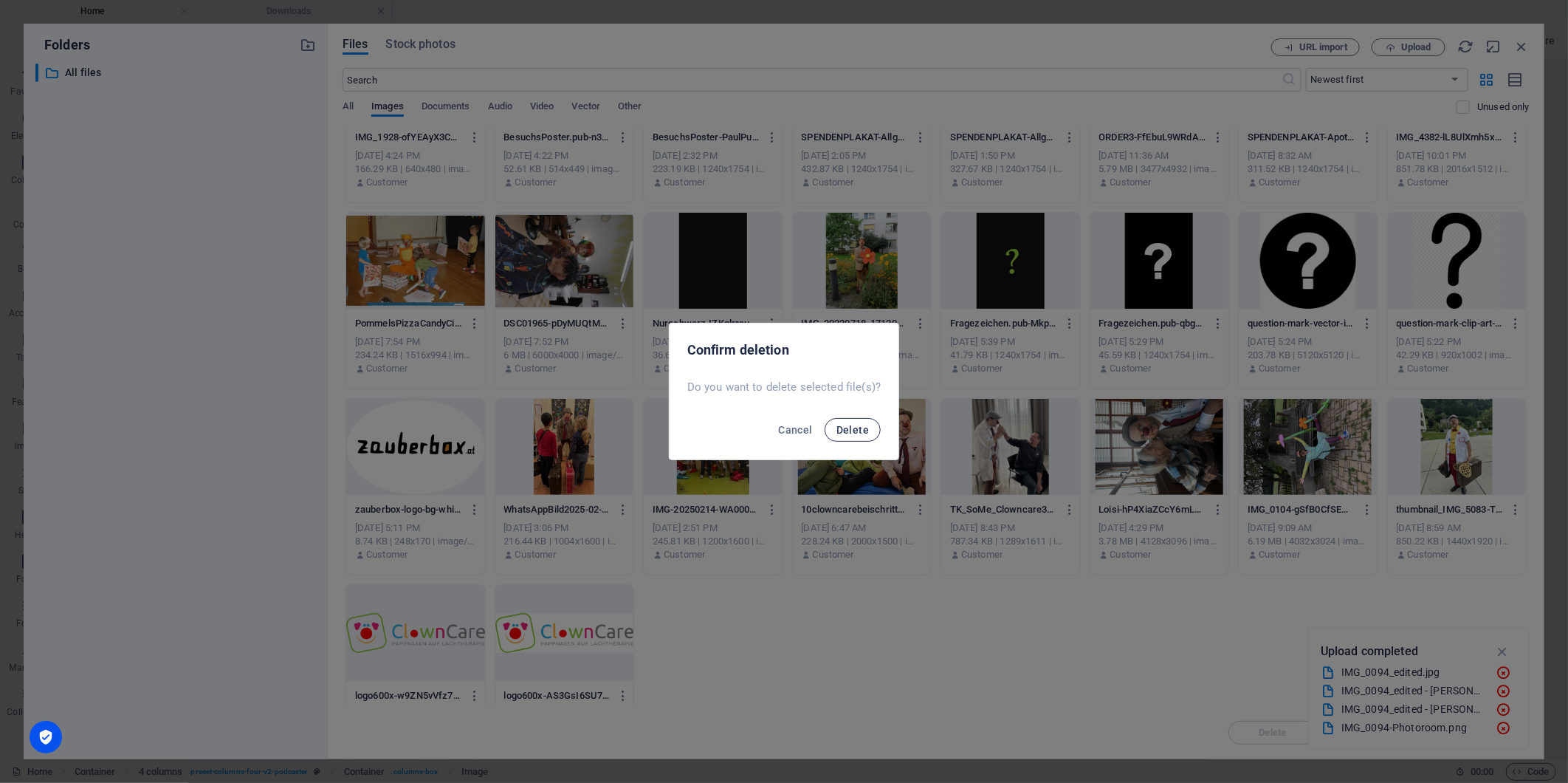 click on "Delete" at bounding box center [853, 430] 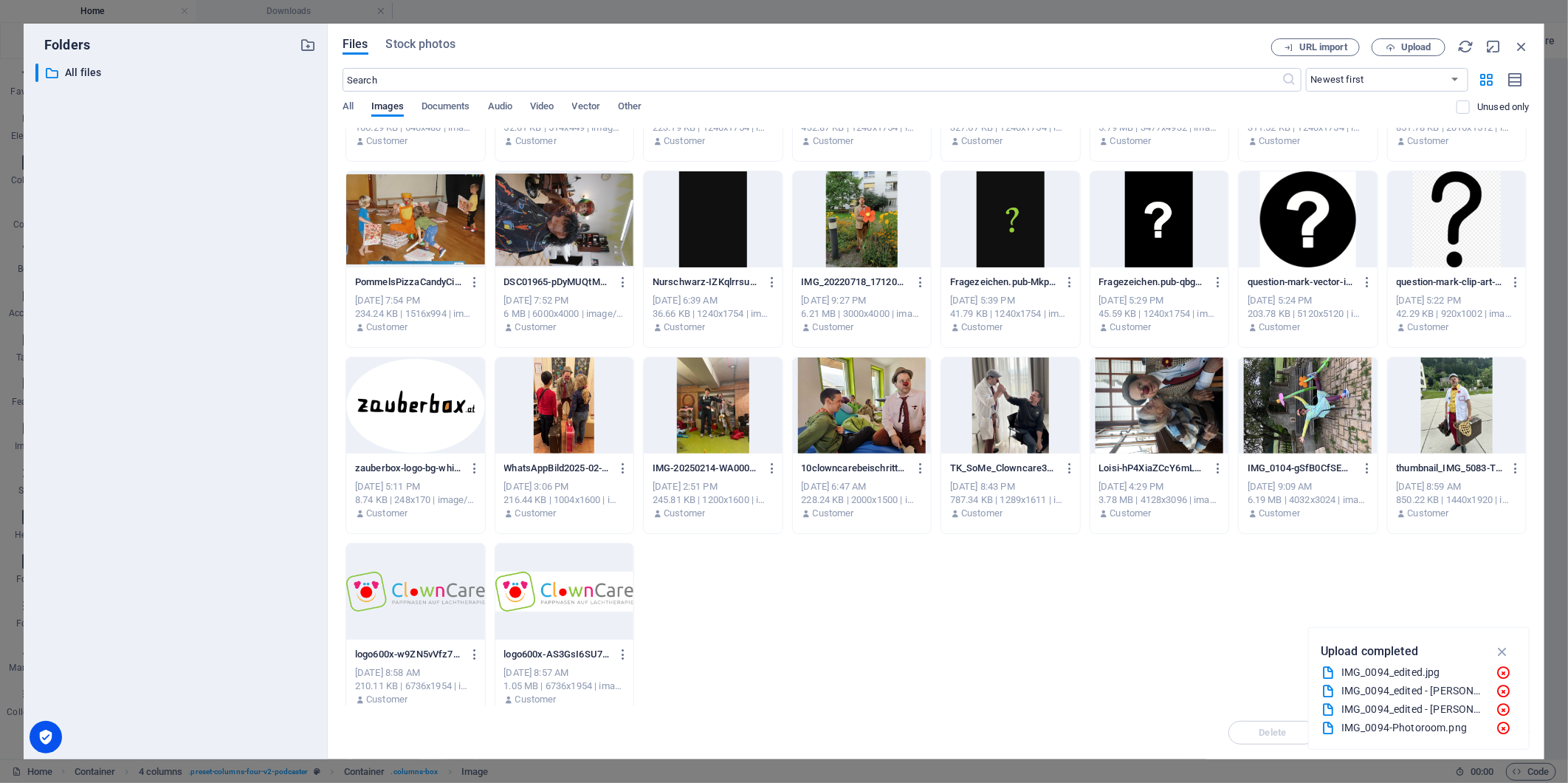 scroll, scrollTop: 336, scrollLeft: 0, axis: vertical 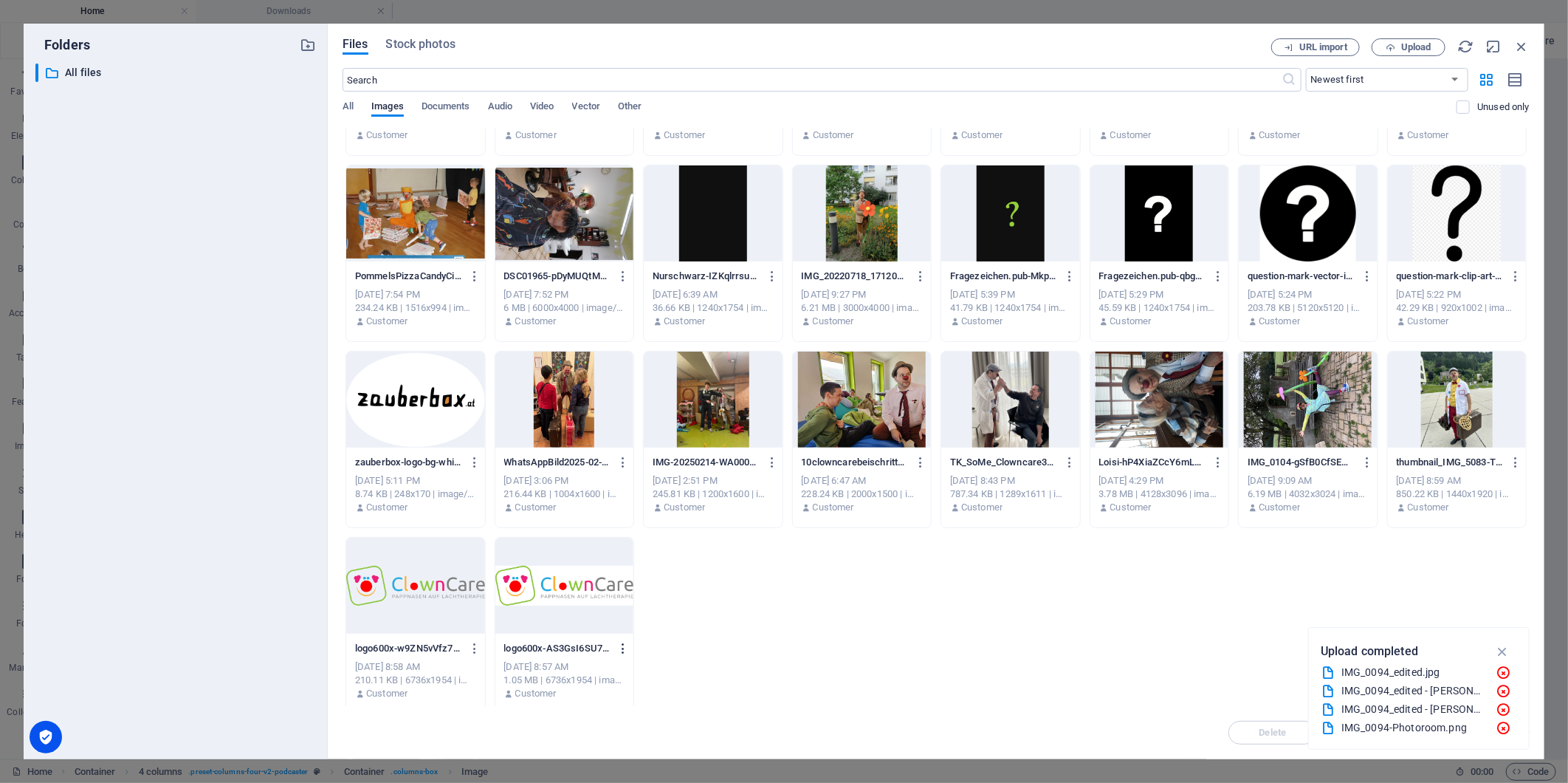 click at bounding box center (623, 649) 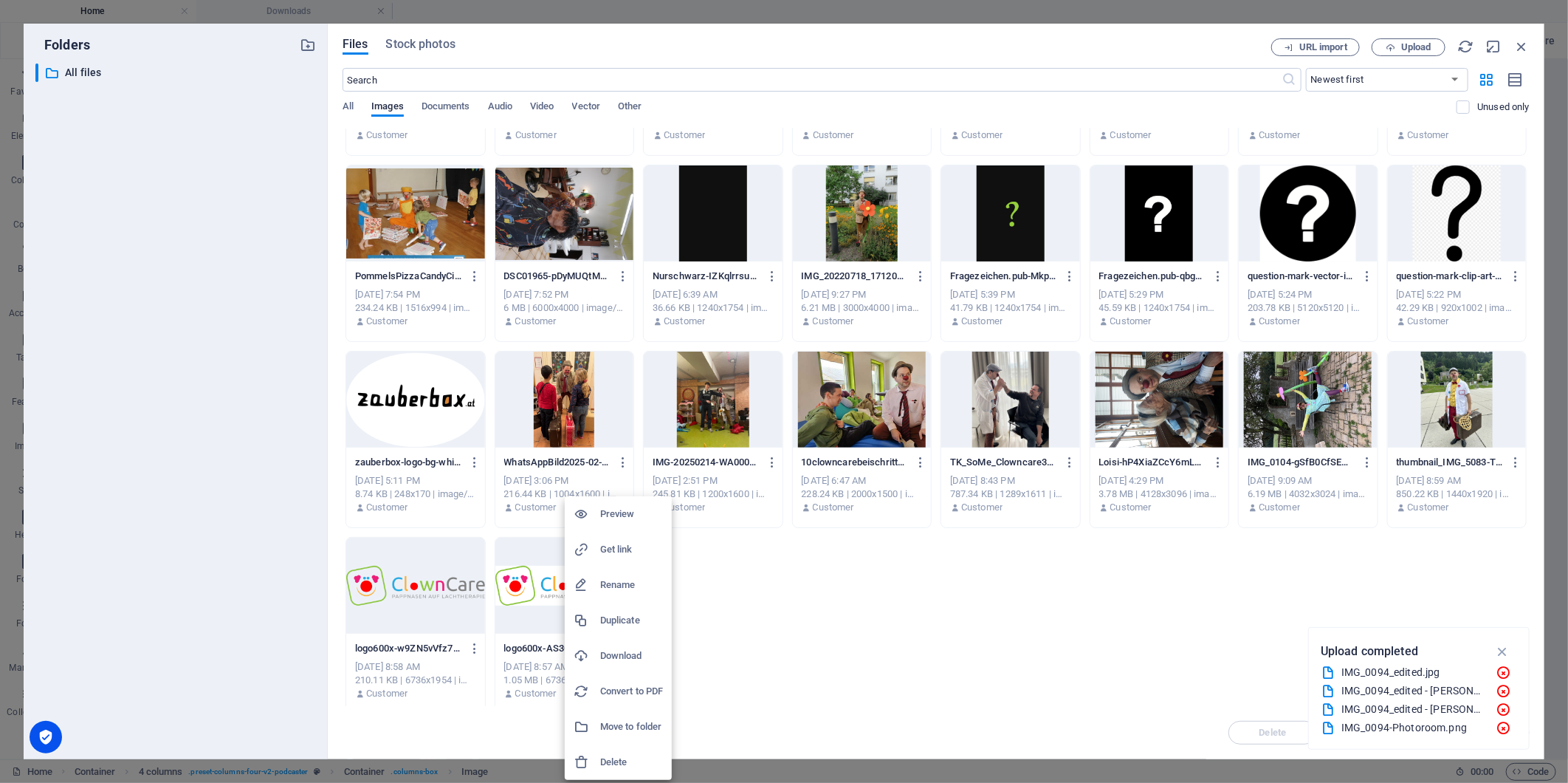 click on "Delete" at bounding box center [631, 762] 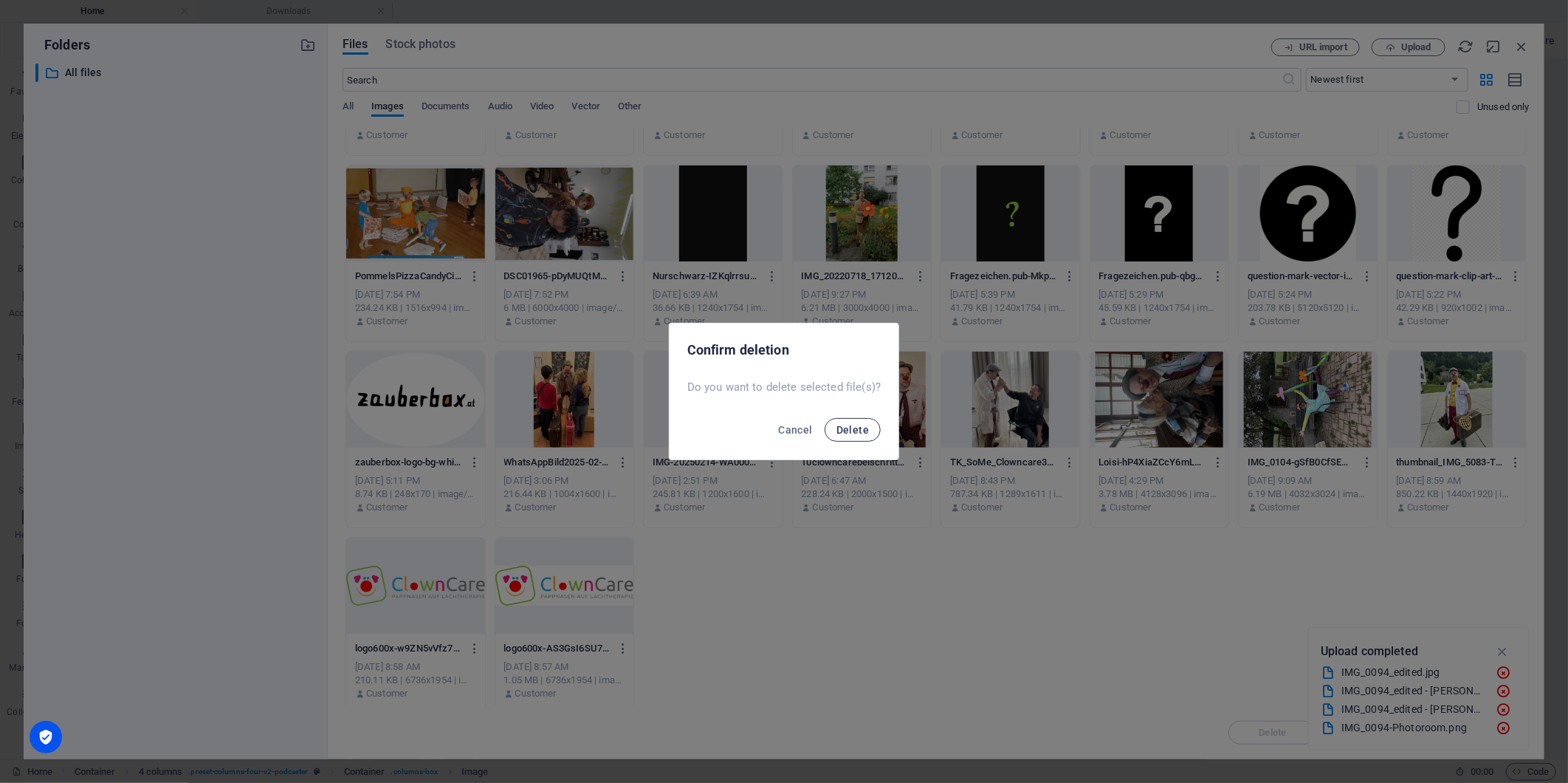 click on "Delete" at bounding box center [853, 430] 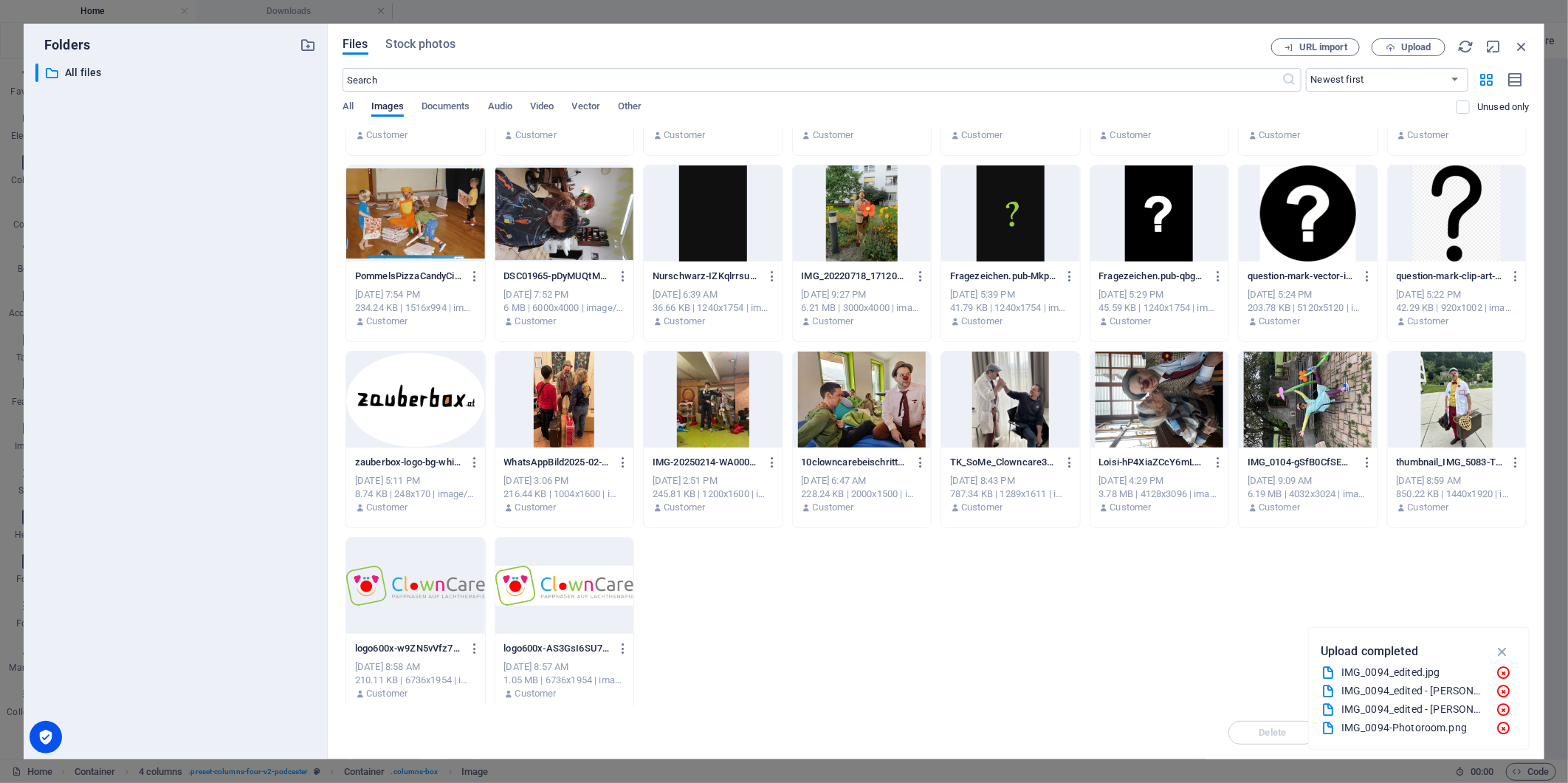 drag, startPoint x: 1524, startPoint y: 561, endPoint x: 1508, endPoint y: 448, distance: 114.12712 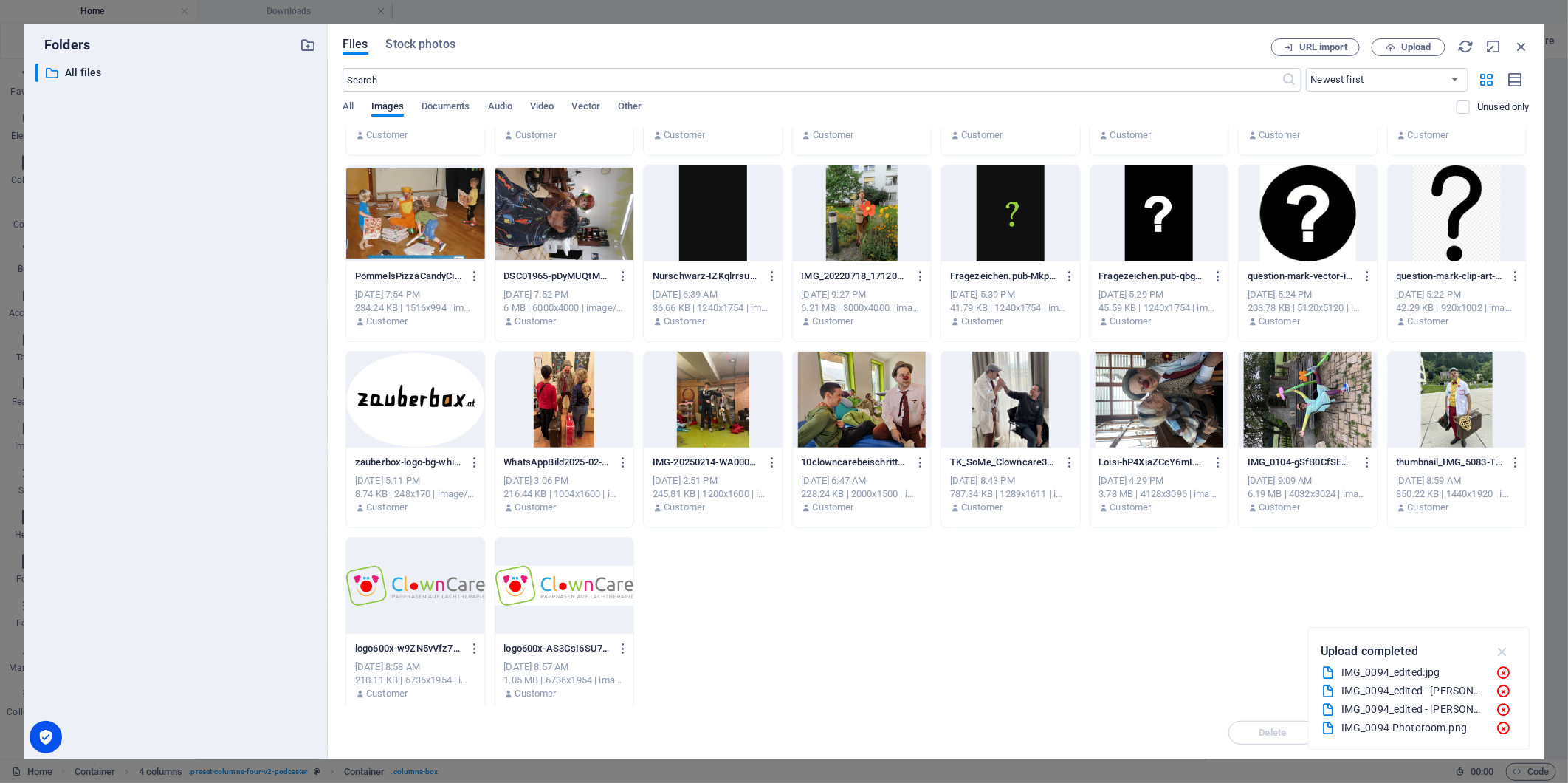 click at bounding box center [1502, 652] 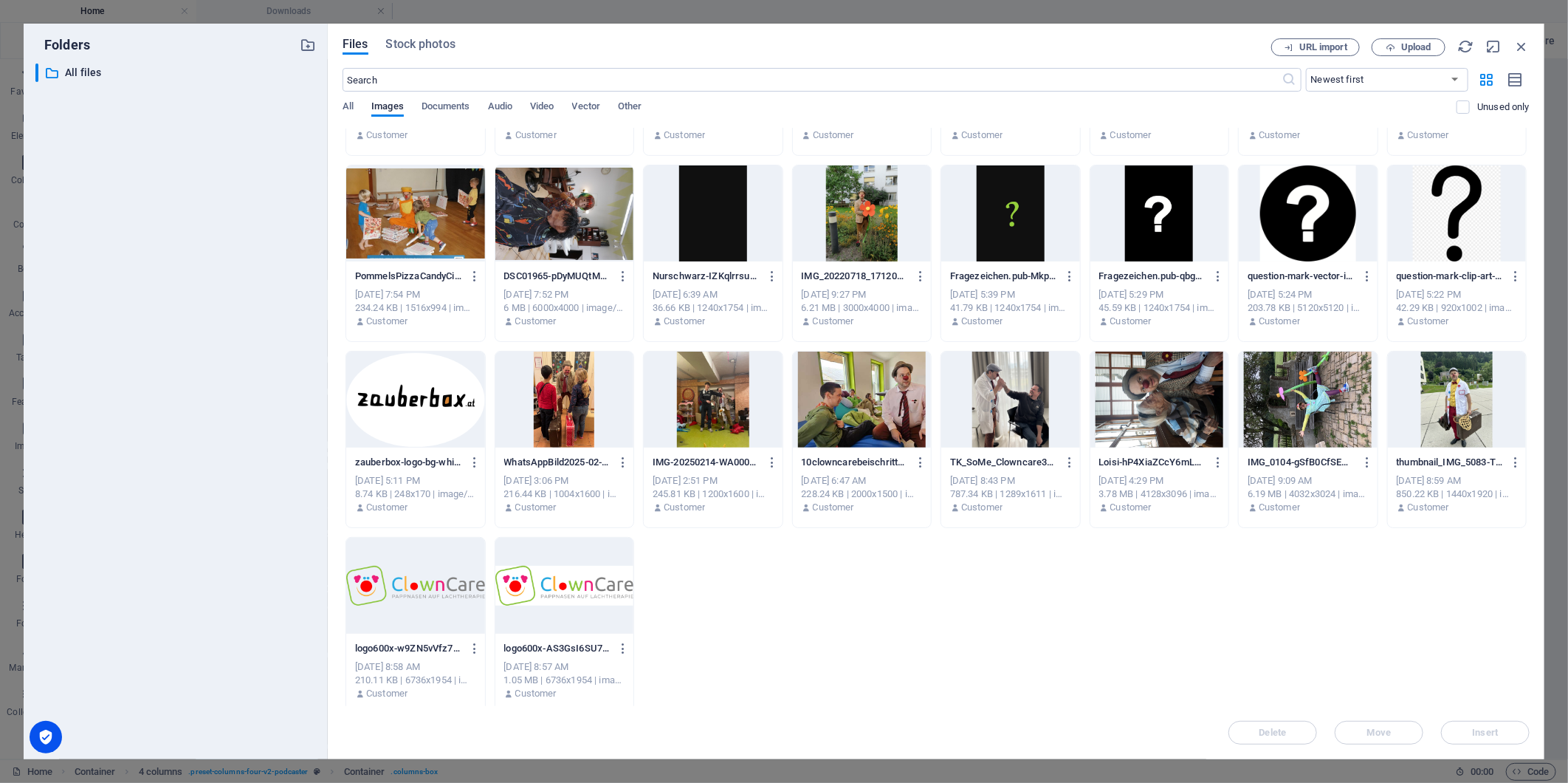 drag, startPoint x: 1527, startPoint y: 674, endPoint x: 1502, endPoint y: 550, distance: 126.4951 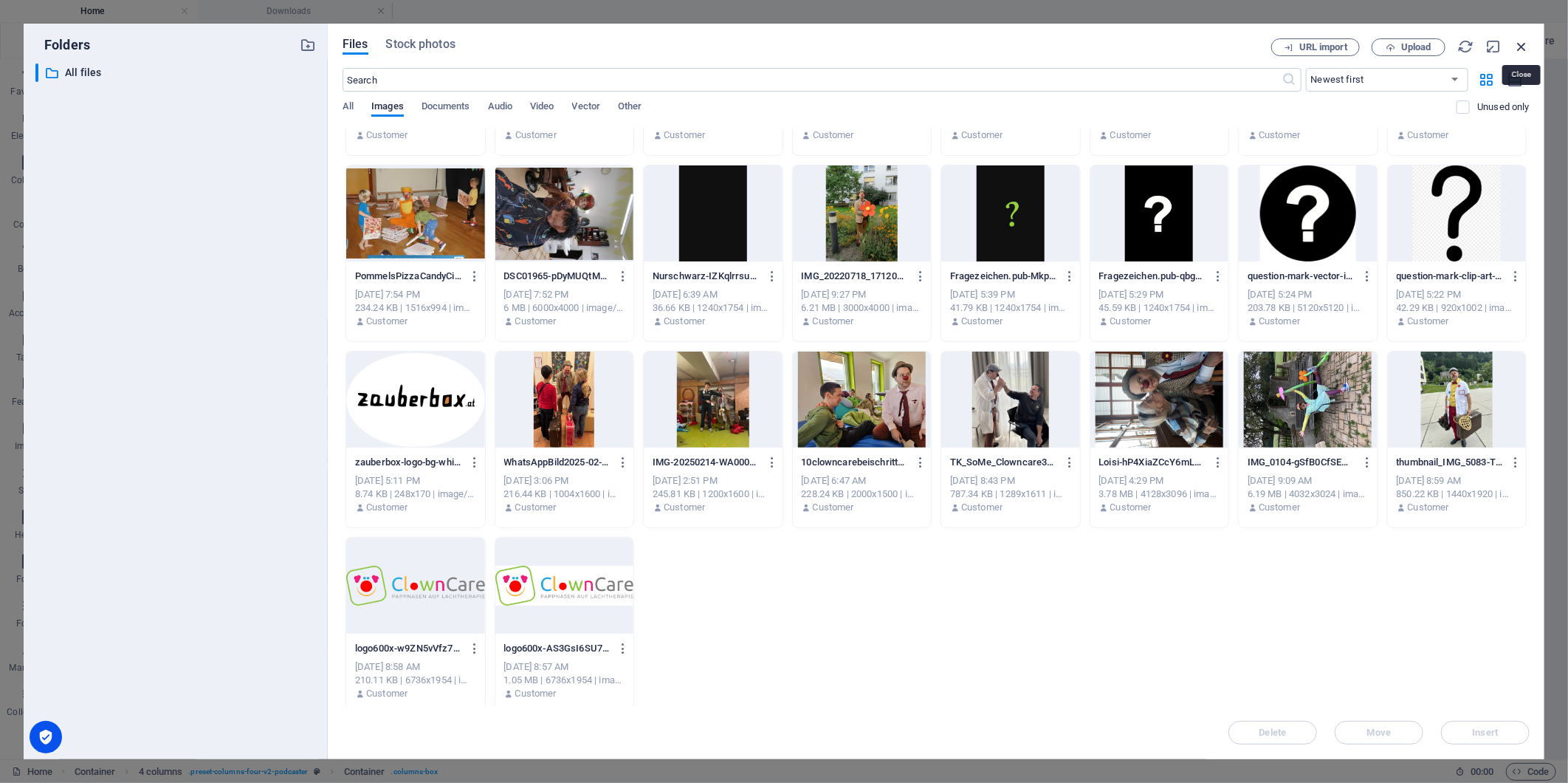 click at bounding box center (1521, 47) 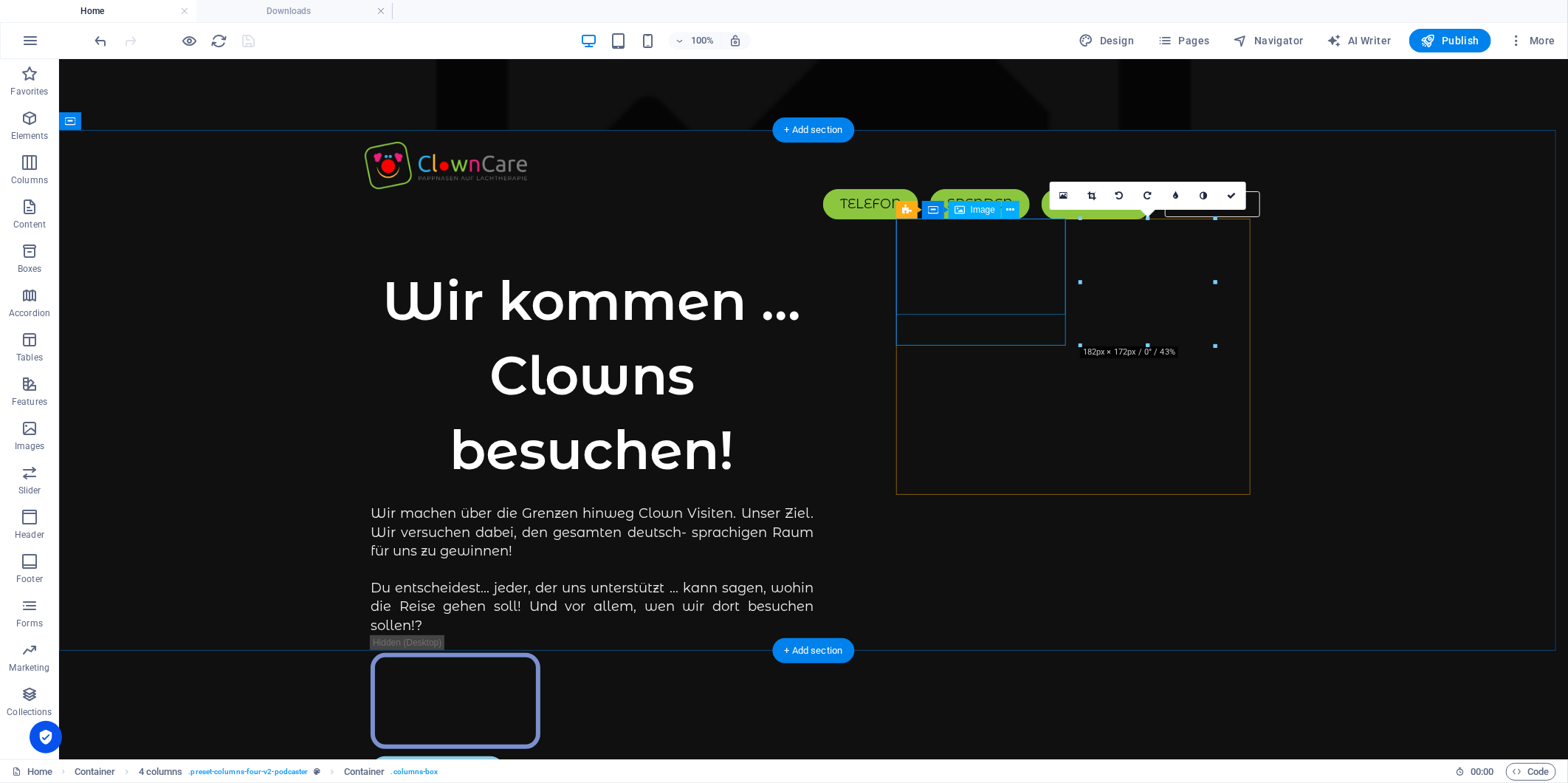 click at bounding box center (455, 700) 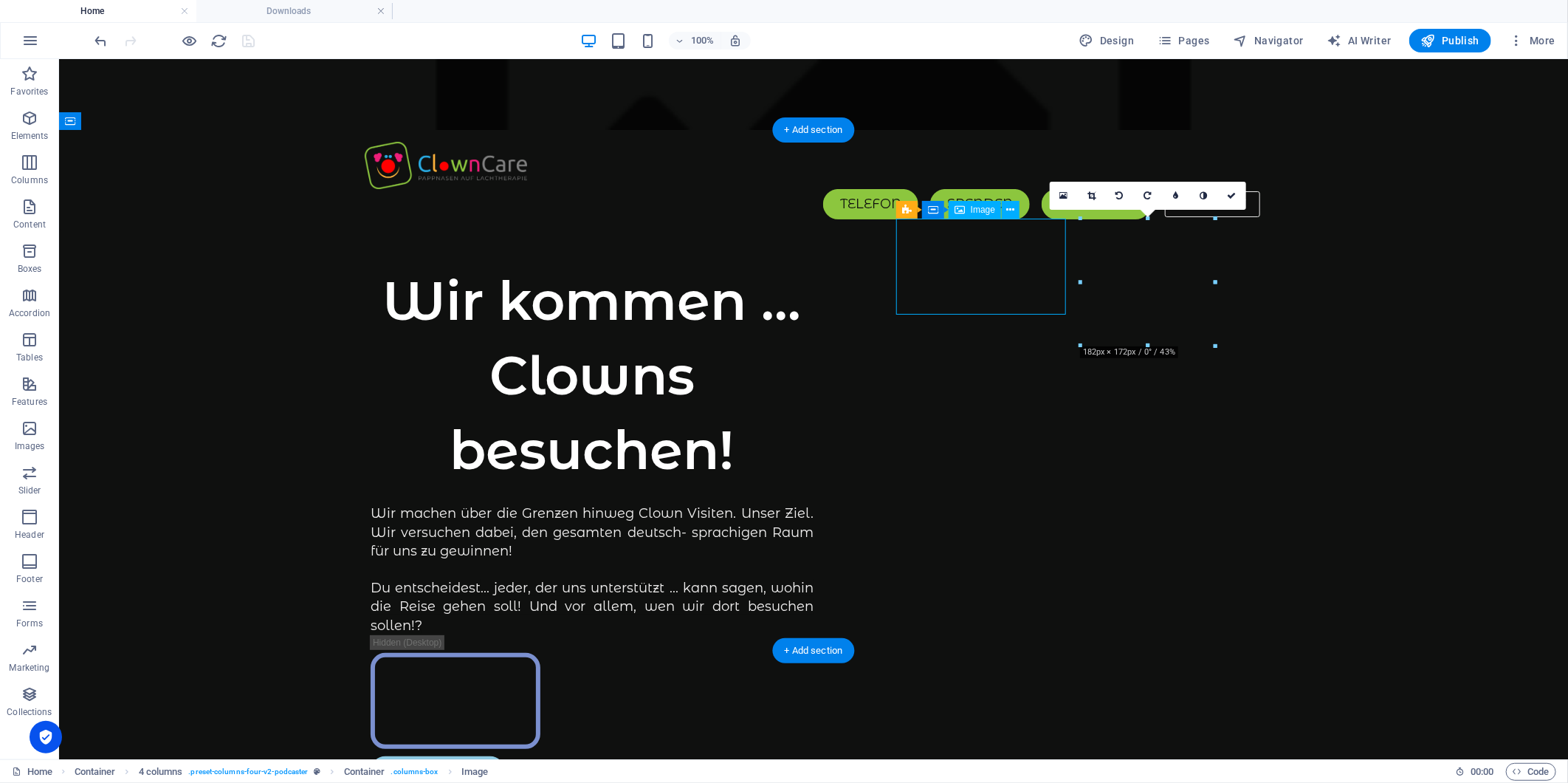 click at bounding box center [455, 700] 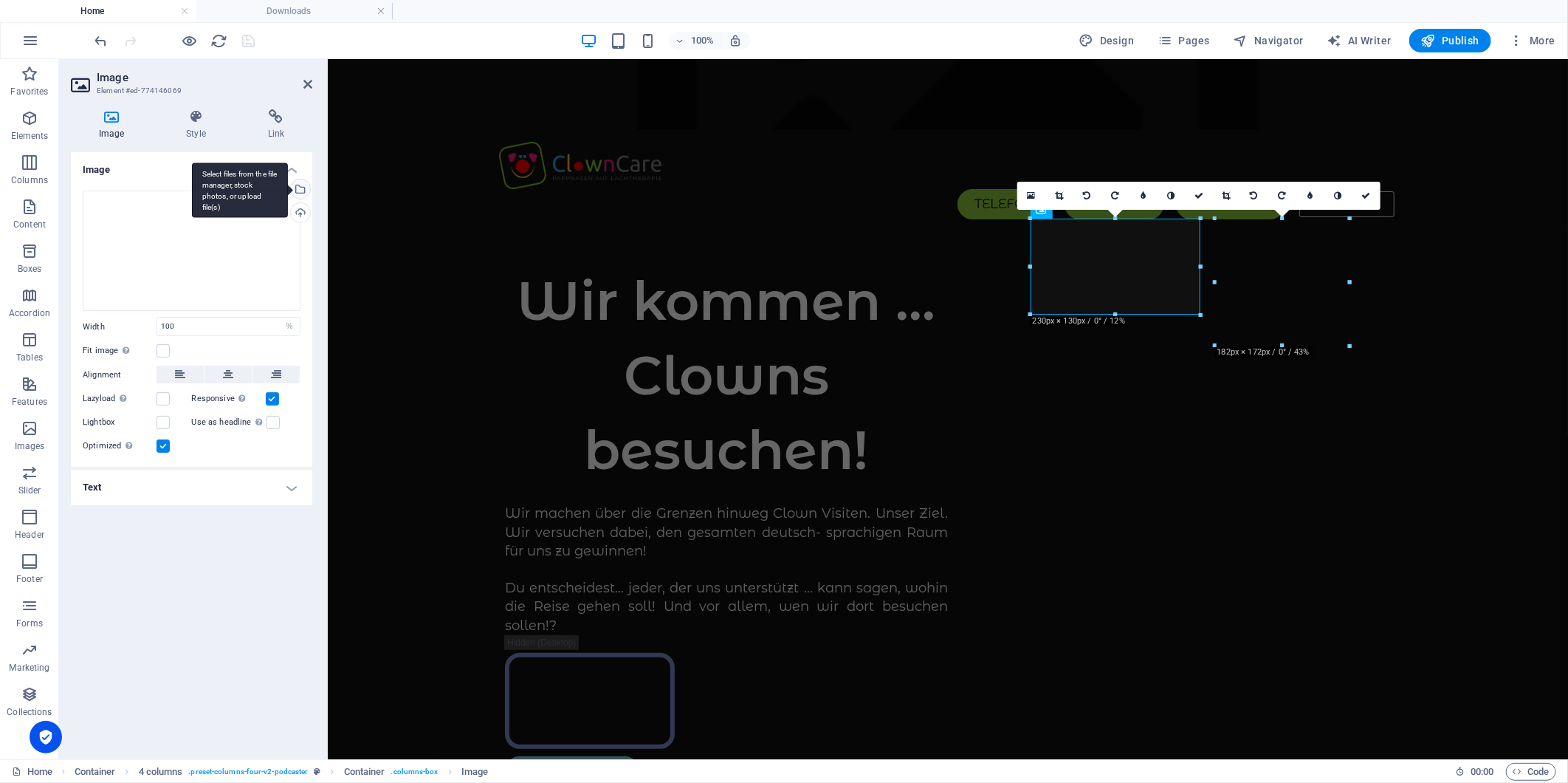 click on "Select files from the file manager, stock photos, or upload file(s)" at bounding box center [299, 191] 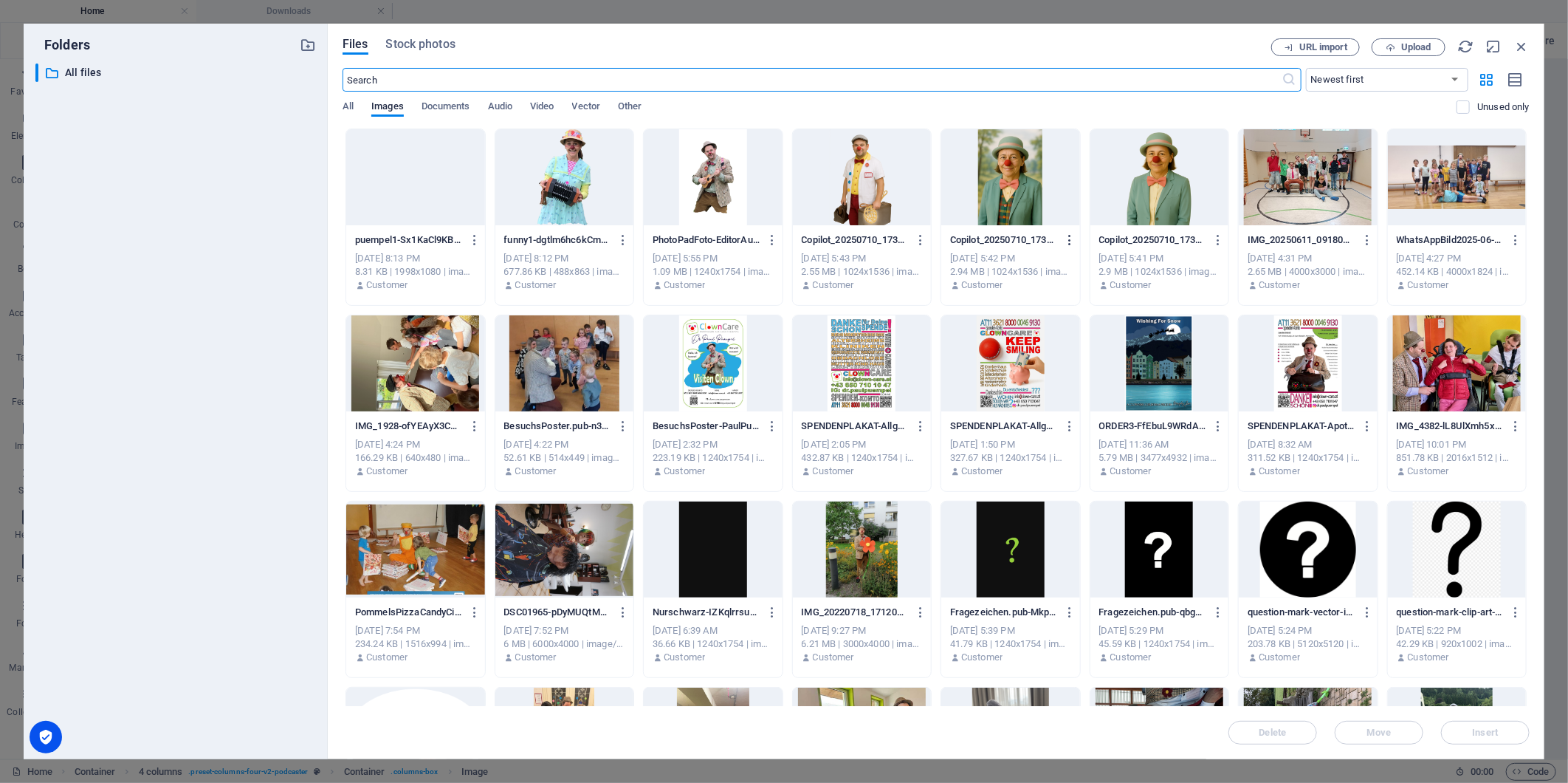 click at bounding box center (1070, 240) 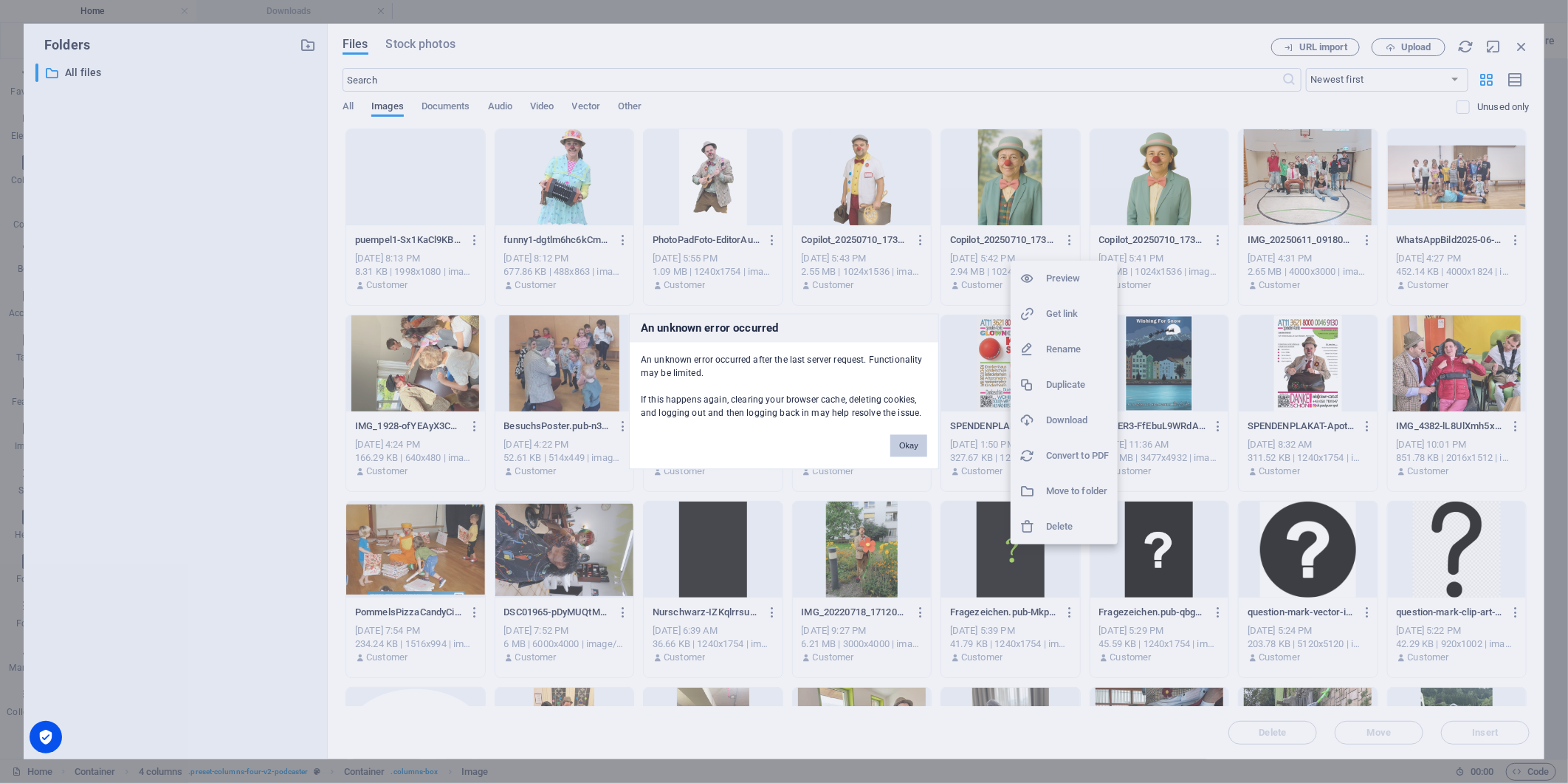 click on "Okay" at bounding box center (909, 446) 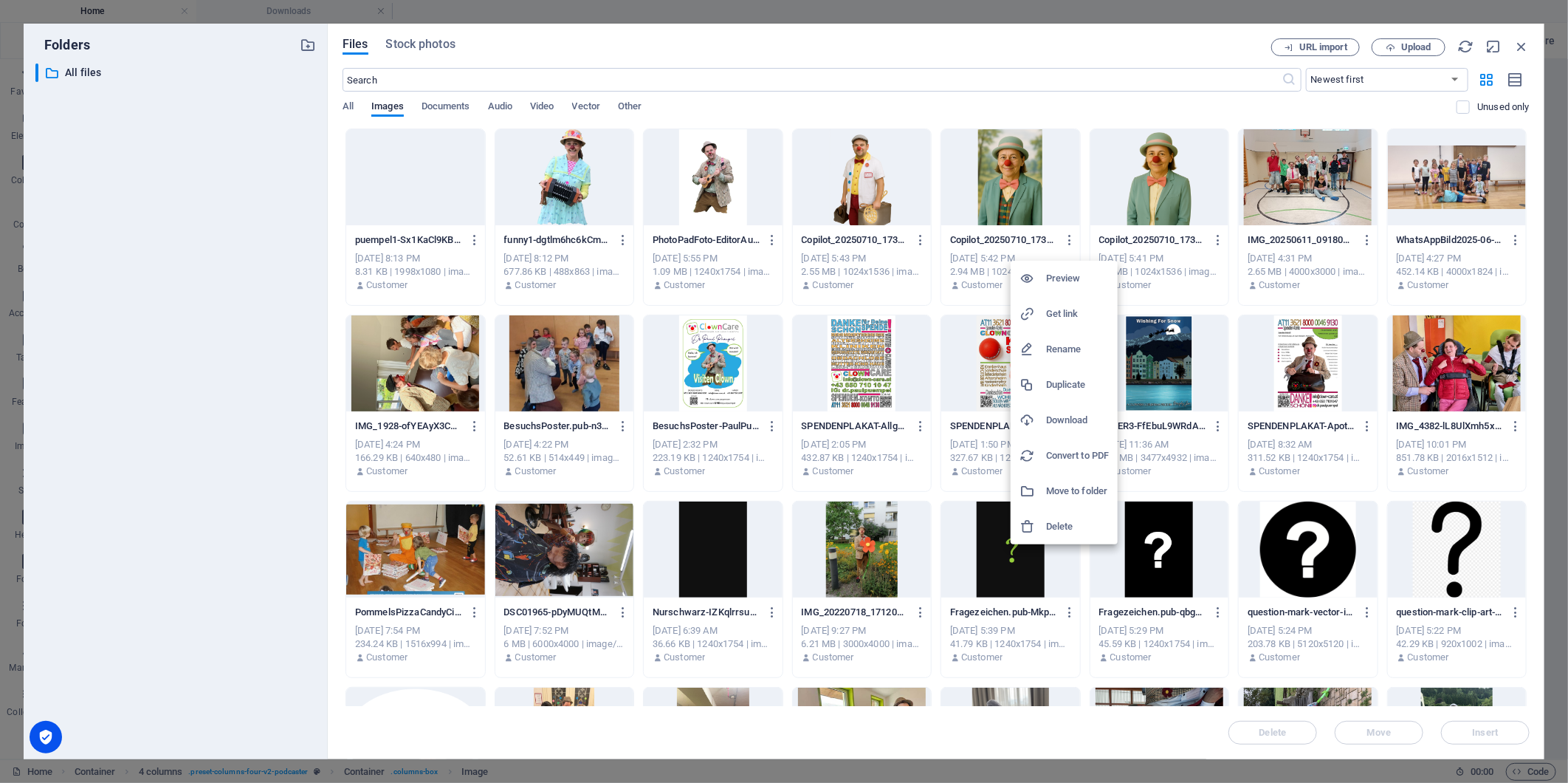 click at bounding box center [784, 392] 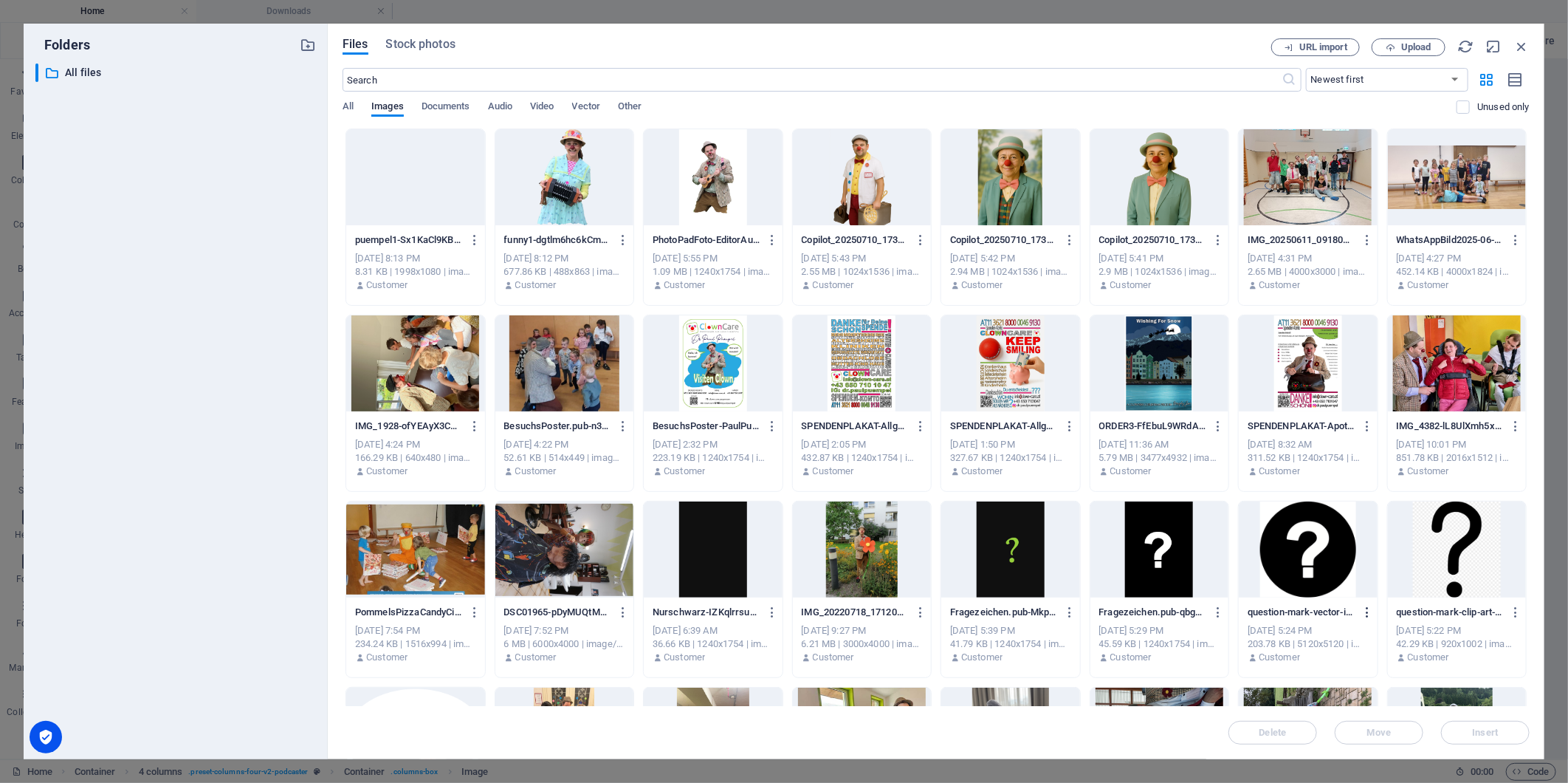 click at bounding box center (1367, 612) 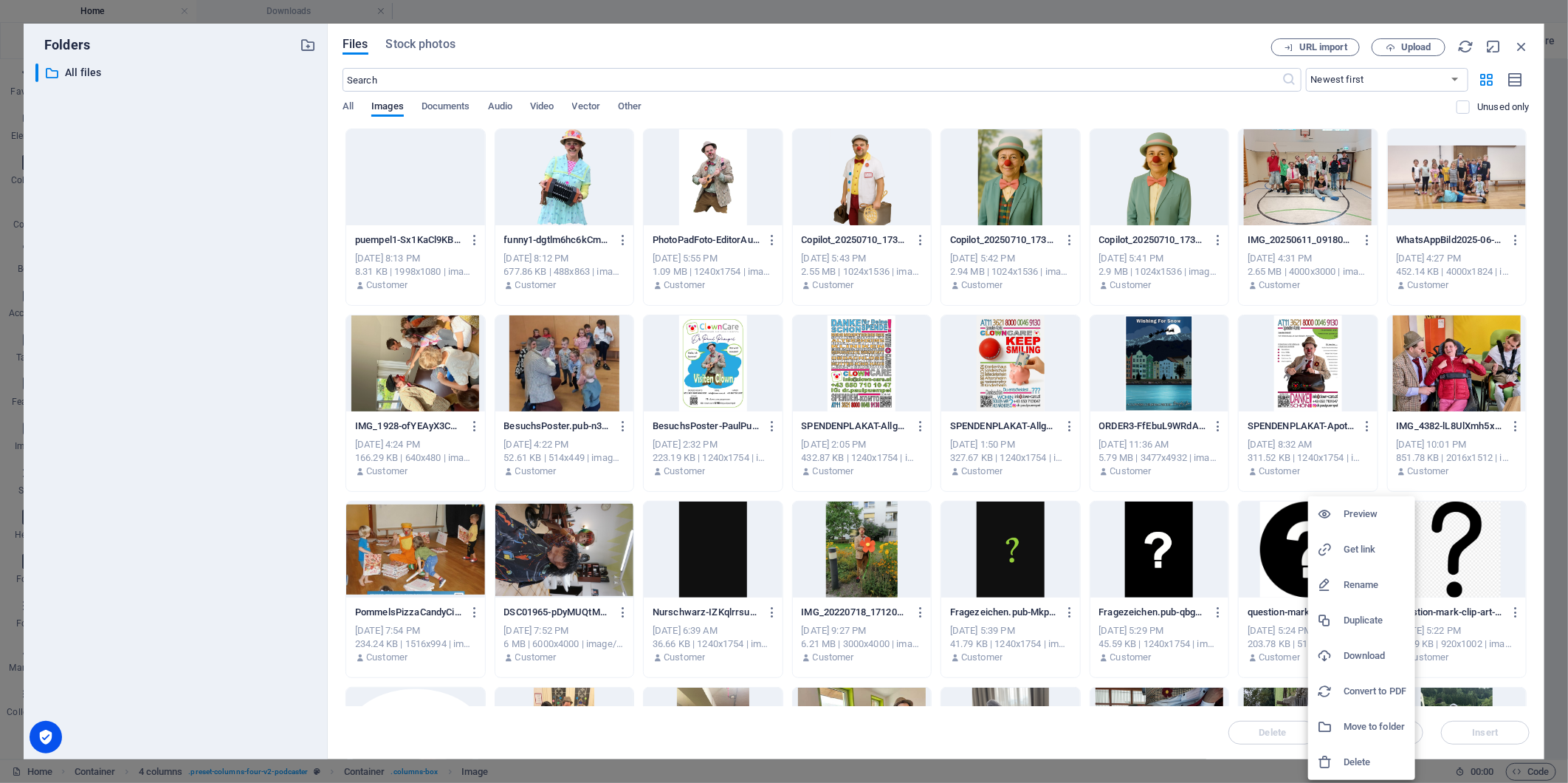 click on "Delete" at bounding box center [1375, 762] 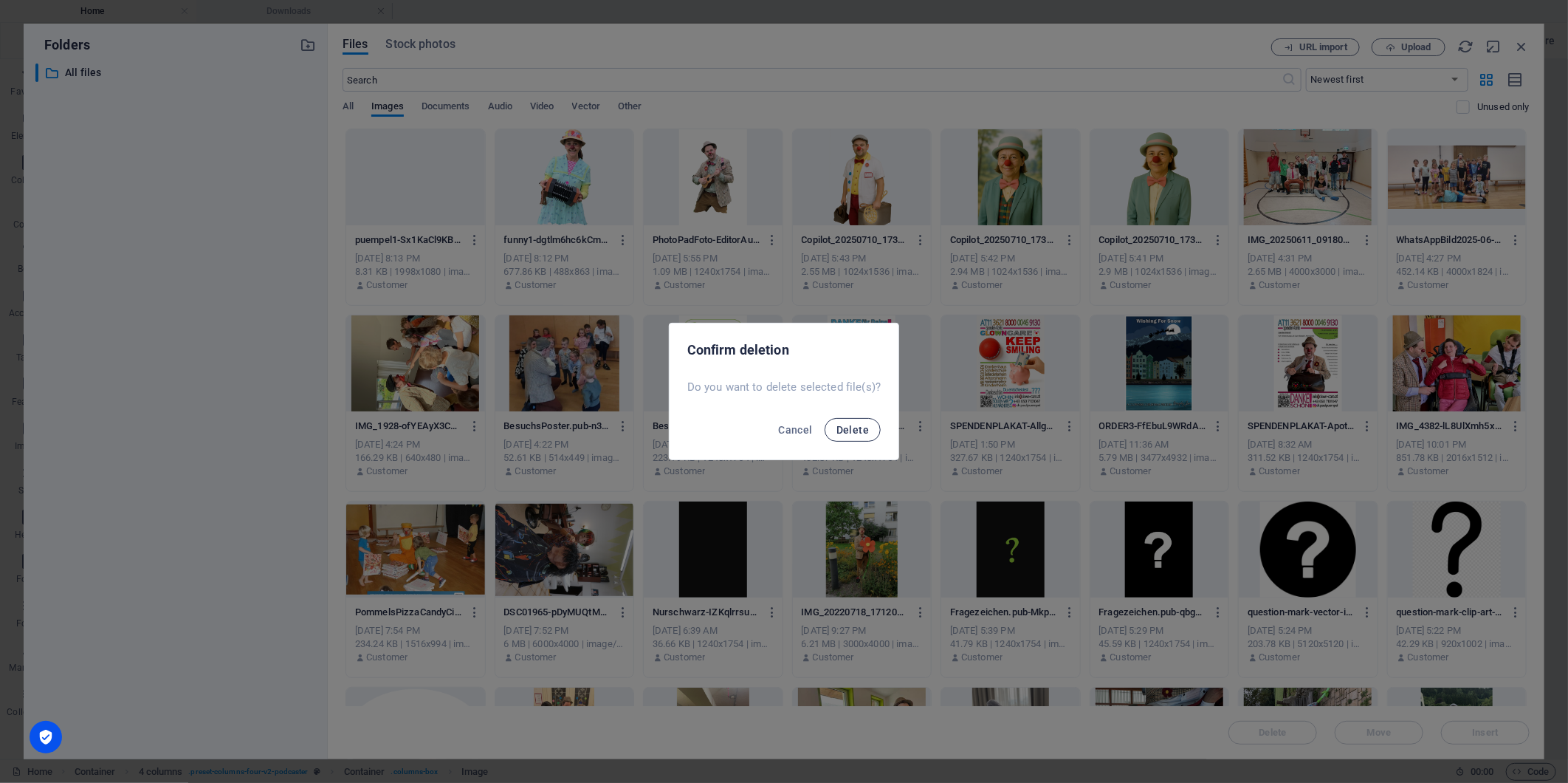 click on "Delete" at bounding box center [853, 430] 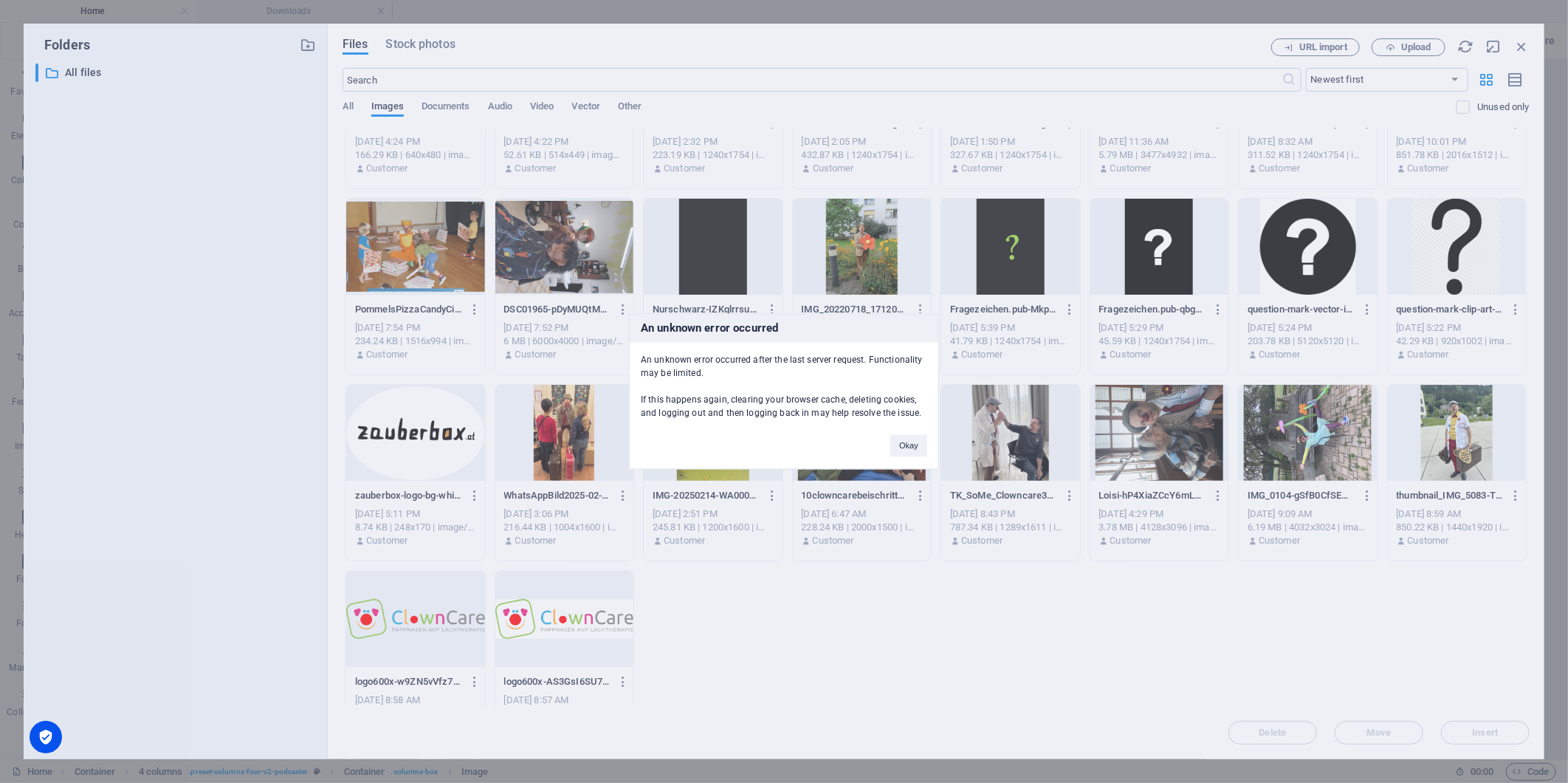scroll, scrollTop: 343, scrollLeft: 0, axis: vertical 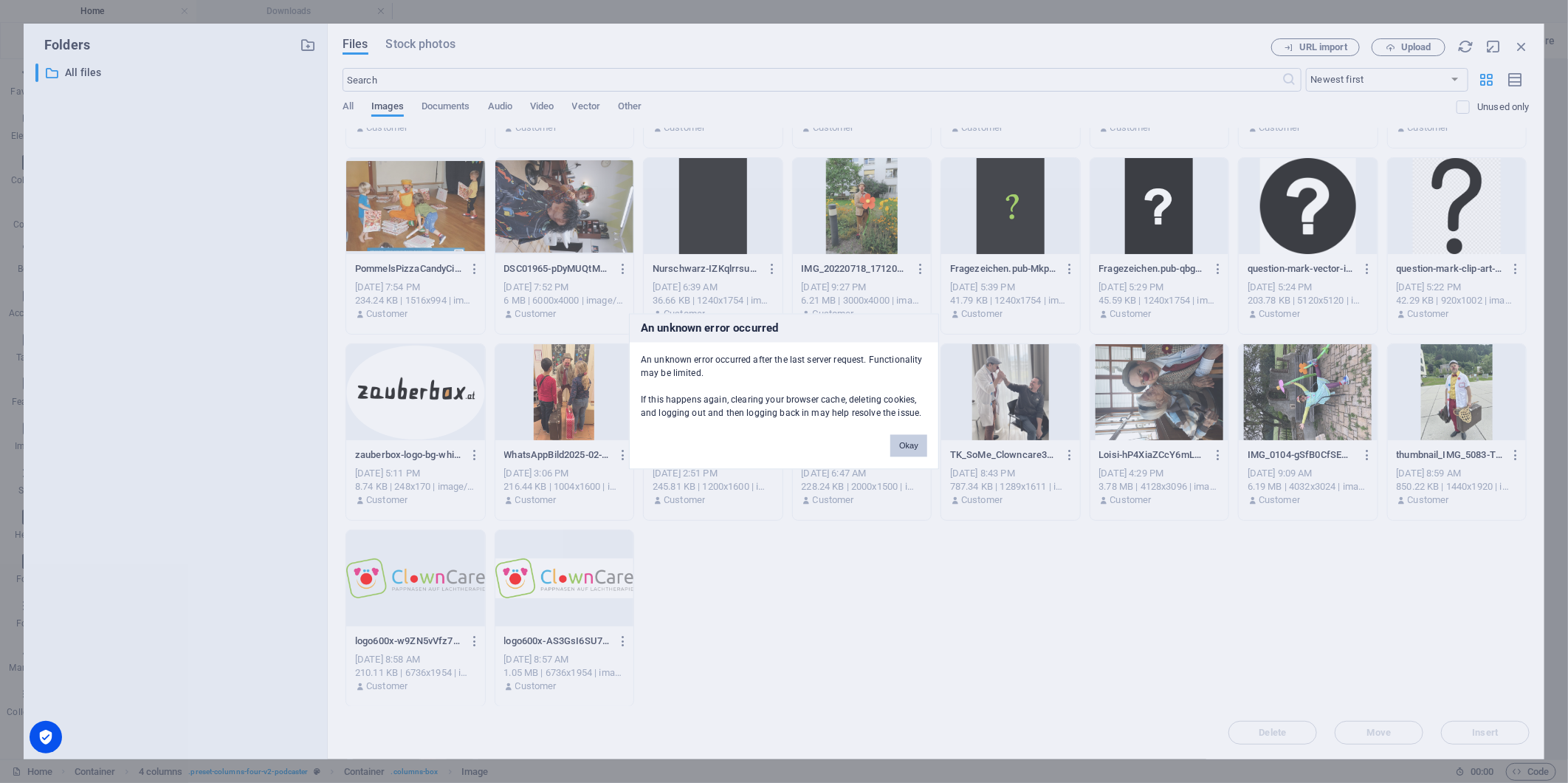 click on "Okay" at bounding box center [909, 446] 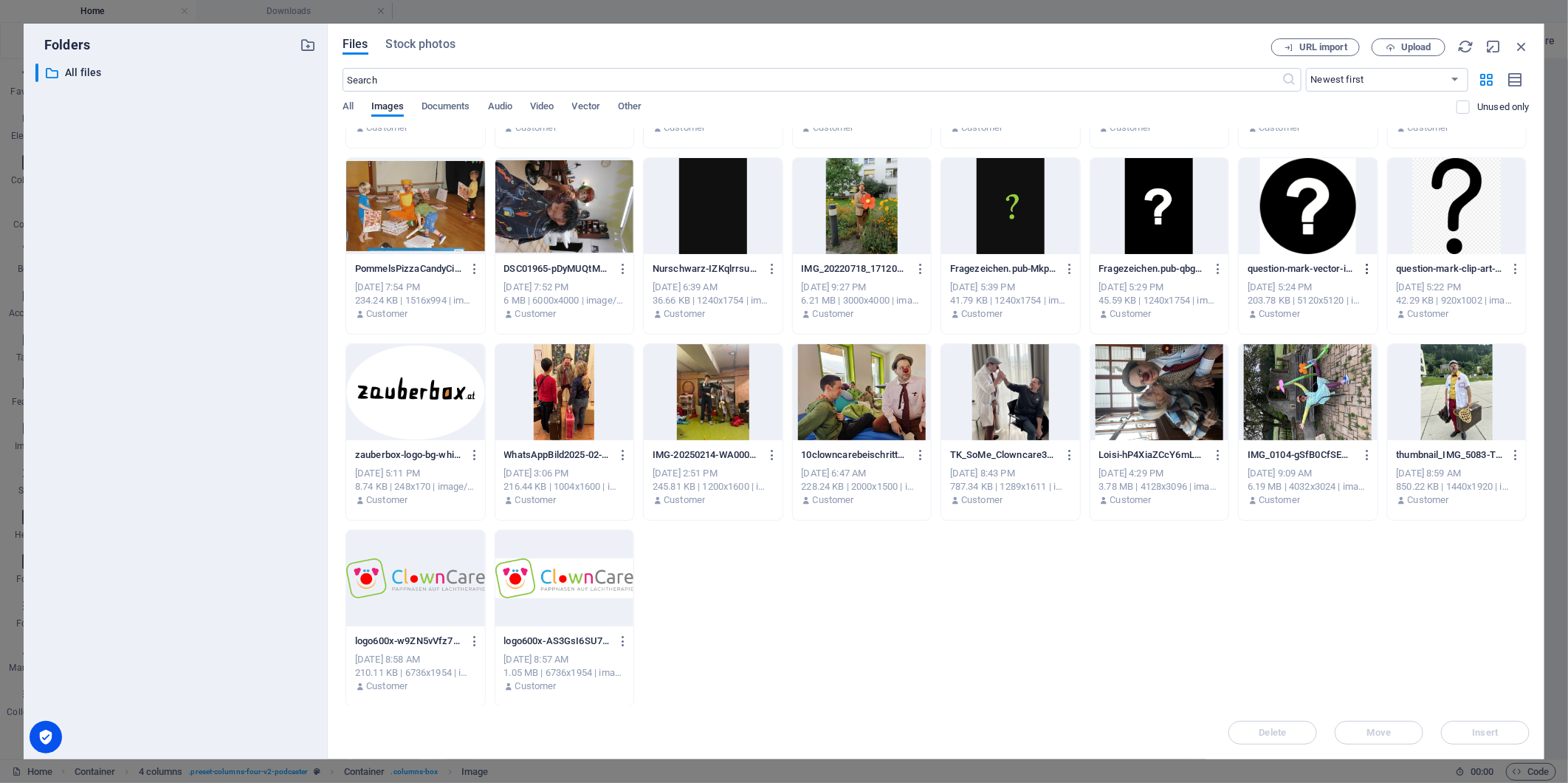 click at bounding box center (1367, 269) 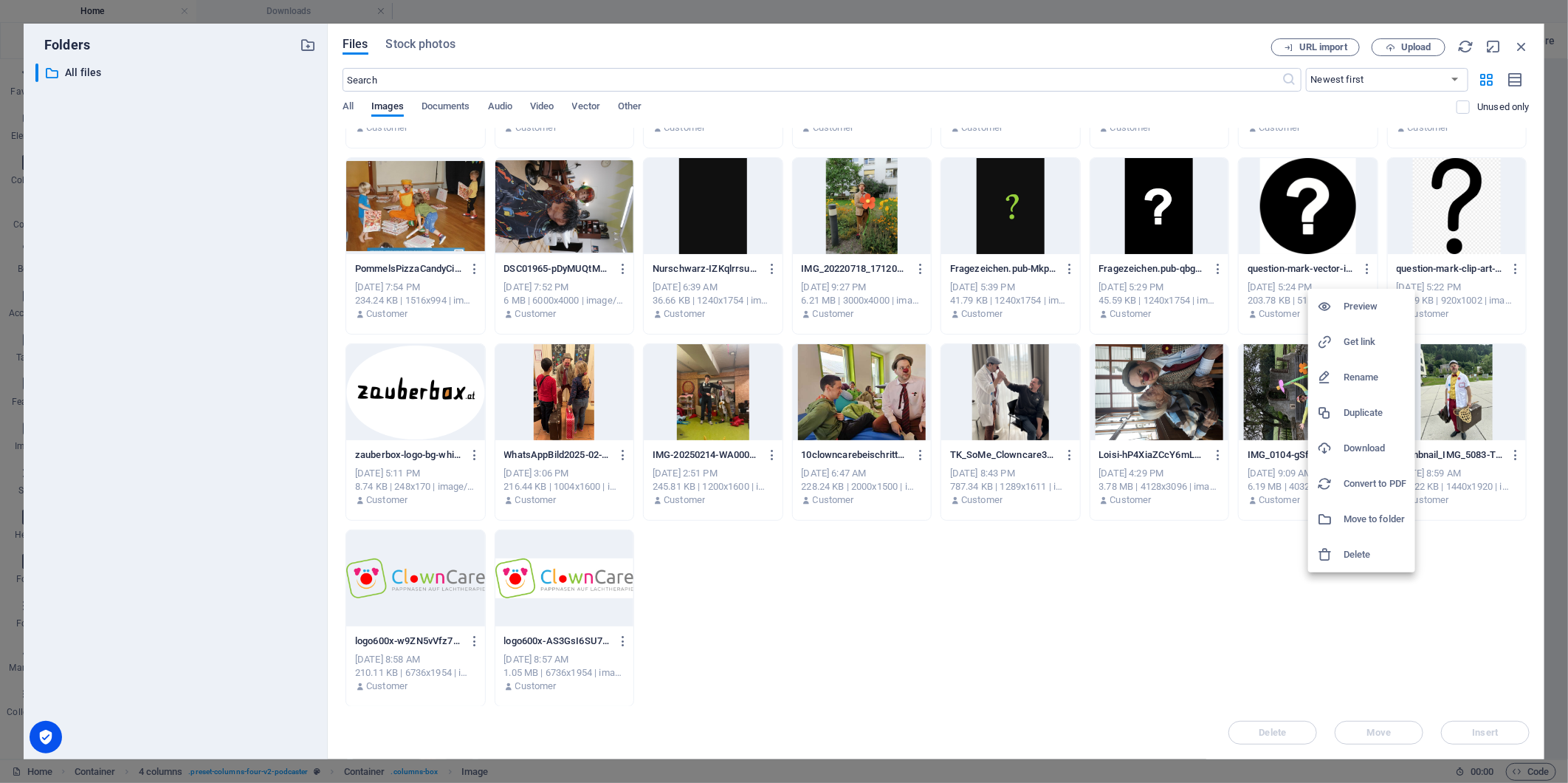 click on "Delete" at bounding box center (1375, 555) 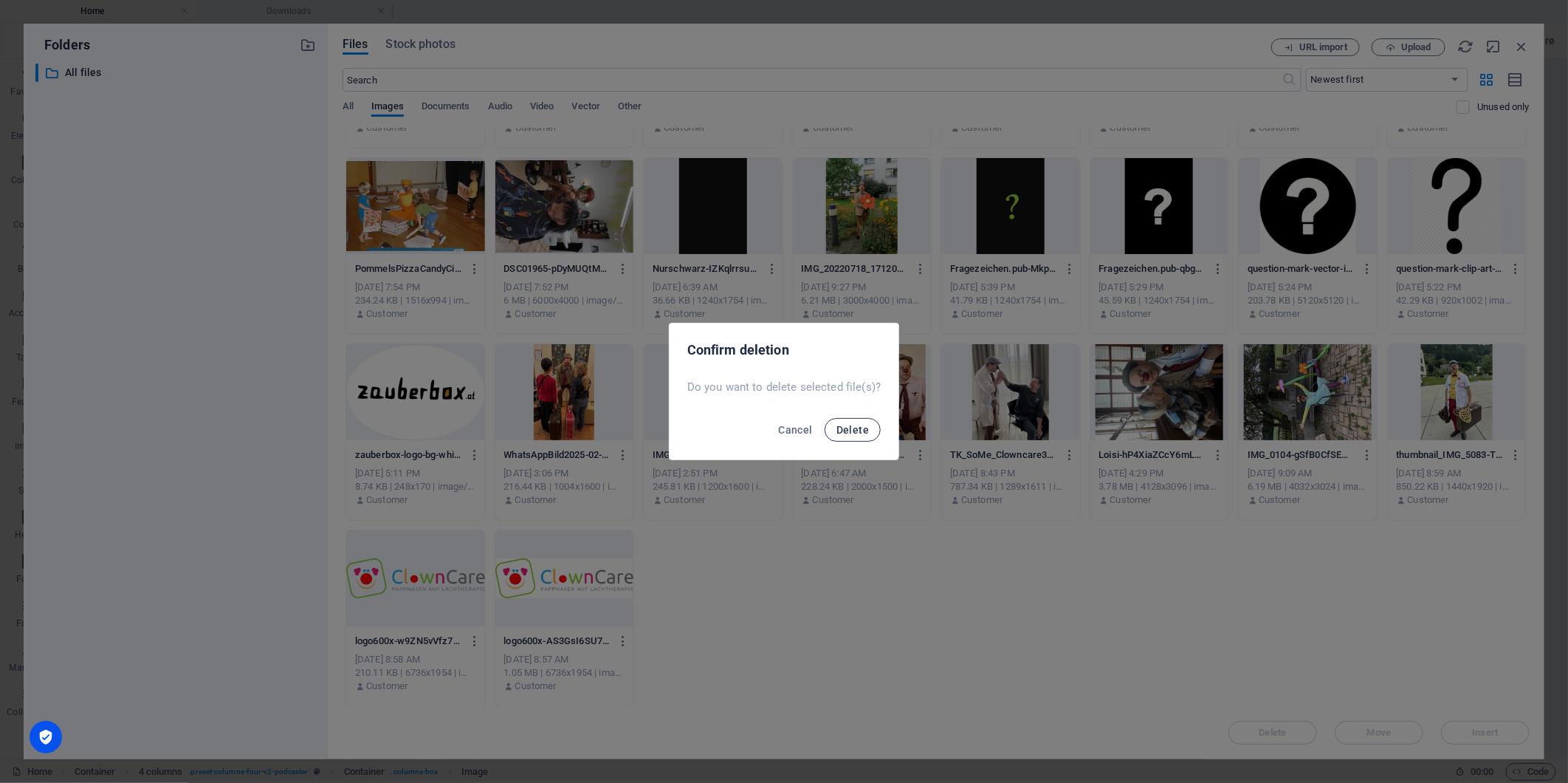 click on "Delete" at bounding box center [853, 430] 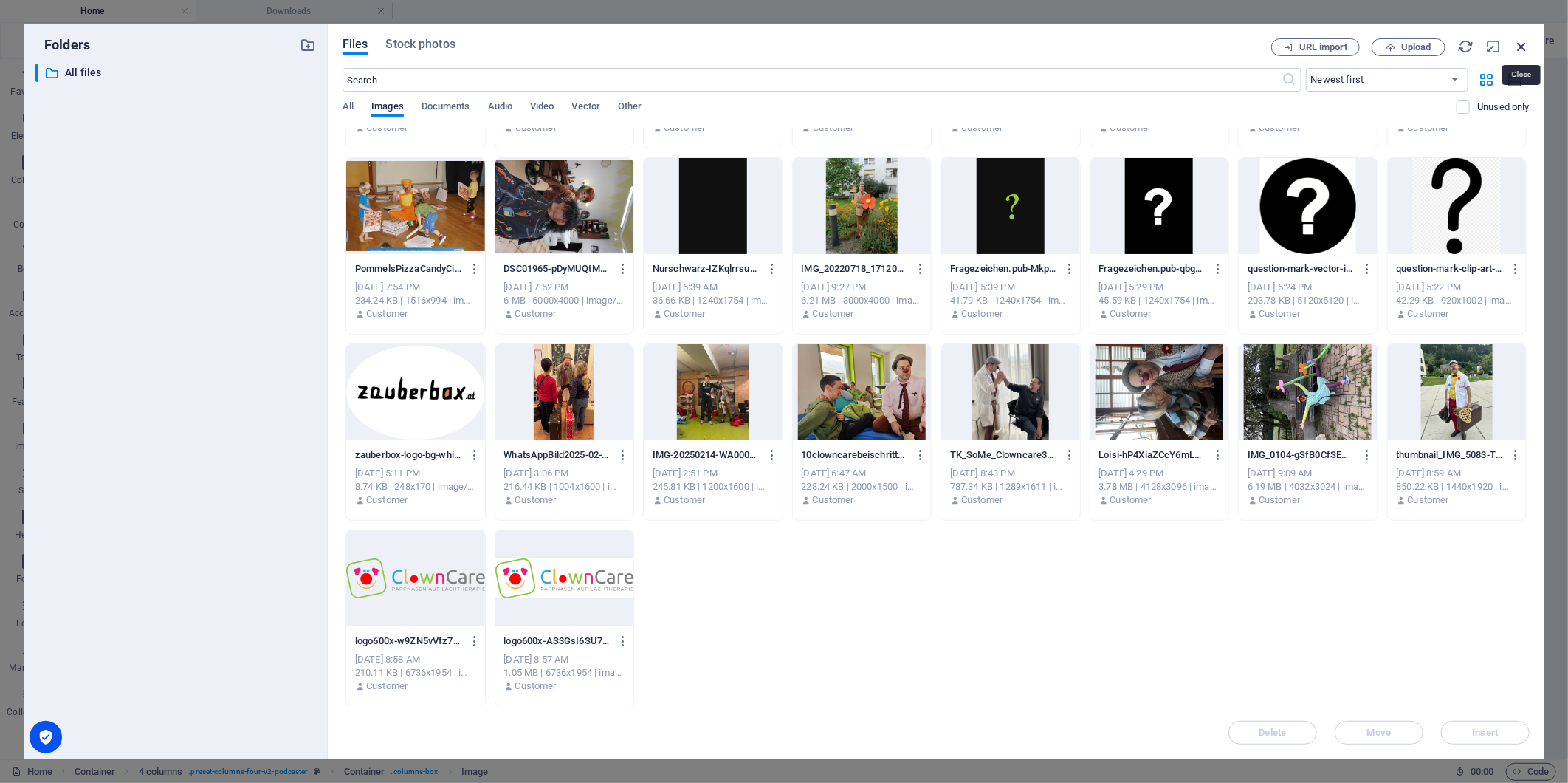 click at bounding box center (1521, 47) 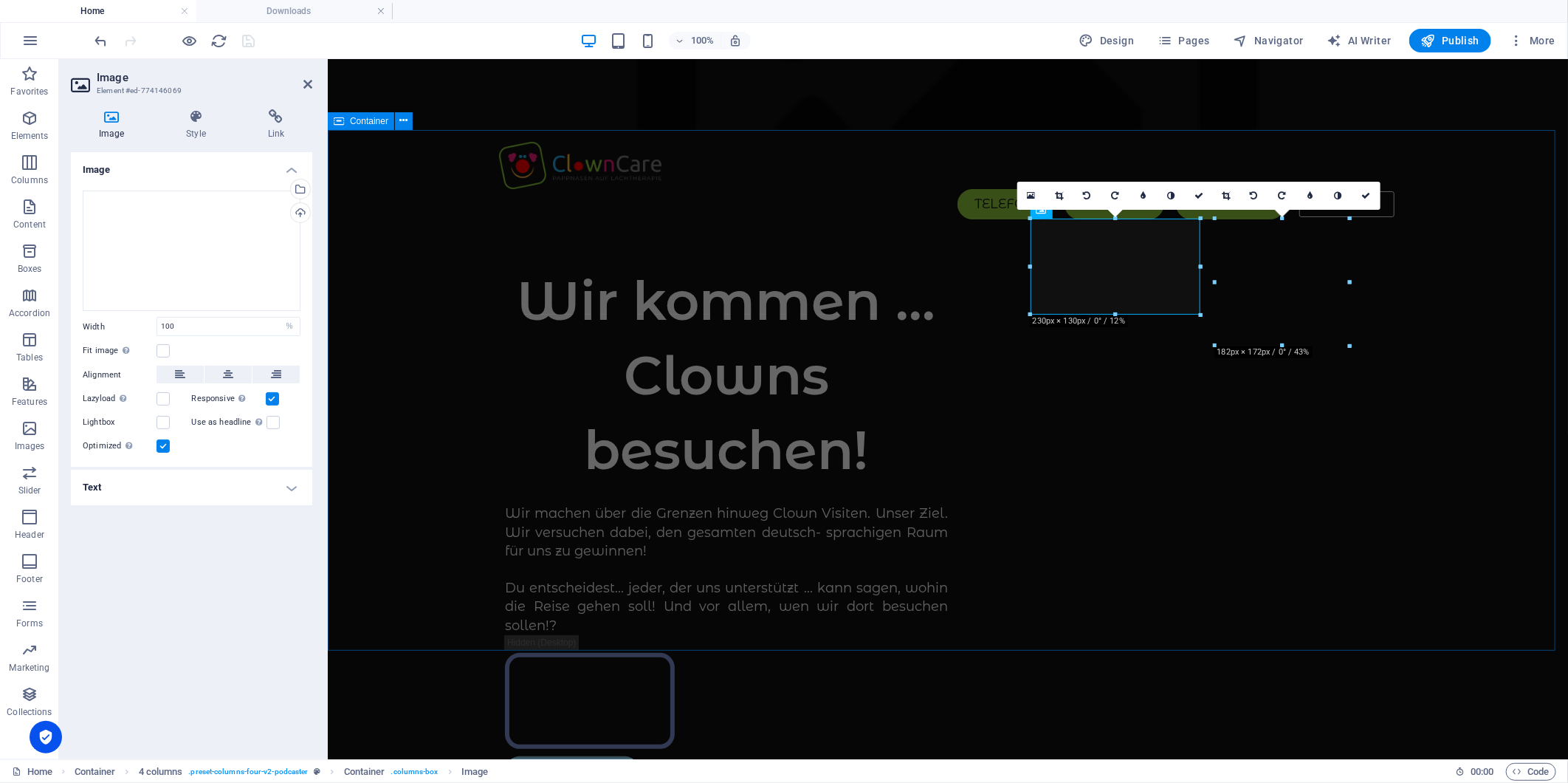click on "Wir kommen ... Clowns besuchen! Wir machen über die Grenzen hinweg Clown Visiten. Unser Ziel. Wir versuchen dabei, den gesamten deutsch- sprachigen Raum für uns zu gewinnen!  Du entscheidest  ... jeder, der uns unterstützt ... kann sagen, wohin die Reise gehen soll! Und vor allem, wen wir dort besuchen sollen!? Mehr auf:" at bounding box center [947, 778] 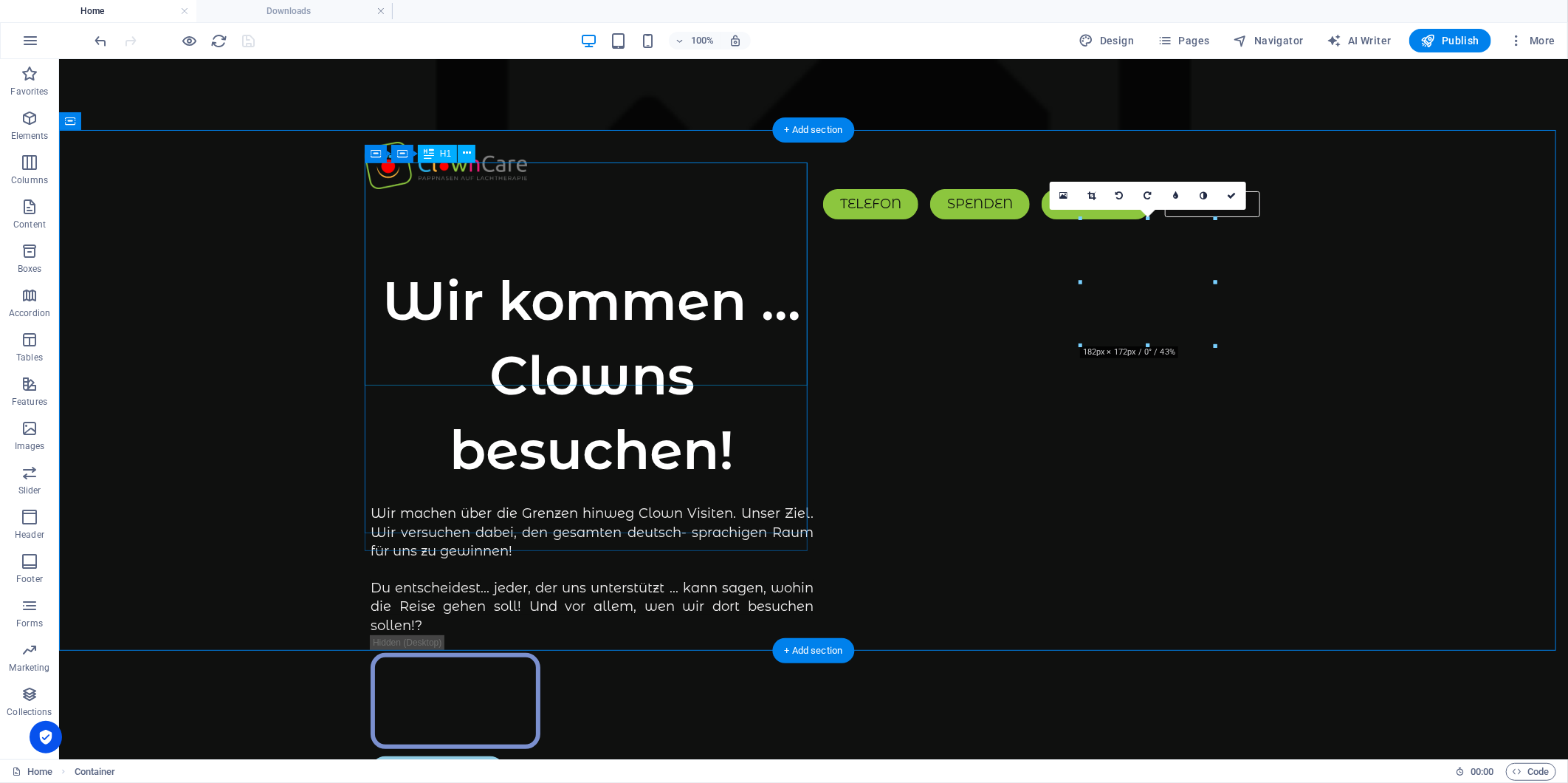 click on "Wir kommen ... Clowns besuchen!" at bounding box center [591, 375] 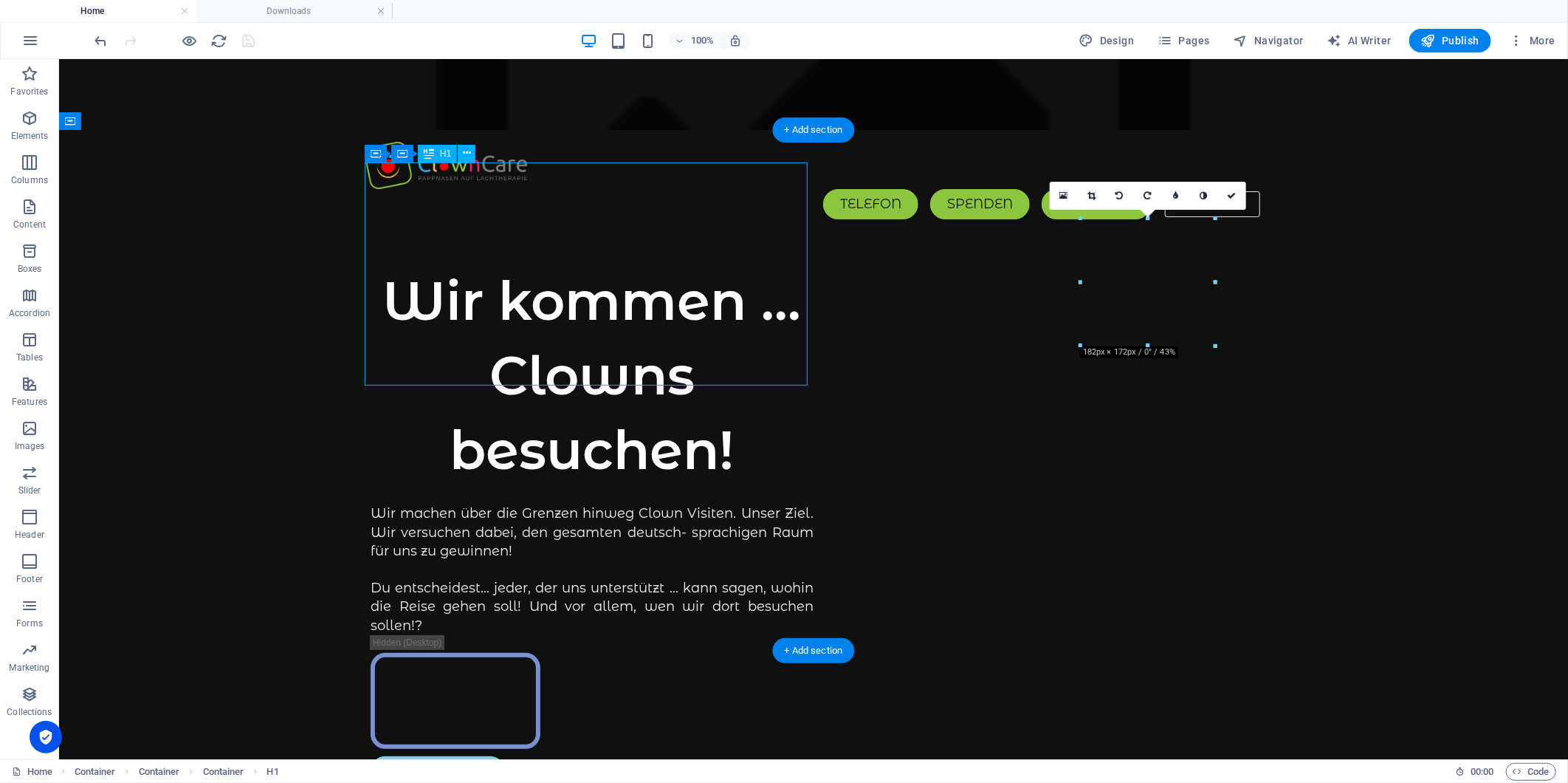 click on "Wir kommen ... Clowns besuchen!" at bounding box center [591, 375] 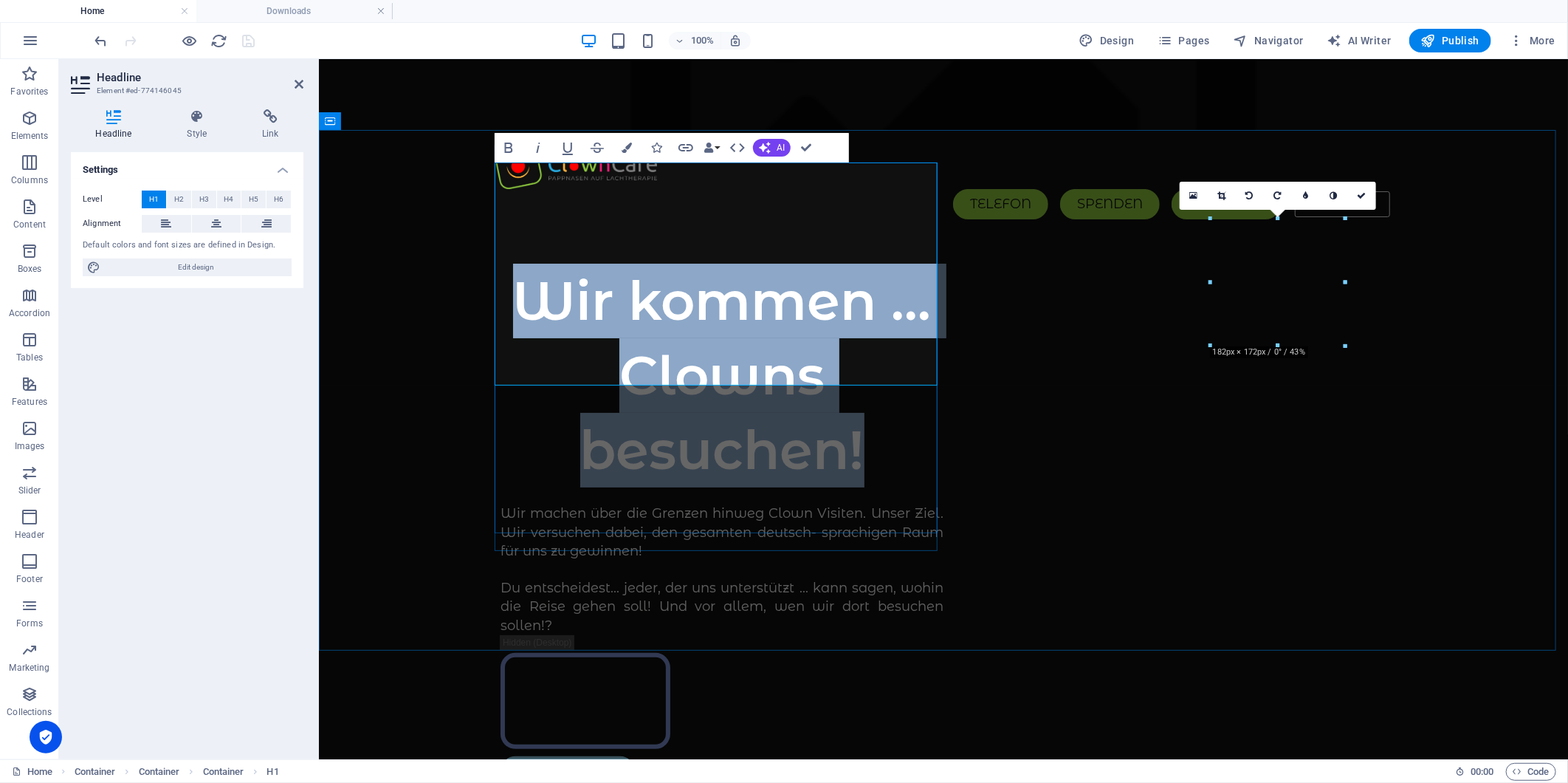 click on "Wir kommen ... Clowns besuchen!" at bounding box center [721, 375] 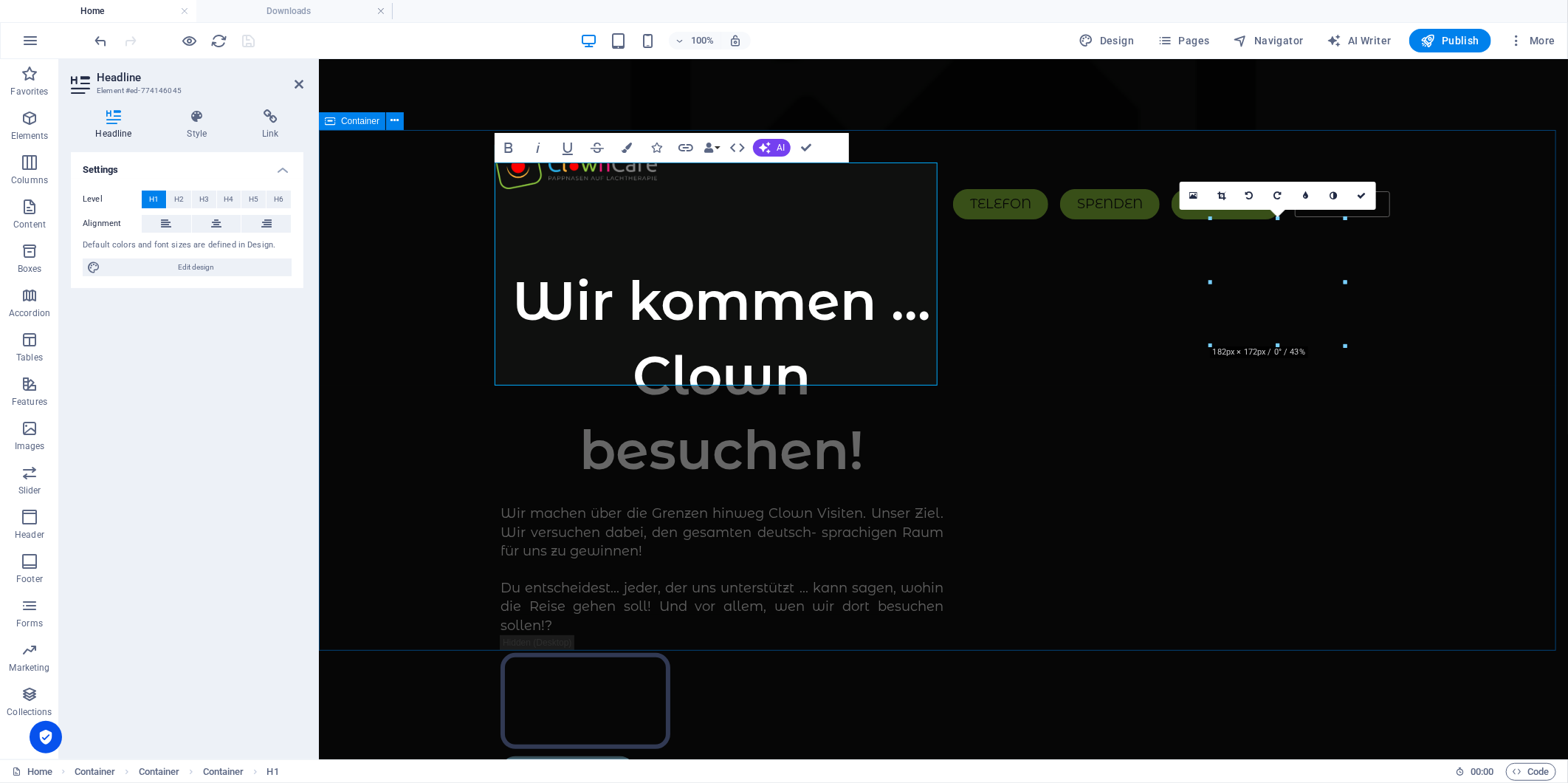 click on "Wir kommen ... Clown besuchen! Wir machen über die Grenzen hinweg Clown Visiten. Unser Ziel. Wir versuchen dabei, den gesamten deutsch- sprachigen Raum für uns zu gewinnen!  Du entscheidest  ... jeder, der uns unterstützt ... kann sagen, wohin die Reise gehen soll! Und vor allem, wen wir dort besuchen sollen!? Mehr auf:" at bounding box center (943, 778) 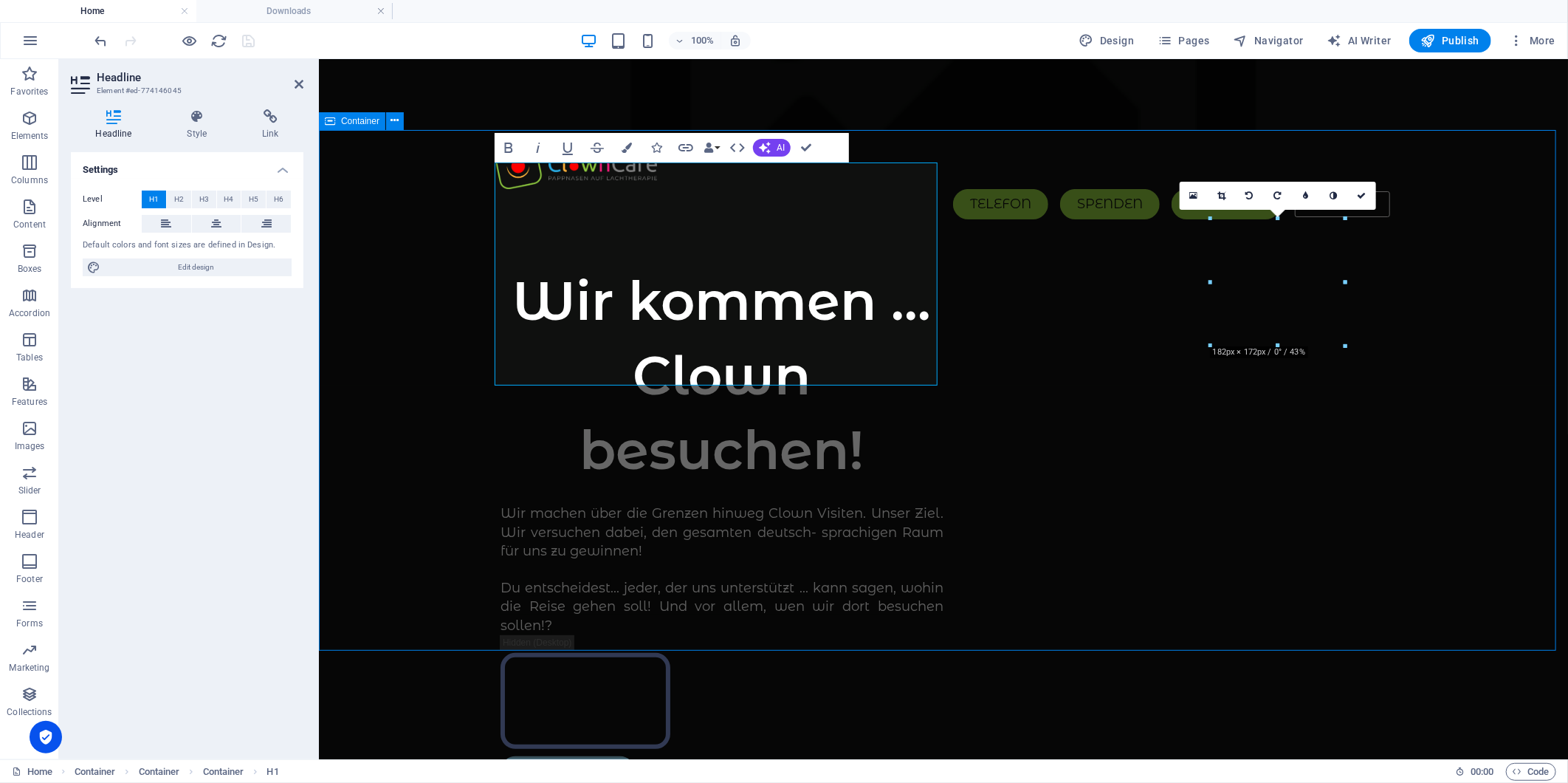 click on "Wir kommen ... Clown besuchen! Wir machen über die Grenzen hinweg Clown Visiten. Unser Ziel. Wir versuchen dabei, den gesamten deutsch- sprachigen Raum für uns zu gewinnen!  Du entscheidest  ... jeder, der uns unterstützt ... kann sagen, wohin die Reise gehen soll! Und vor allem, wen wir dort besuchen sollen!? Mehr auf:" at bounding box center [943, 778] 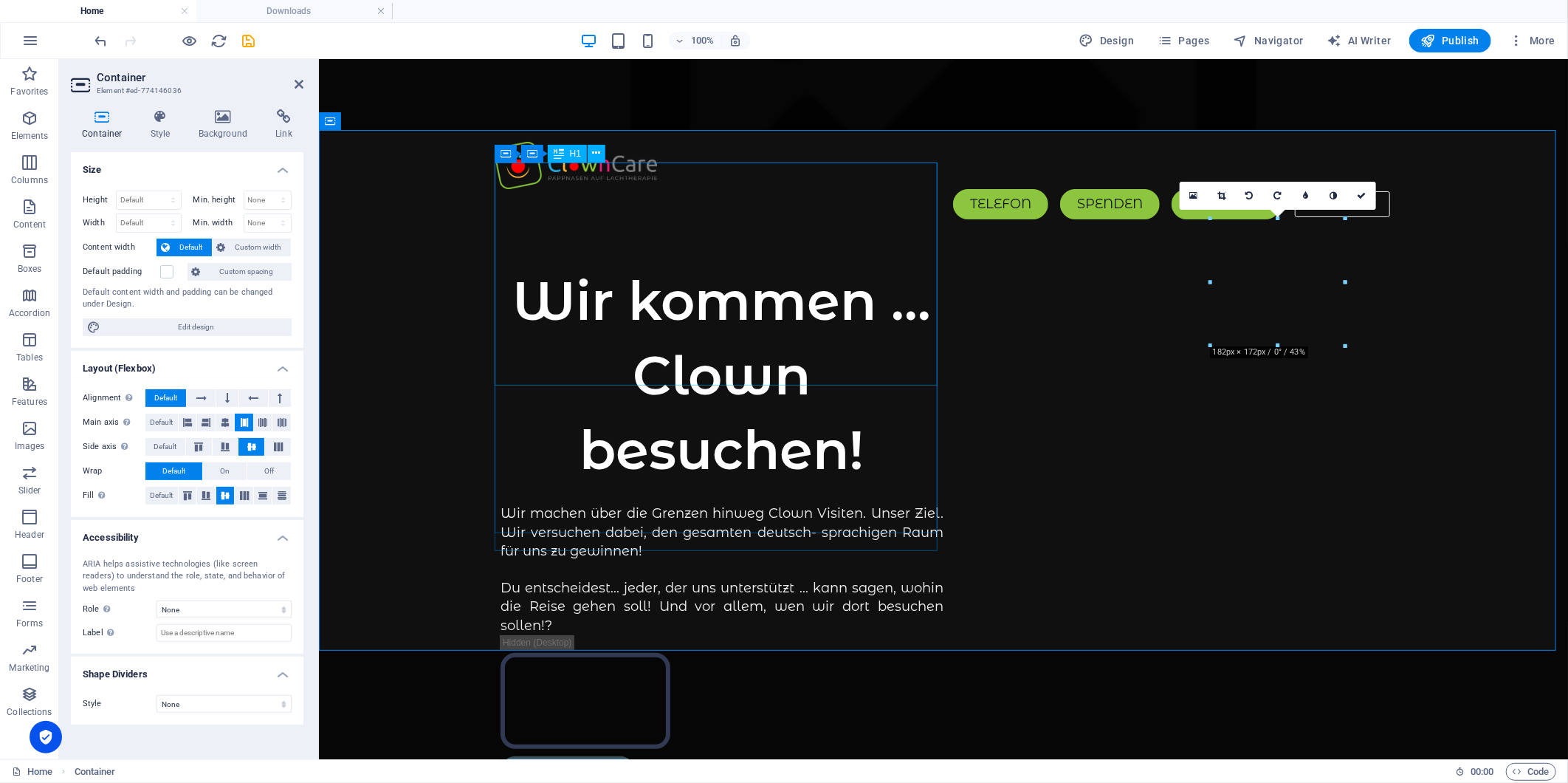 click on "Wir kommen ... Clown besuchen!" at bounding box center (721, 375) 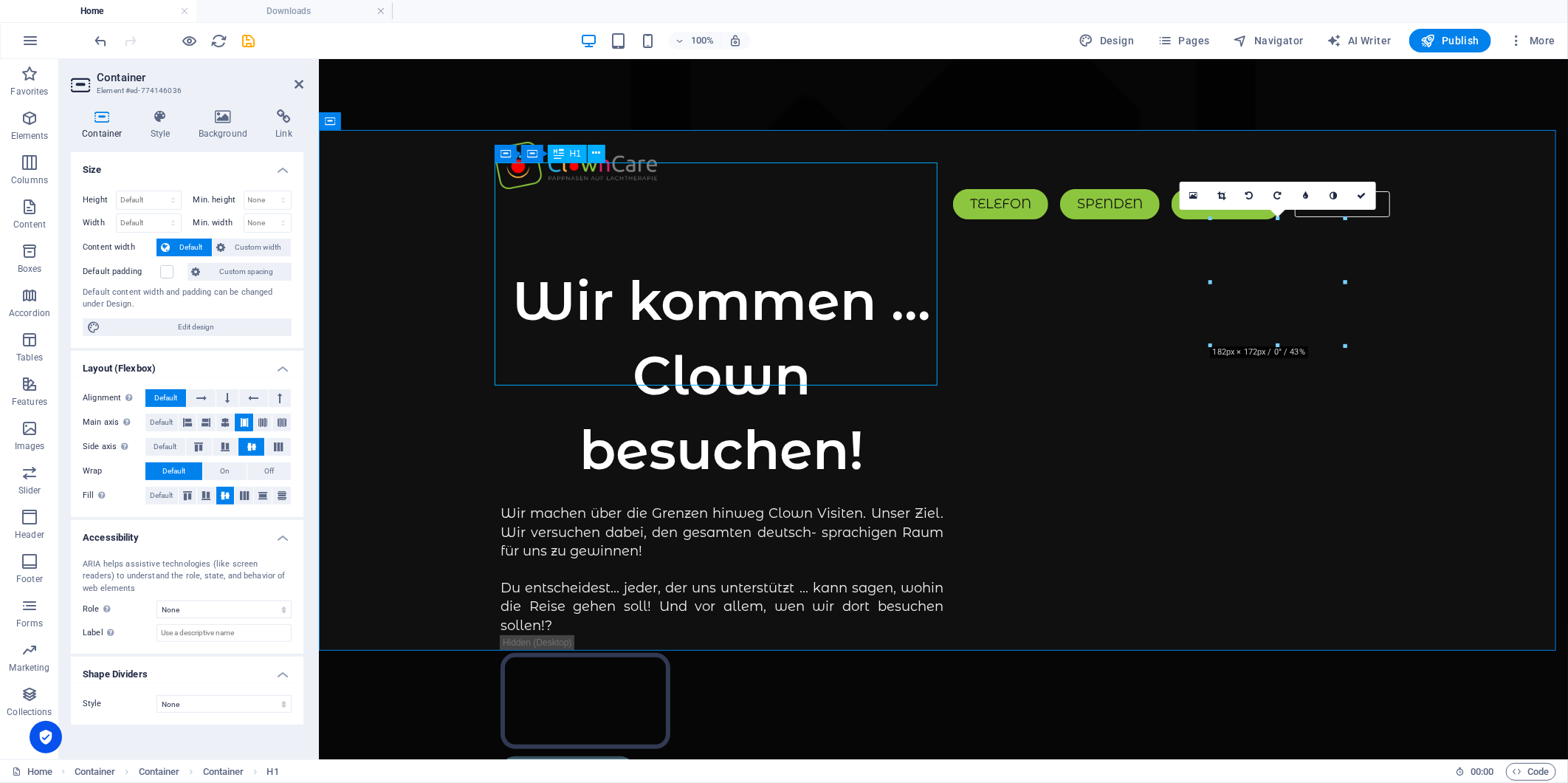 click on "Wir kommen ... Clown besuchen!" at bounding box center (721, 375) 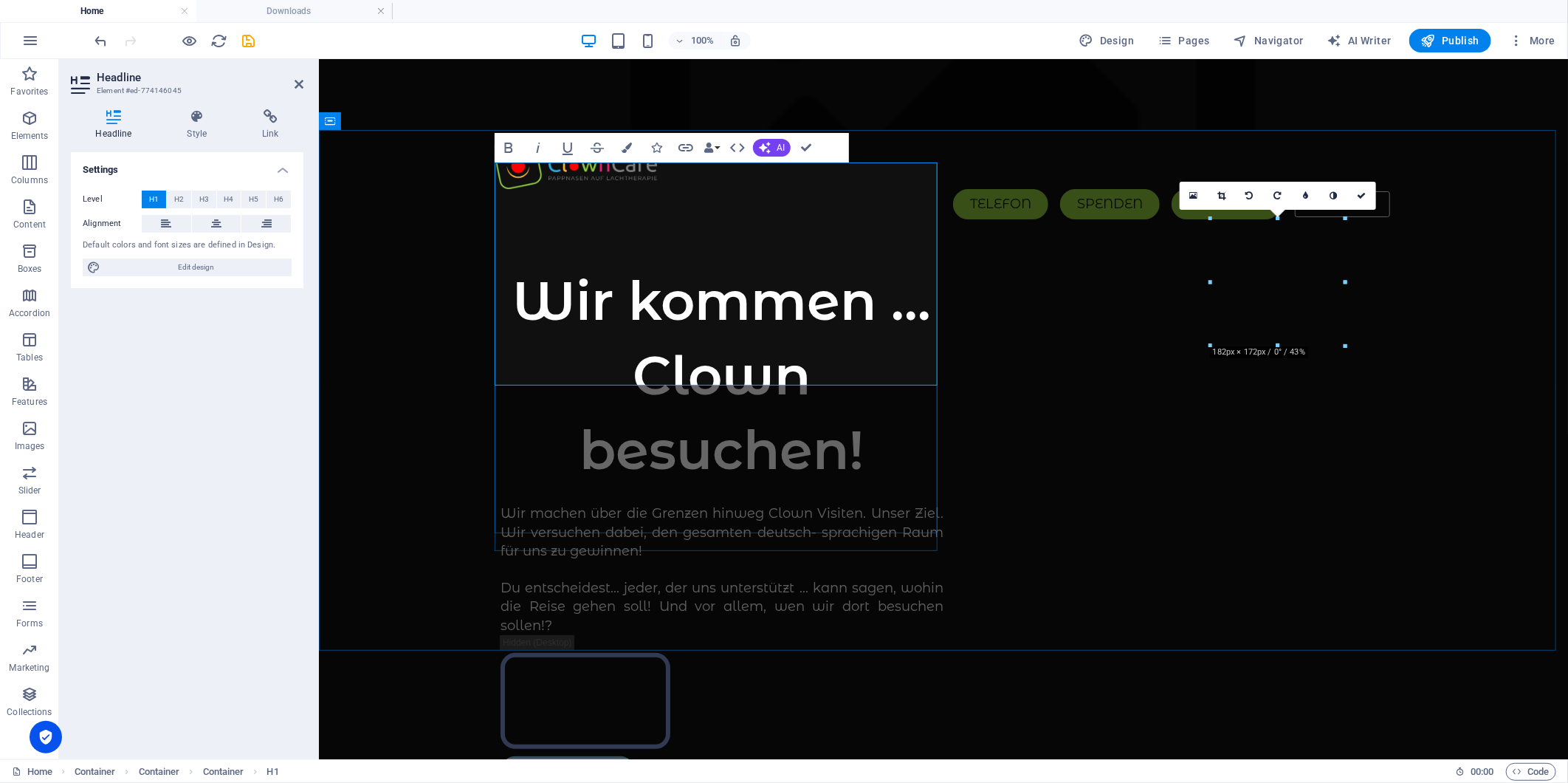click on "Wir kommen ... Clown besuchen!" at bounding box center [721, 375] 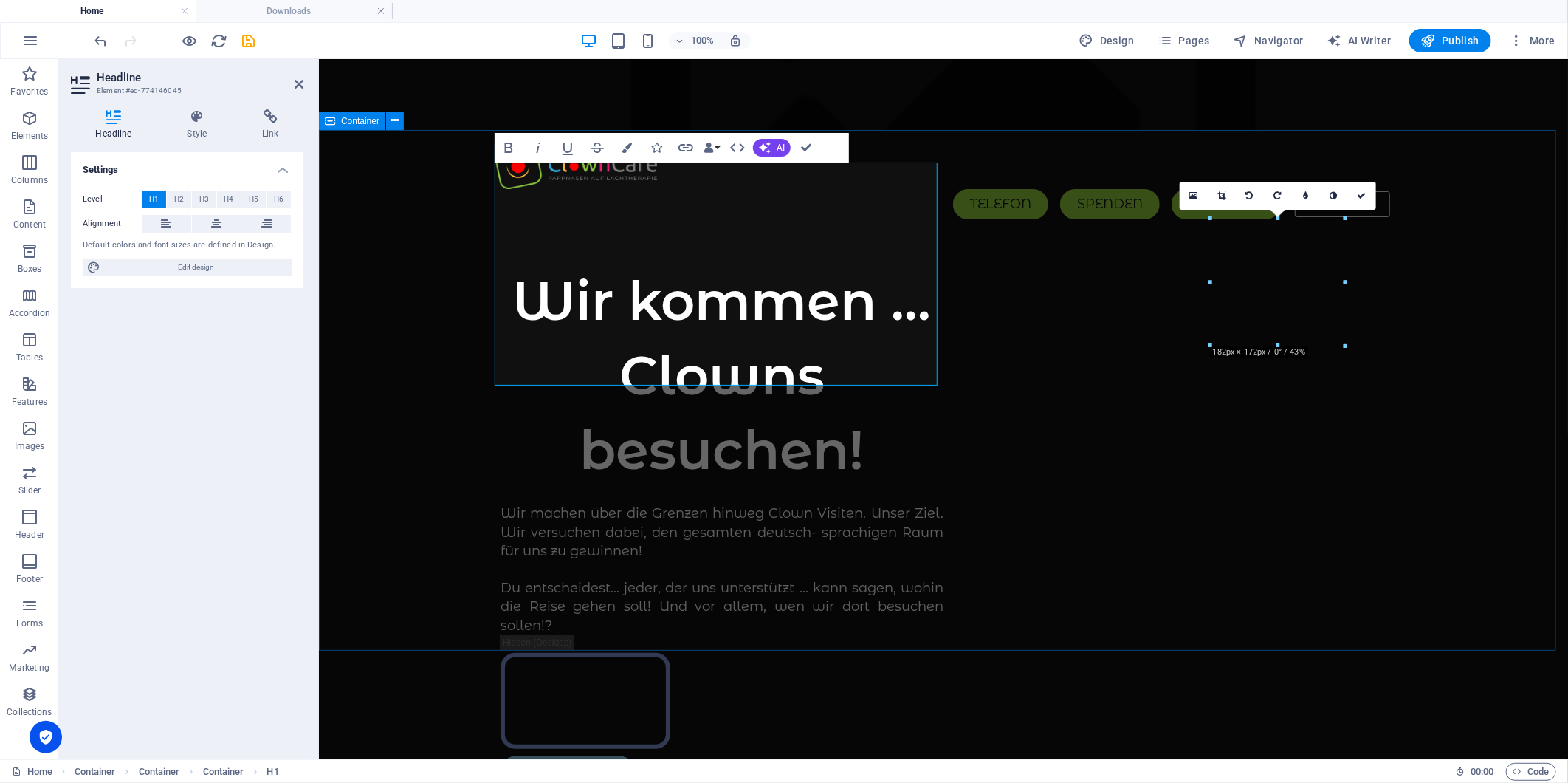 click on "Wir kommen ... Clowns besuchen! Wir machen über die Grenzen hinweg Clown Visiten. Unser Ziel. Wir versuchen dabei, den gesamten deutsch- sprachigen Raum für uns zu gewinnen!  Du entscheidest  ... jeder, der uns unterstützt ... kann sagen, wohin die Reise gehen soll! Und vor allem, wen wir dort besuchen sollen!? Mehr auf:" at bounding box center [943, 778] 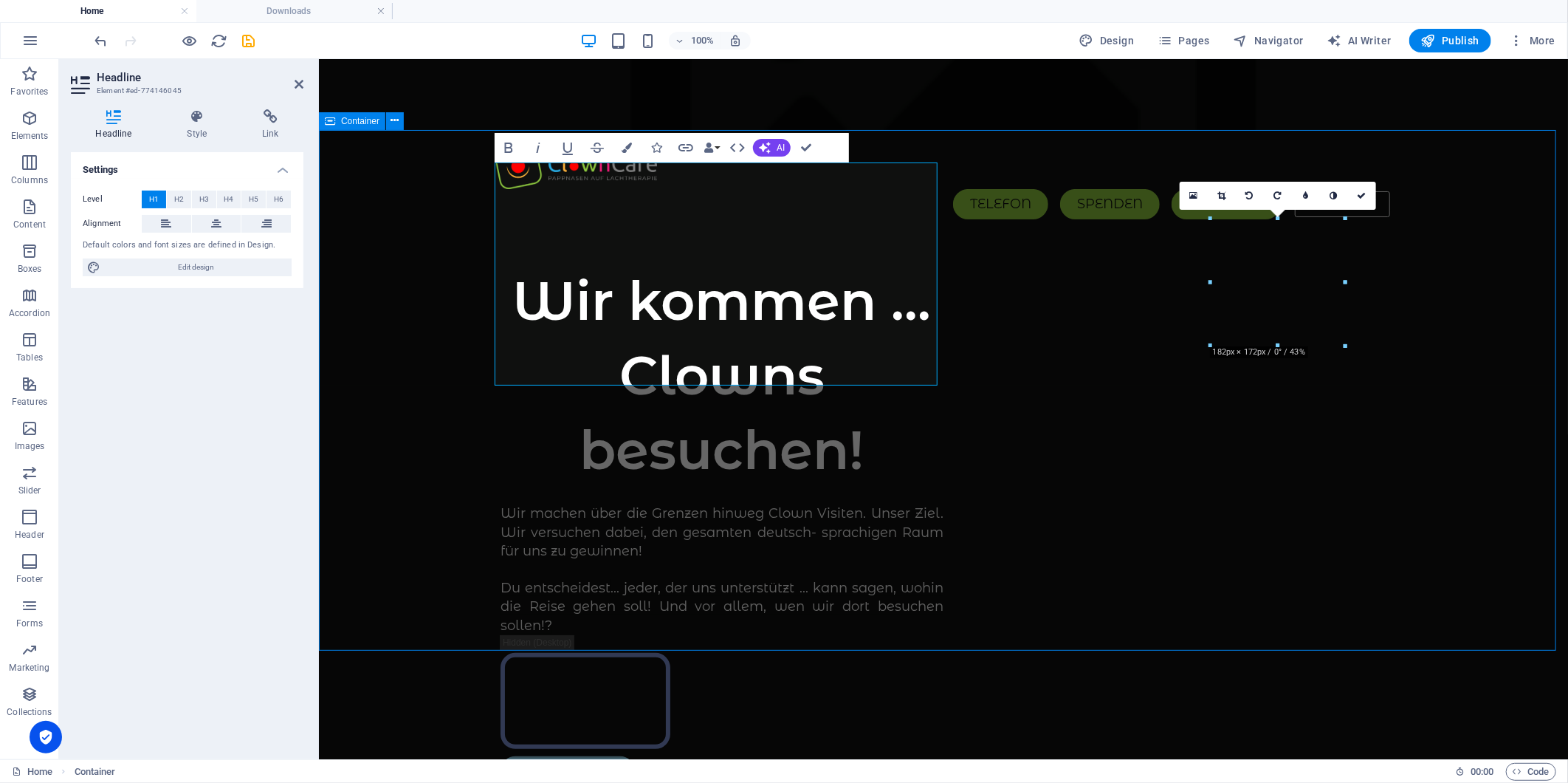 click on "Wir kommen ... Clowns besuchen! Wir machen über die Grenzen hinweg Clown Visiten. Unser Ziel. Wir versuchen dabei, den gesamten deutsch- sprachigen Raum für uns zu gewinnen!  Du entscheidest  ... jeder, der uns unterstützt ... kann sagen, wohin die Reise gehen soll! Und vor allem, wen wir dort besuchen sollen!? Mehr auf:" at bounding box center (943, 778) 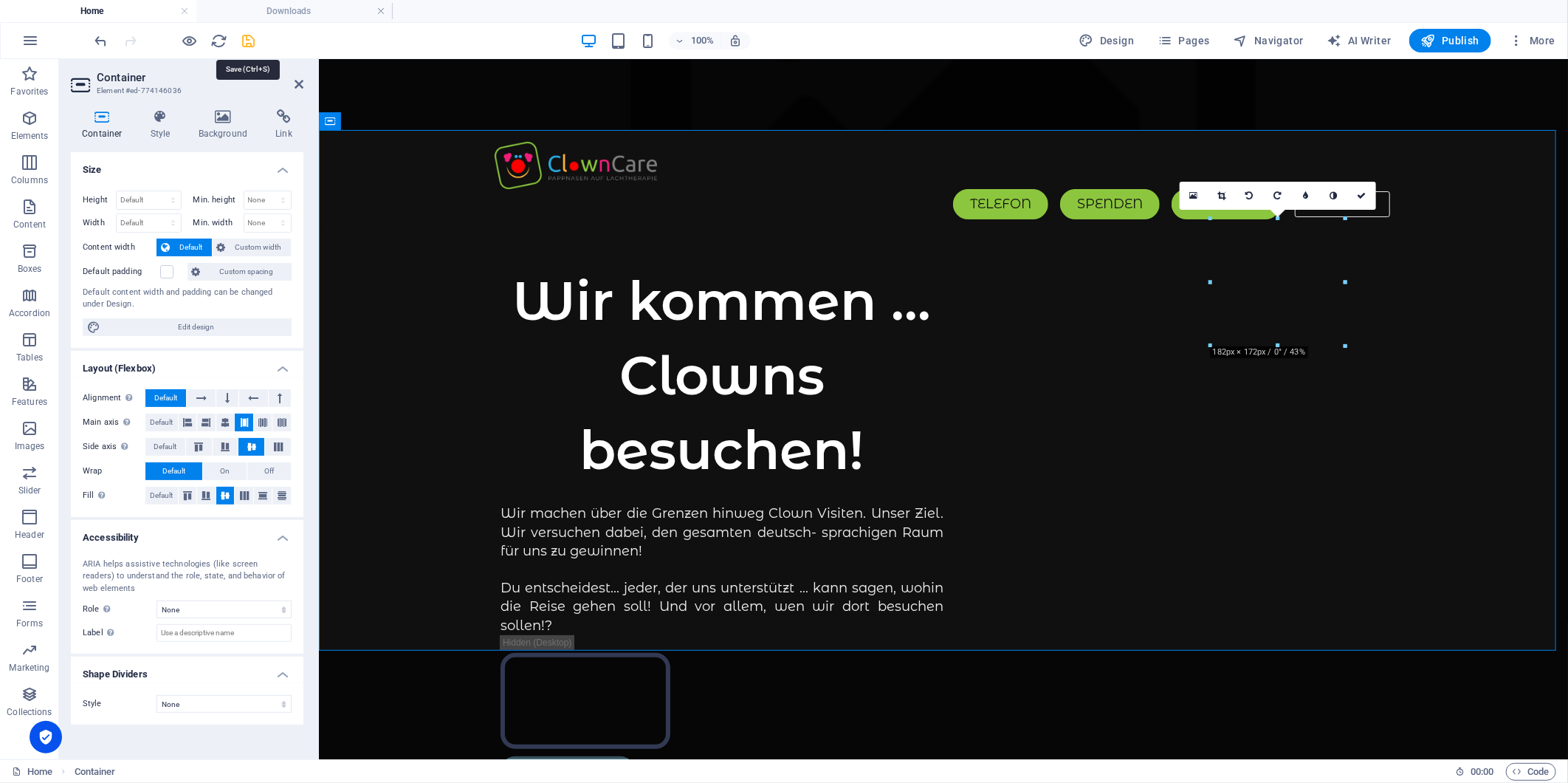 click at bounding box center [249, 41] 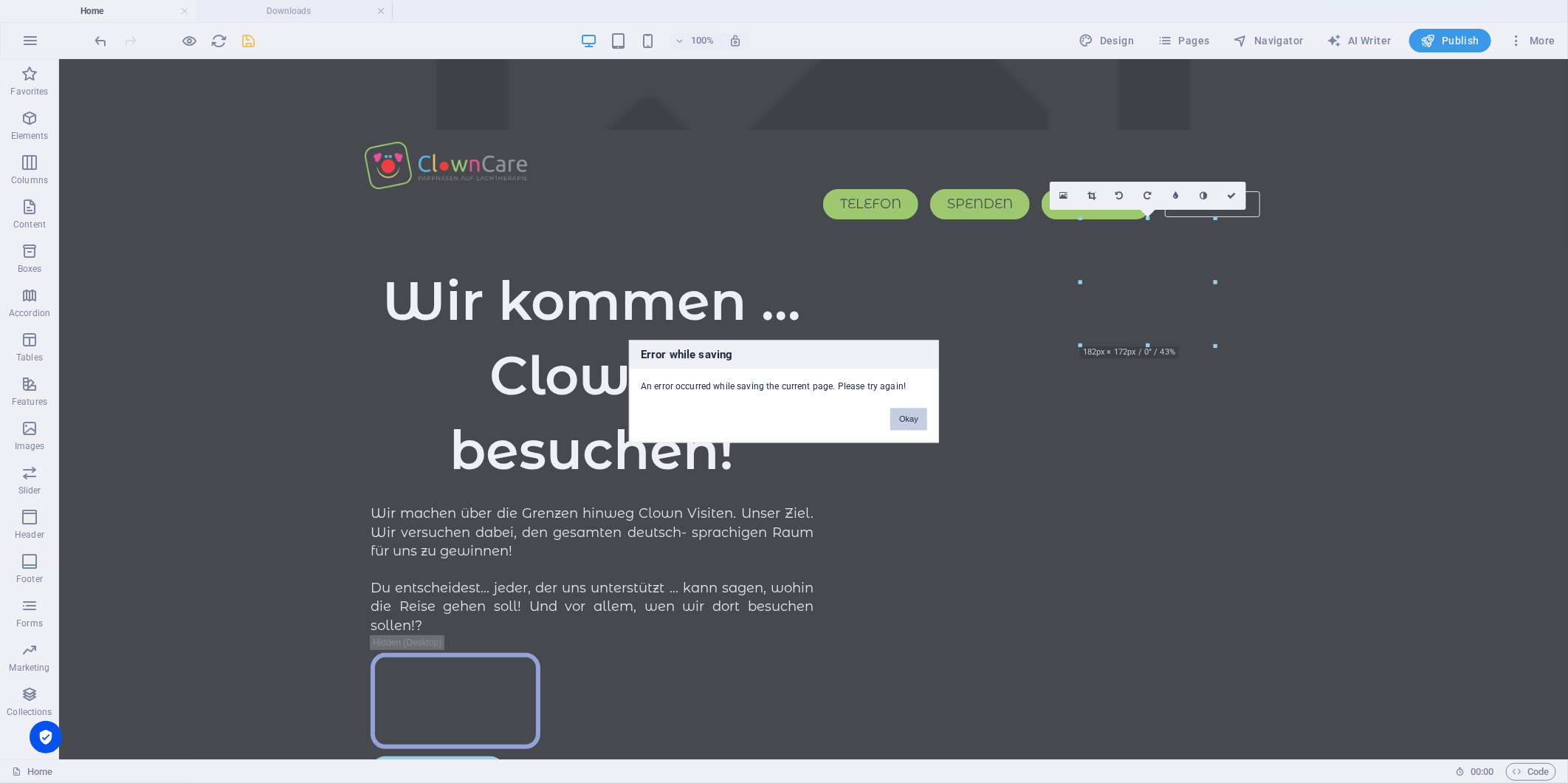 click on "Okay" at bounding box center [909, 420] 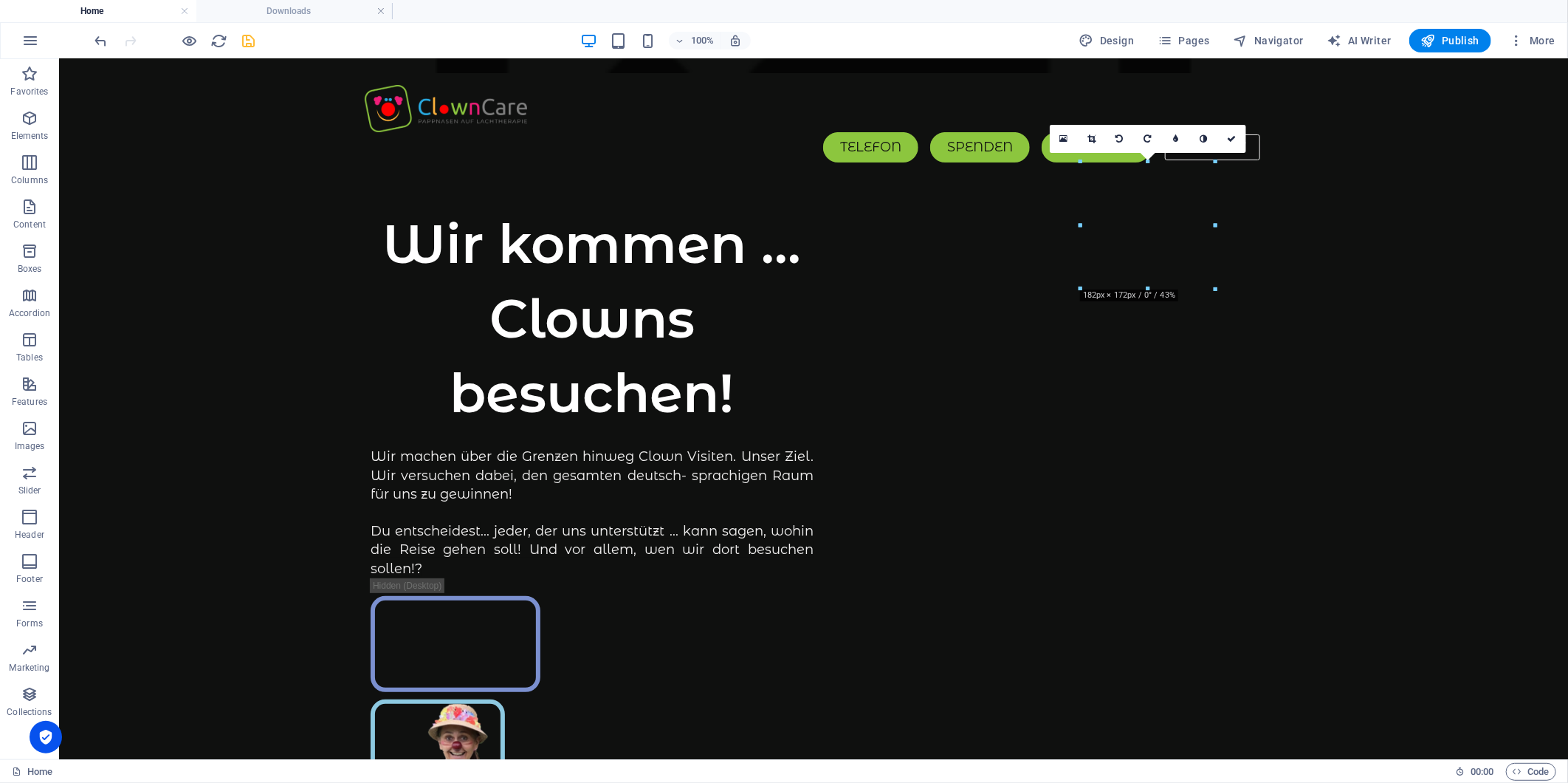 scroll, scrollTop: 0, scrollLeft: 0, axis: both 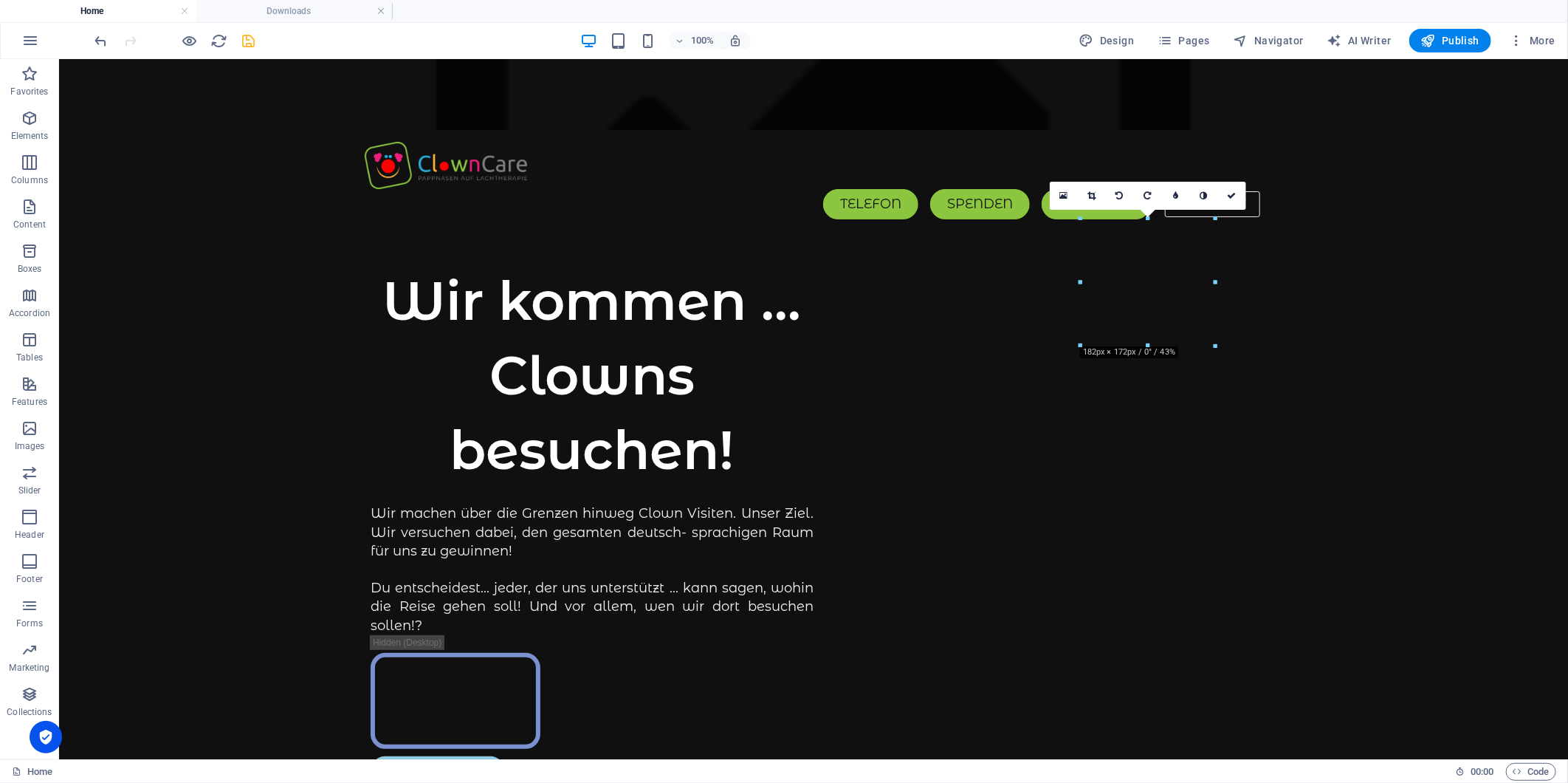 drag, startPoint x: 1567, startPoint y: 103, endPoint x: 1527, endPoint y: 105, distance: 40.049969 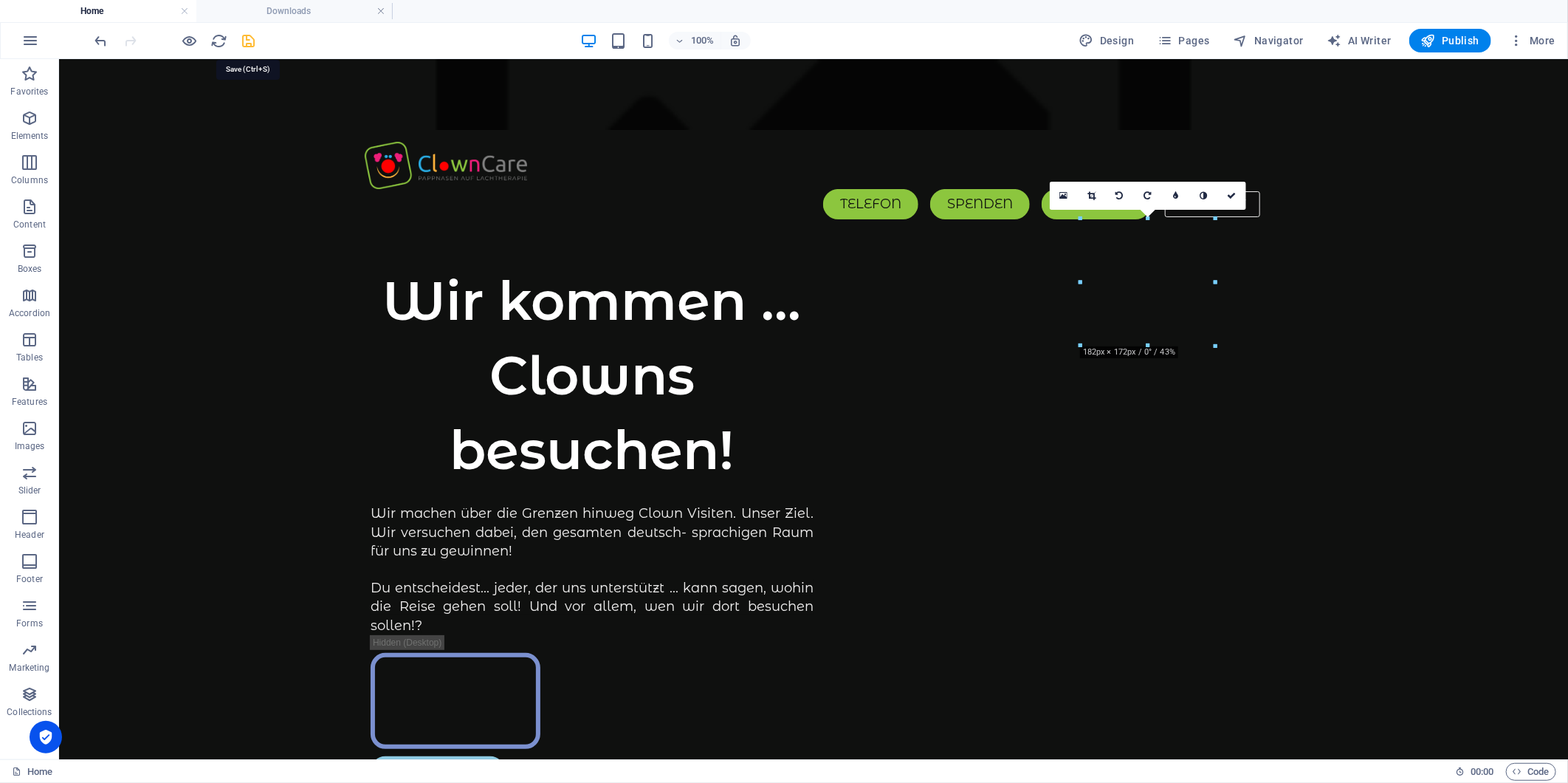 click at bounding box center [249, 41] 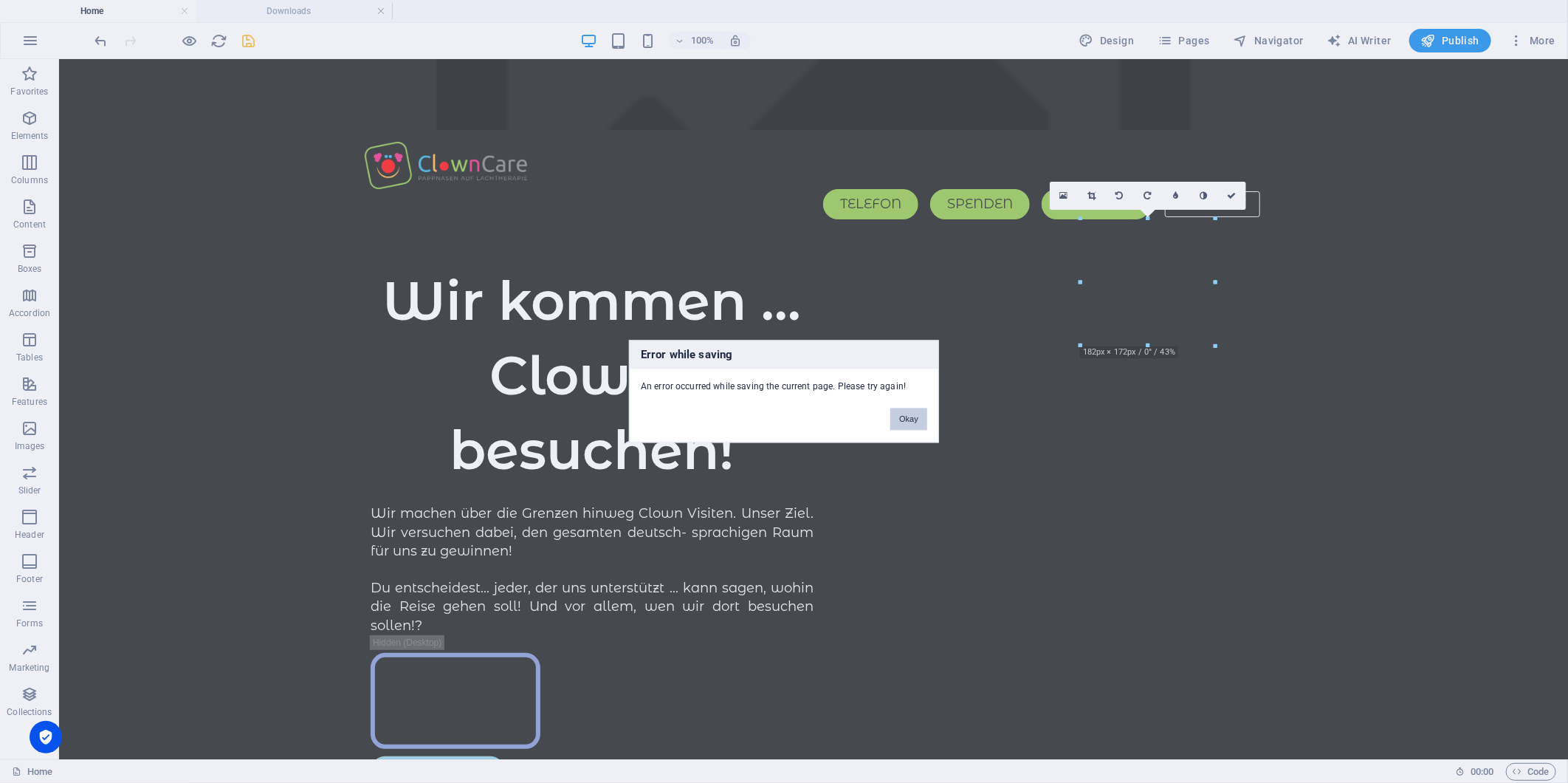 click on "Okay" at bounding box center (909, 420) 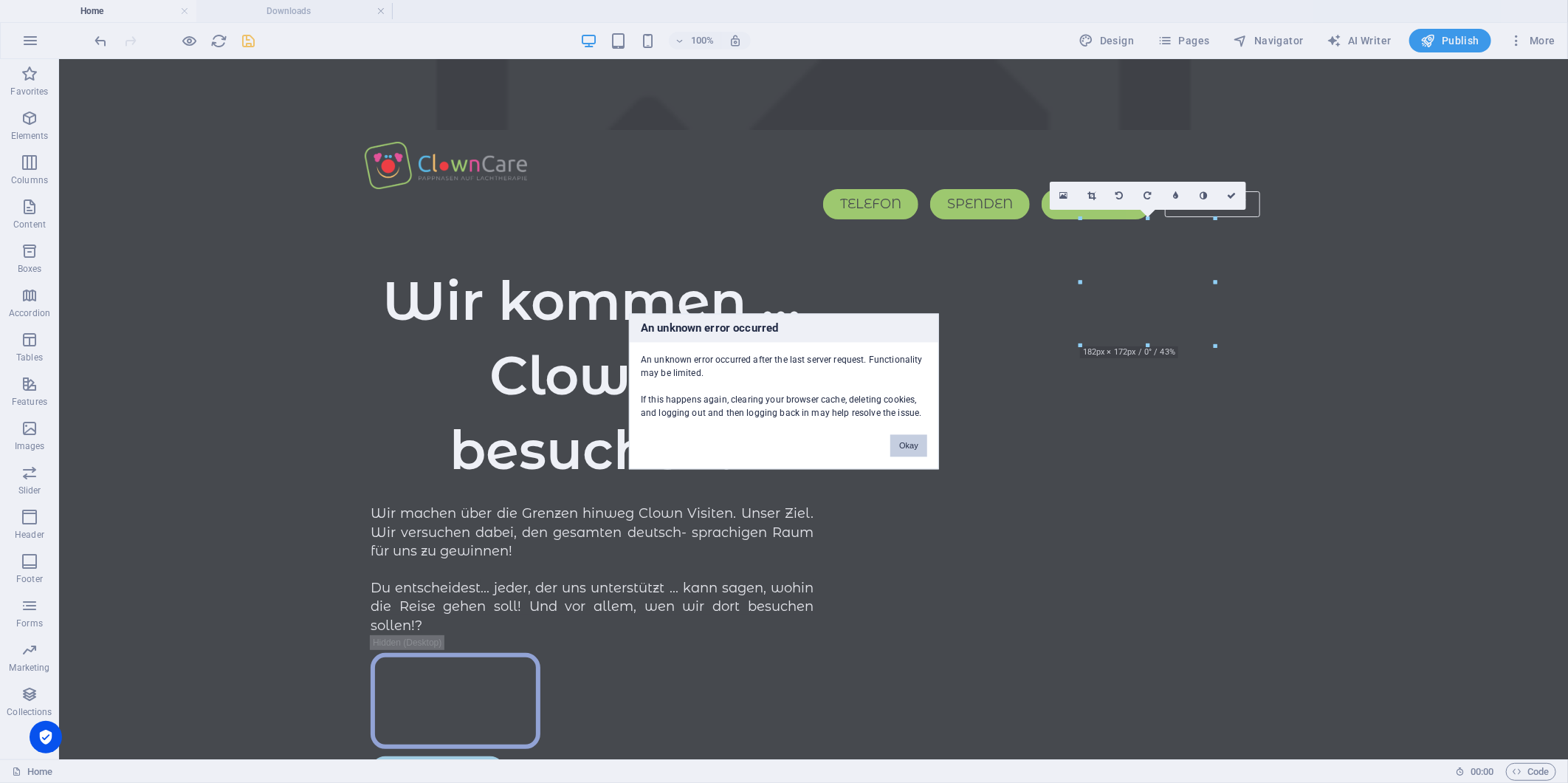 click on "Okay" at bounding box center (909, 446) 